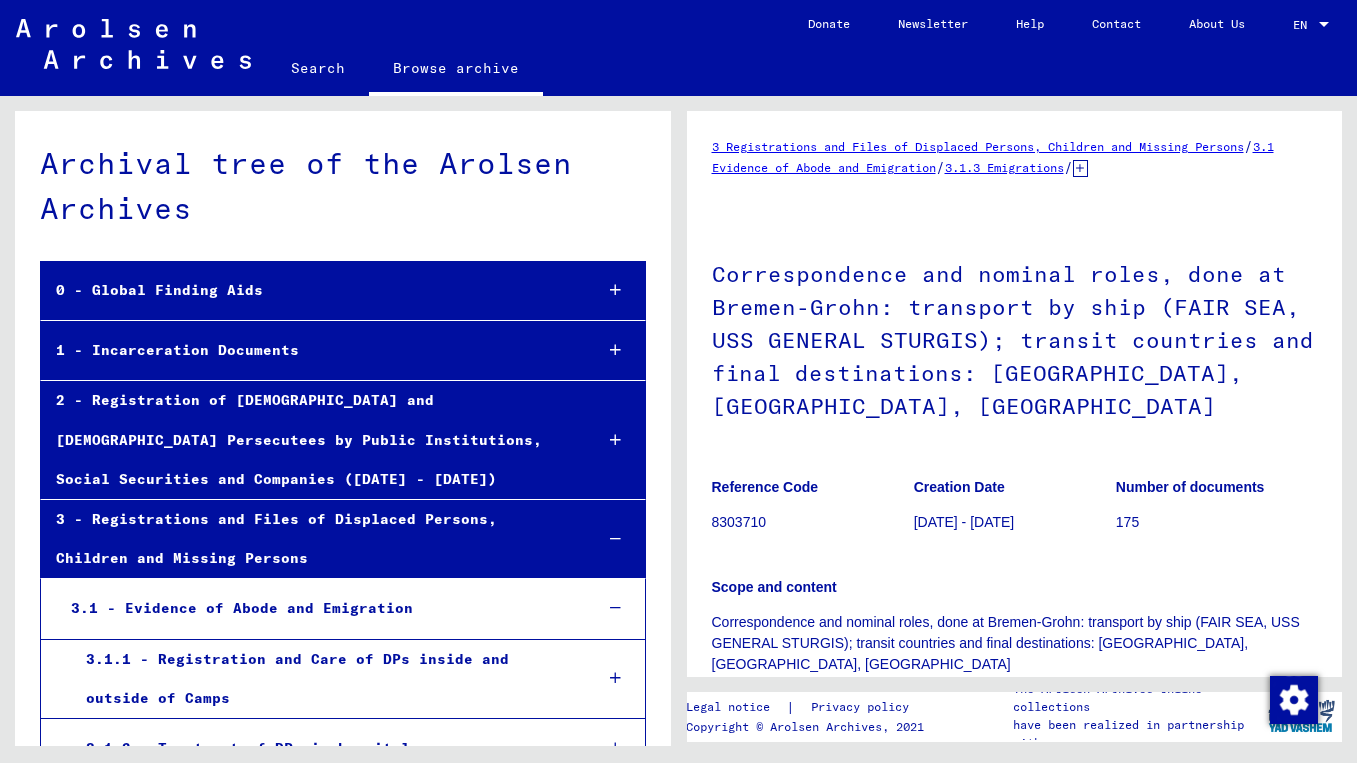 scroll, scrollTop: 0, scrollLeft: 0, axis: both 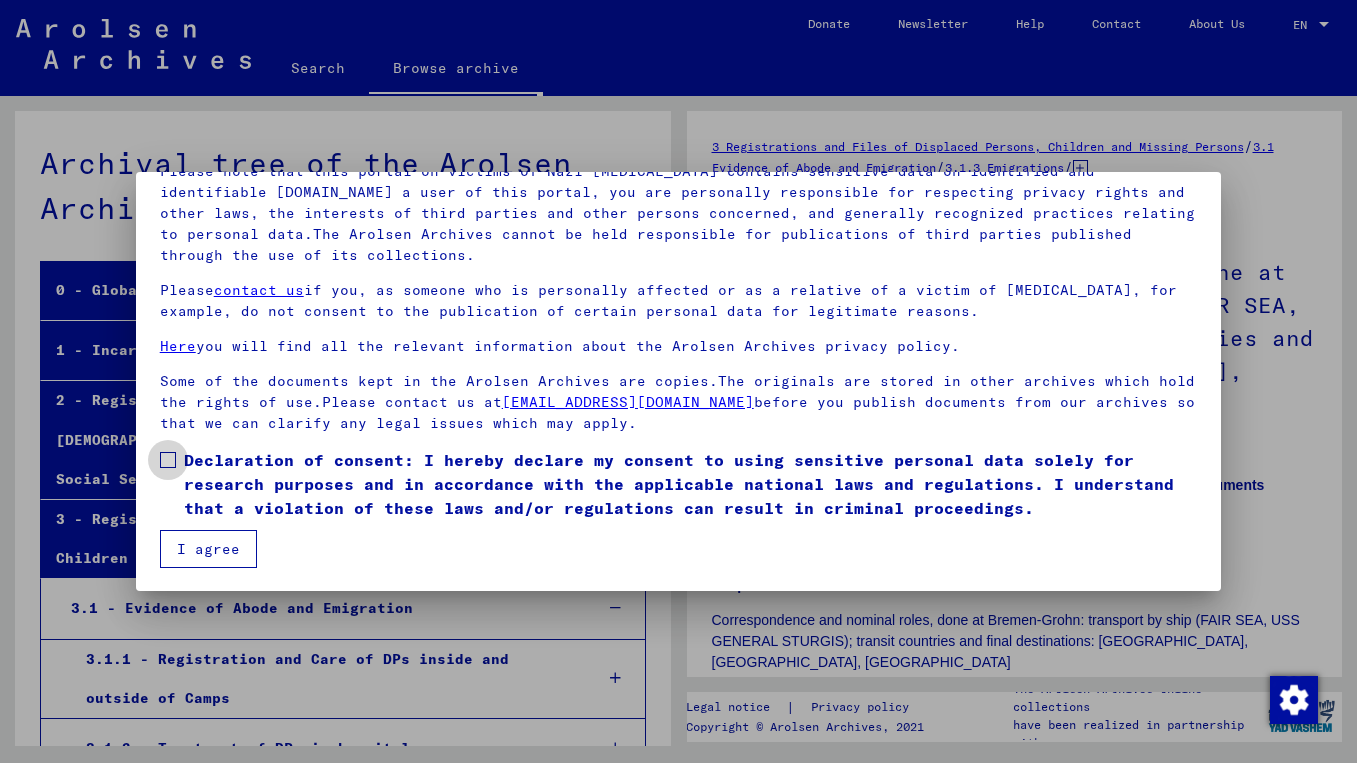 click at bounding box center (168, 460) 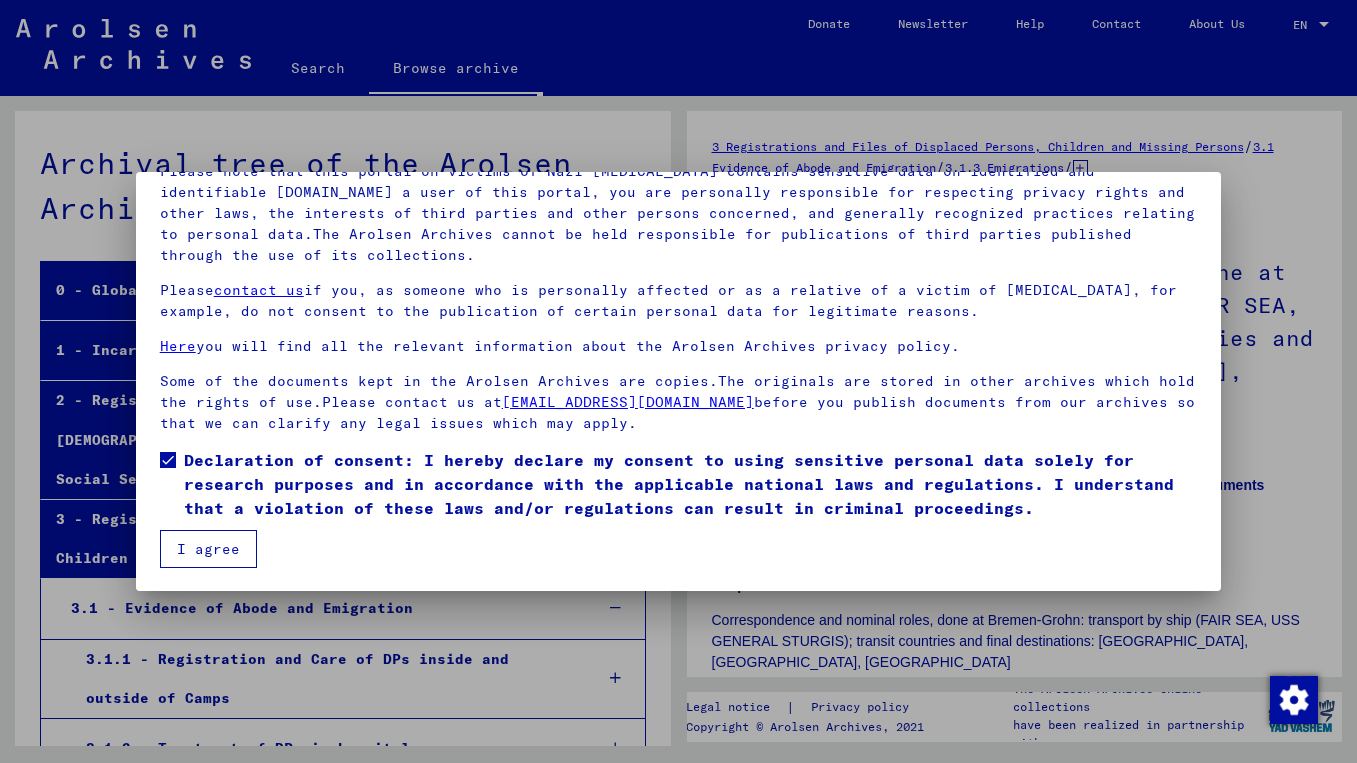 click on "Declaration of consent: I hereby declare my consent to using sensitive personal data solely for research purposes and in accordance with the applicable national laws and regulations. I understand that a violation of these laws and/or regulations can result in criminal proceedings." at bounding box center [679, 489] 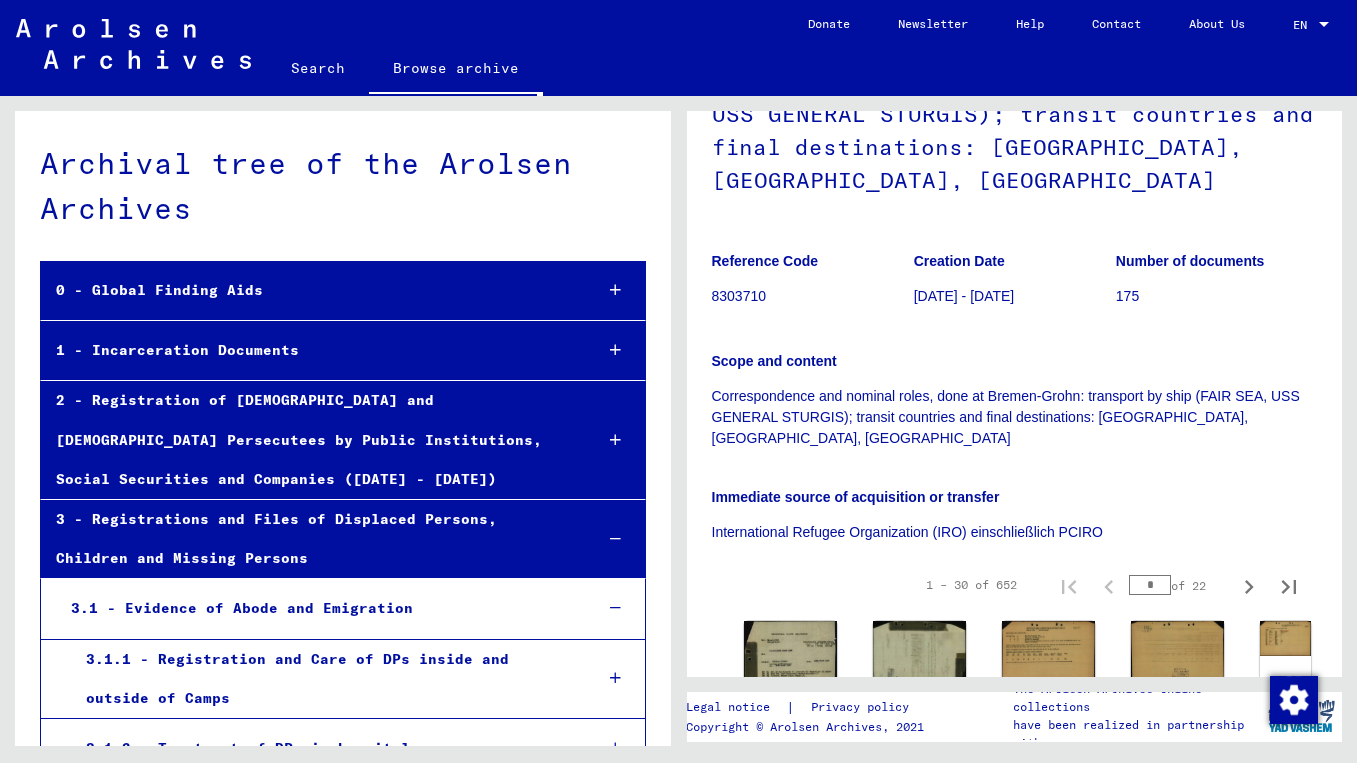 scroll, scrollTop: 182, scrollLeft: 0, axis: vertical 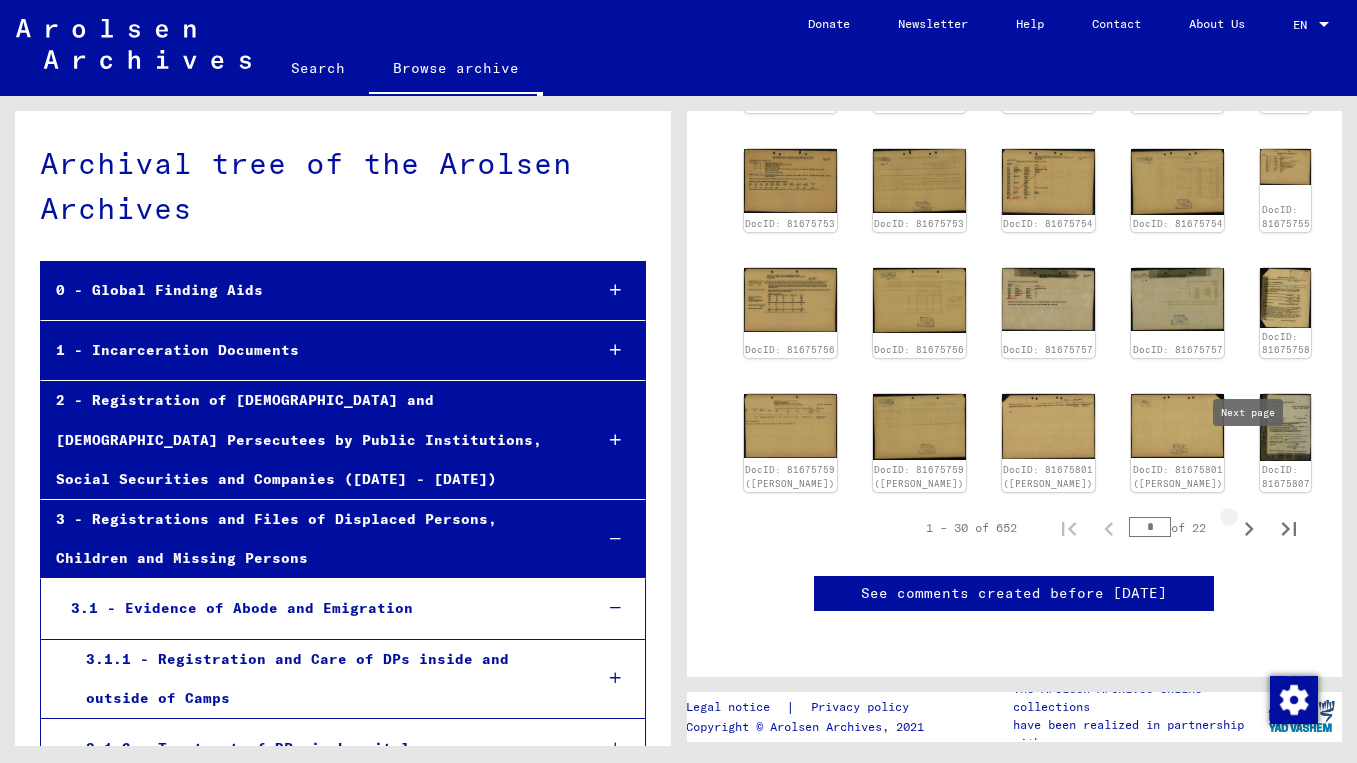 click 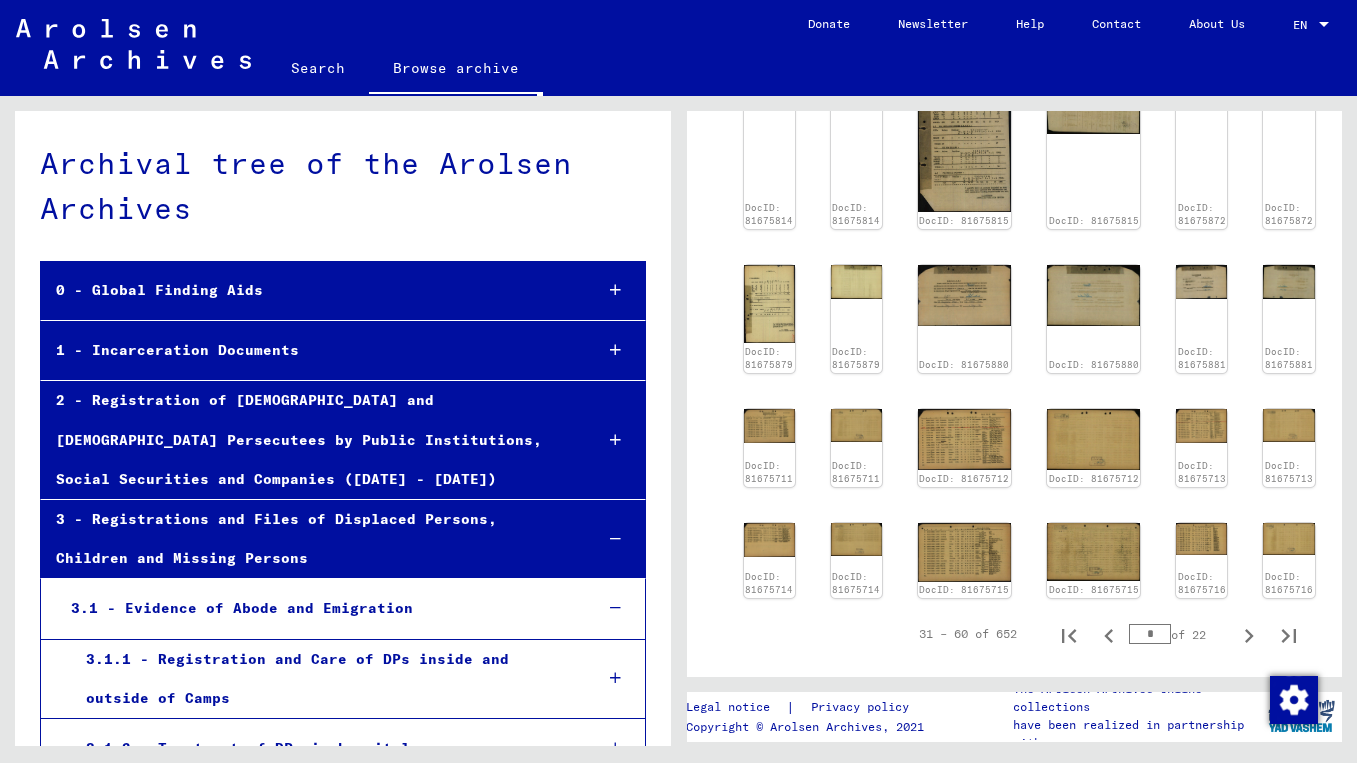 scroll, scrollTop: 940, scrollLeft: 0, axis: vertical 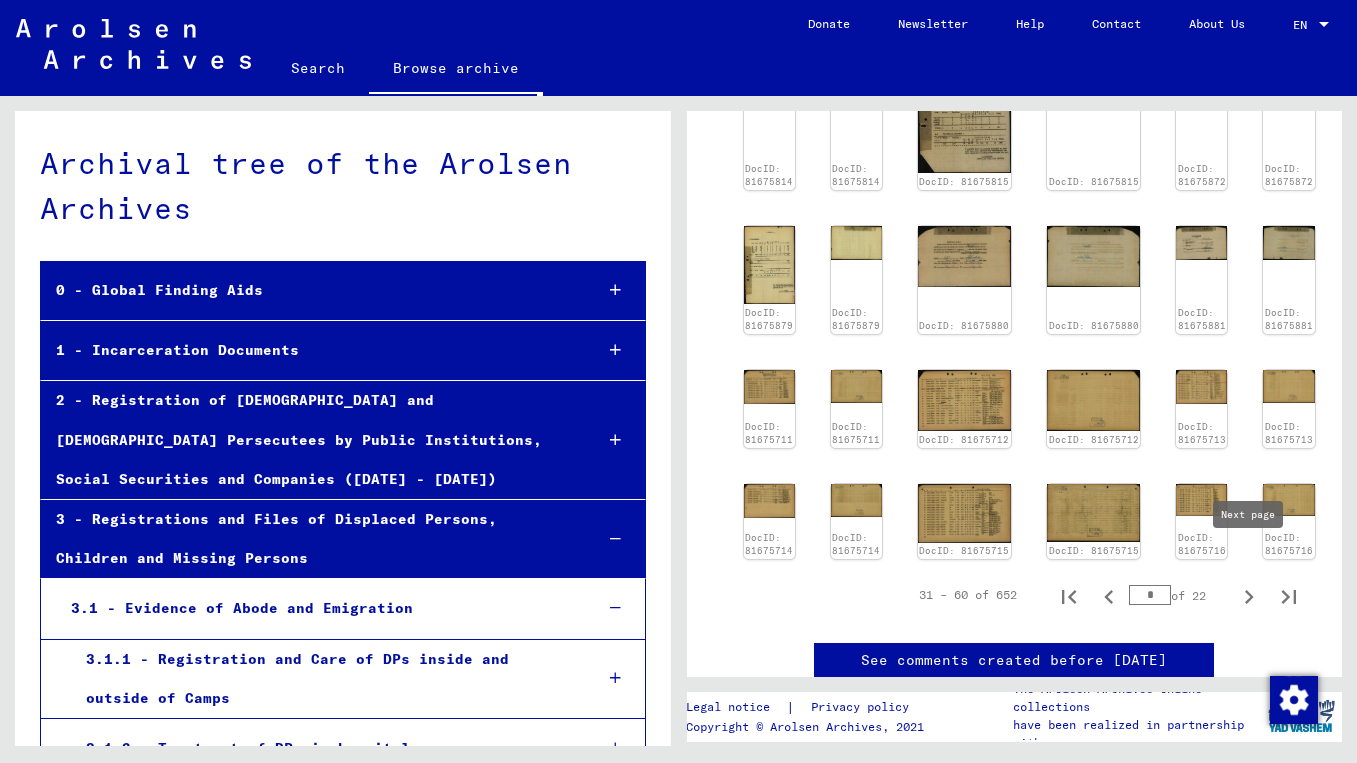 click 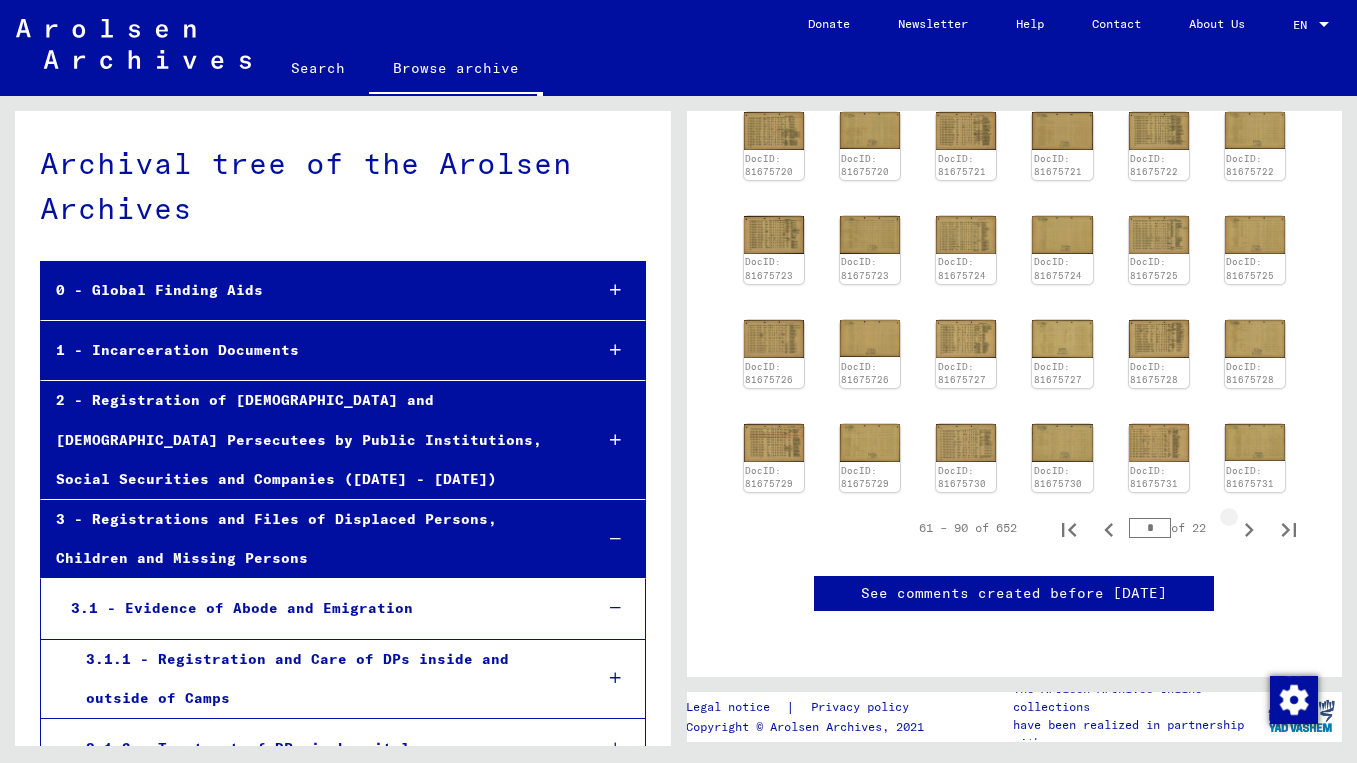 scroll, scrollTop: 1091, scrollLeft: 0, axis: vertical 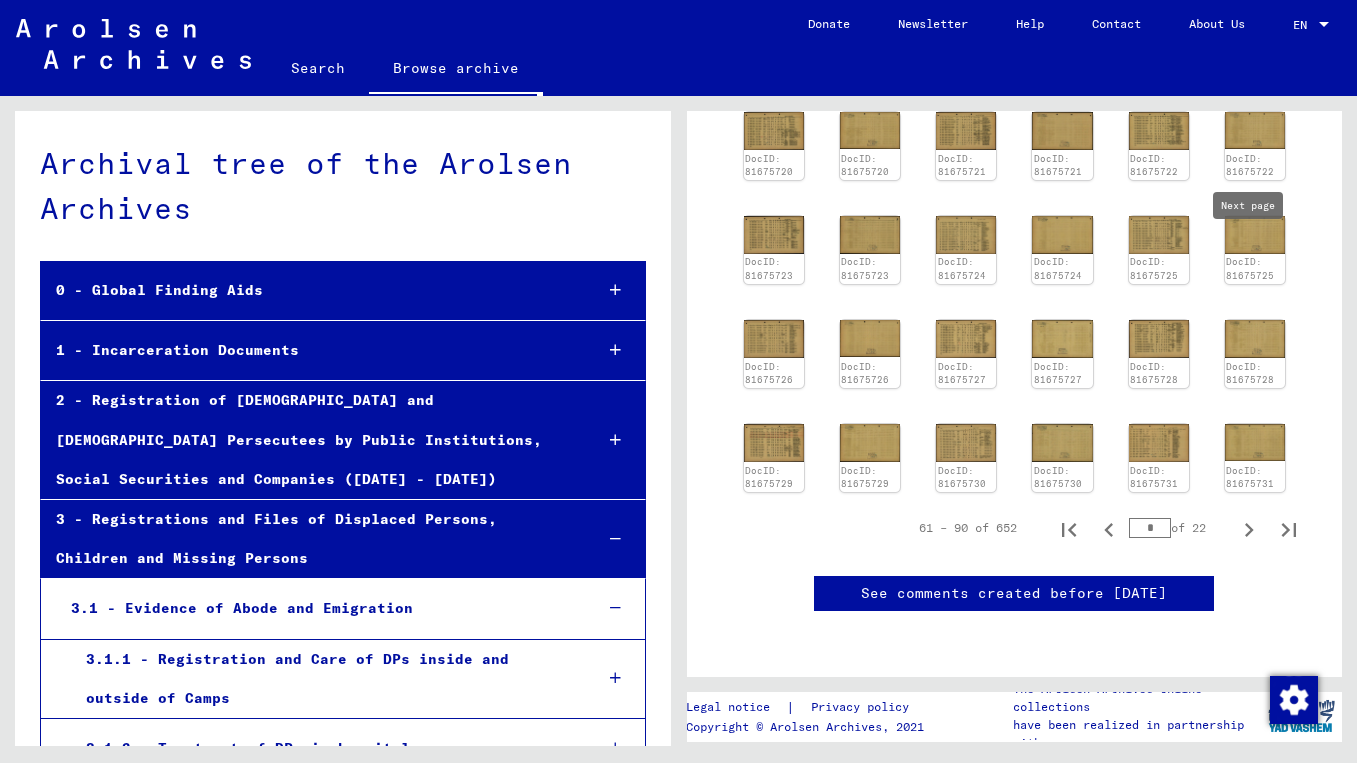 click 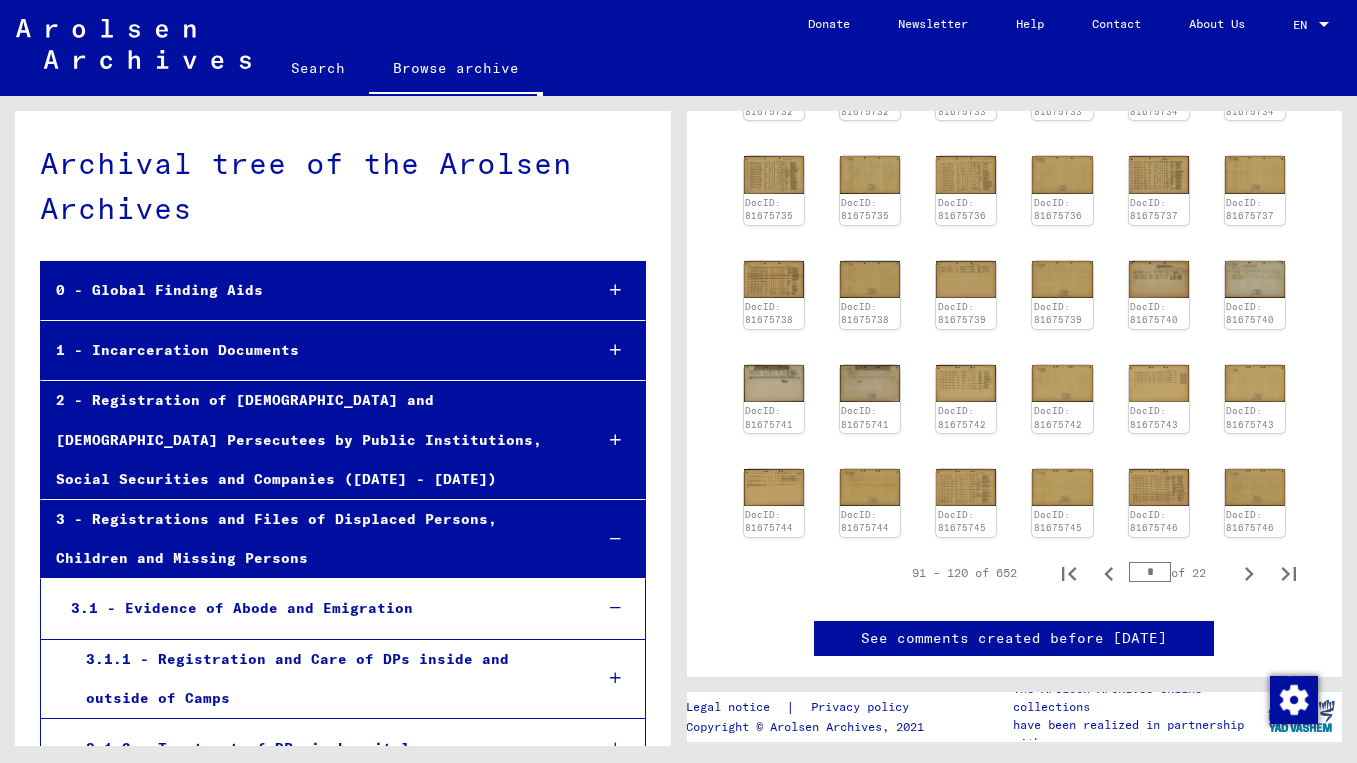 scroll, scrollTop: 794, scrollLeft: 0, axis: vertical 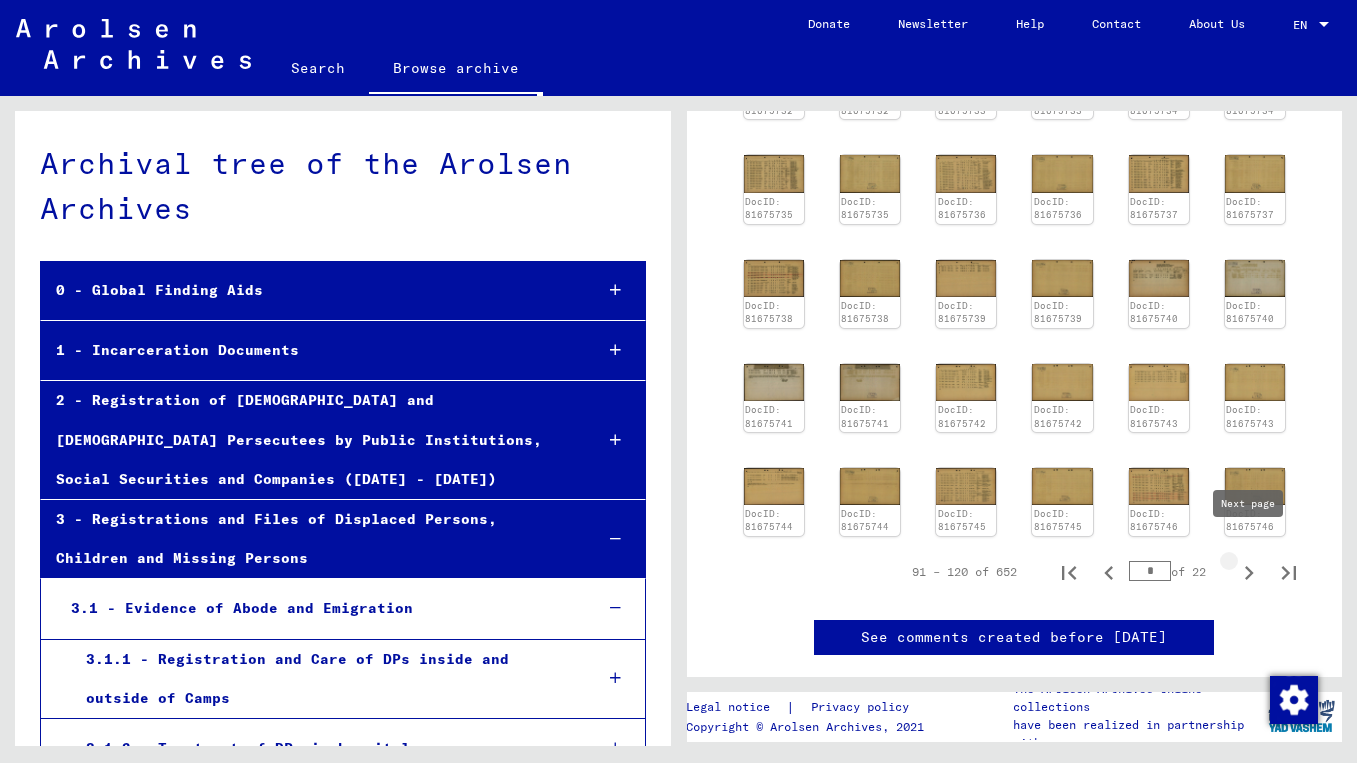 click 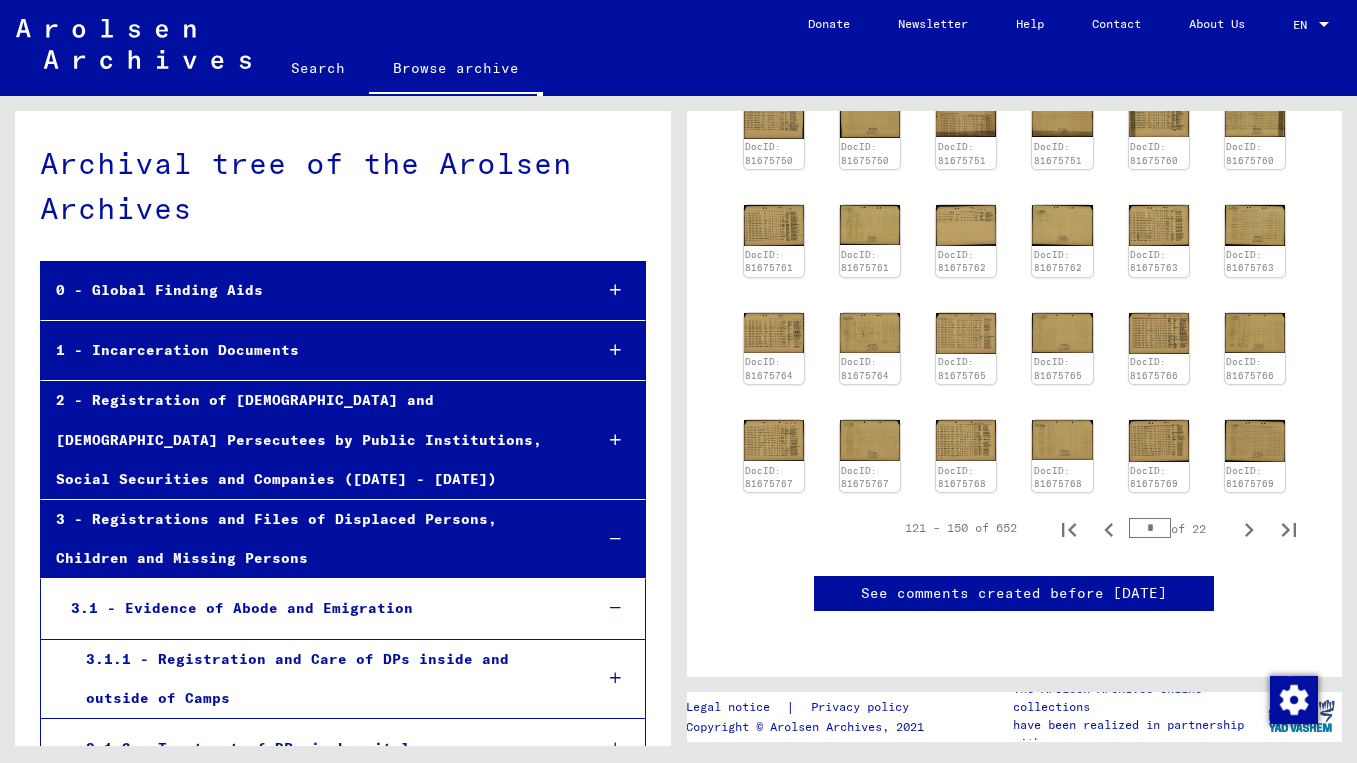 scroll, scrollTop: 873, scrollLeft: 0, axis: vertical 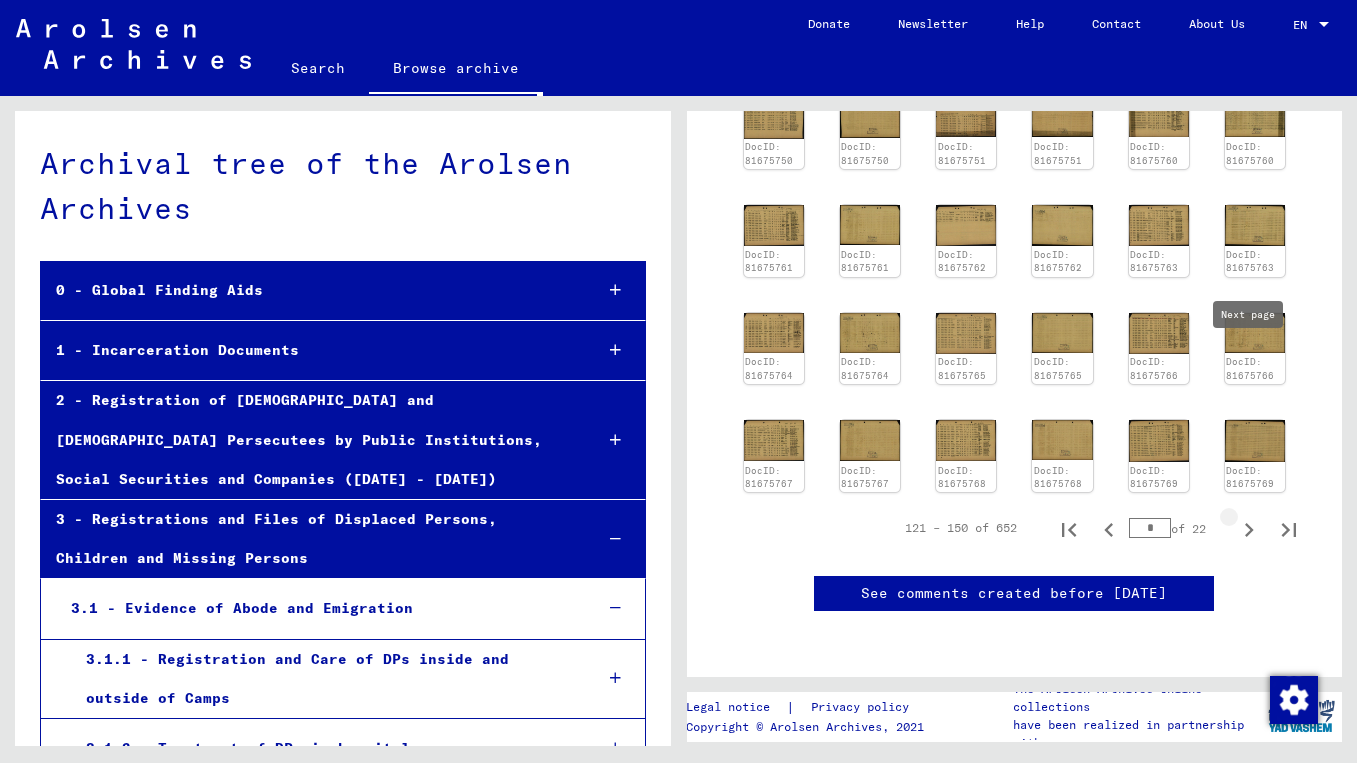 click 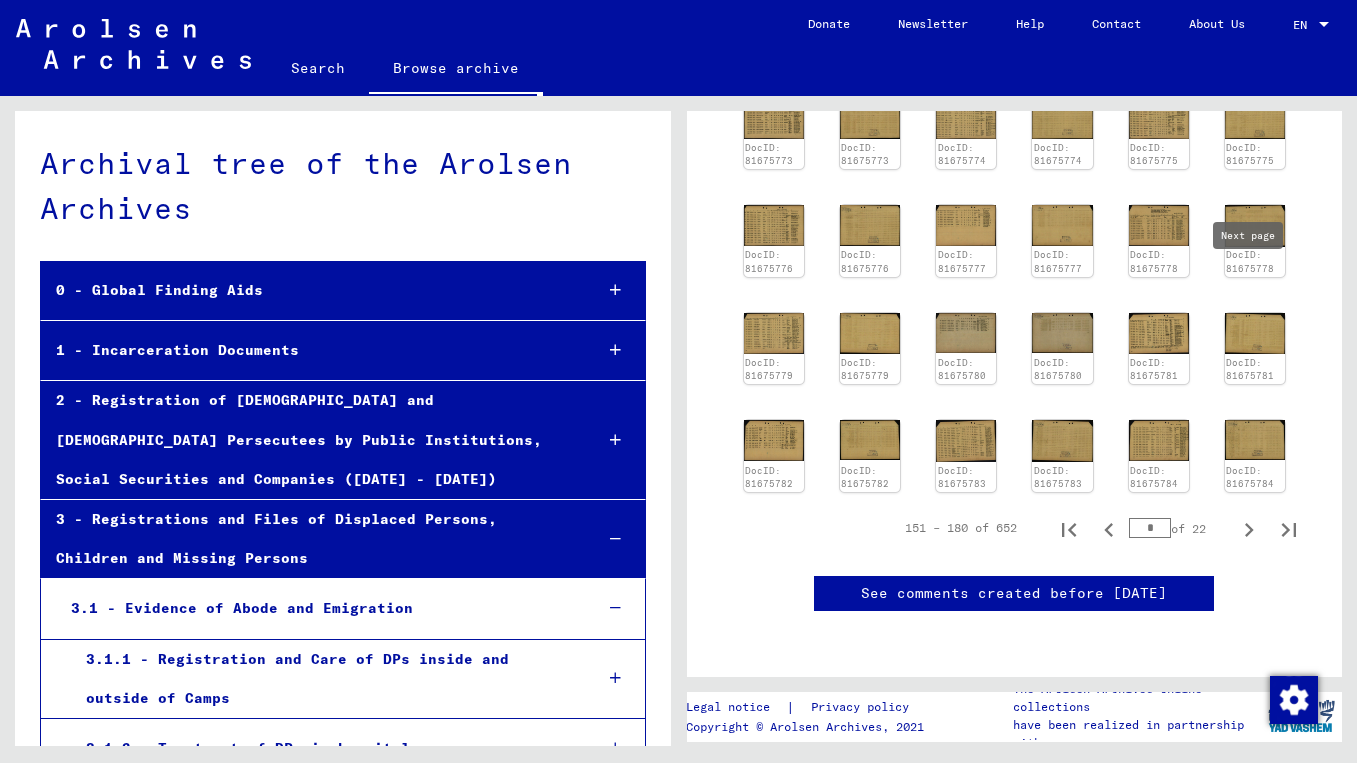 click 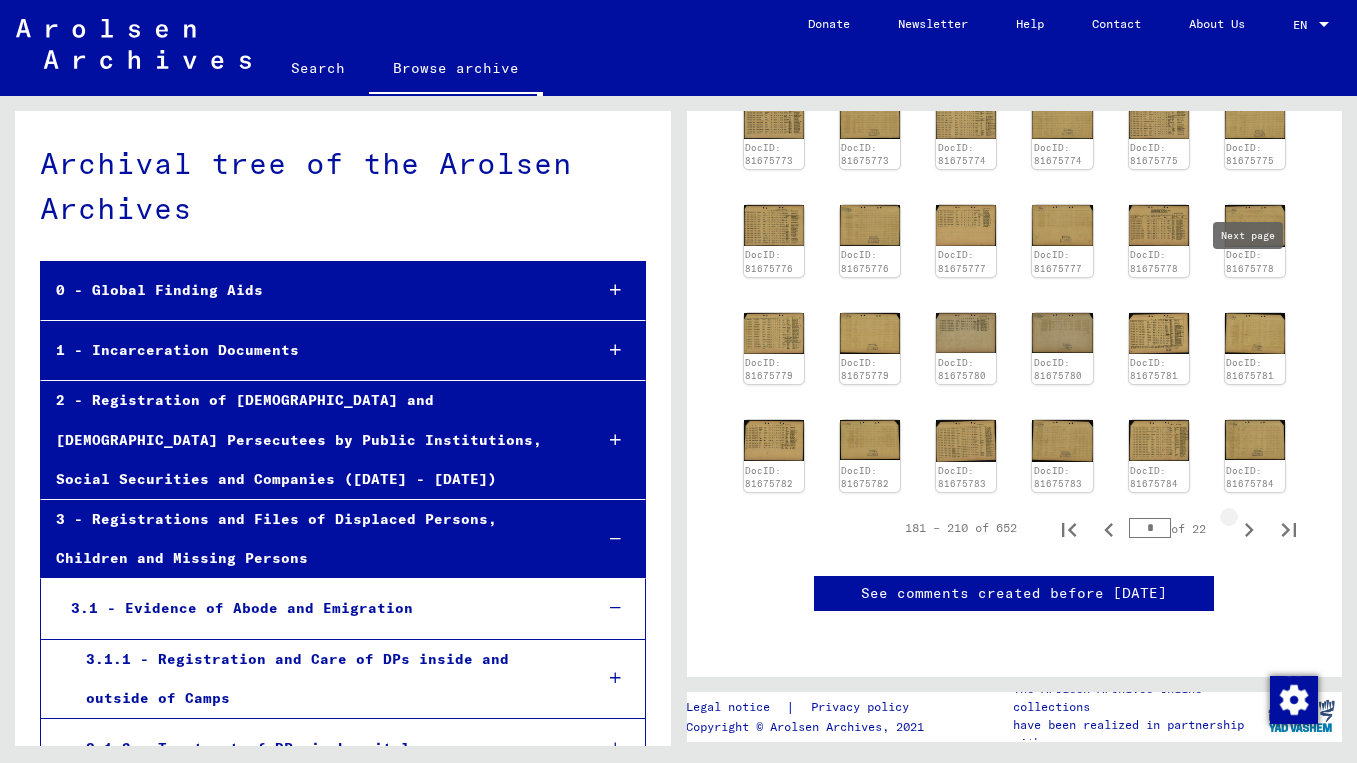 type on "*" 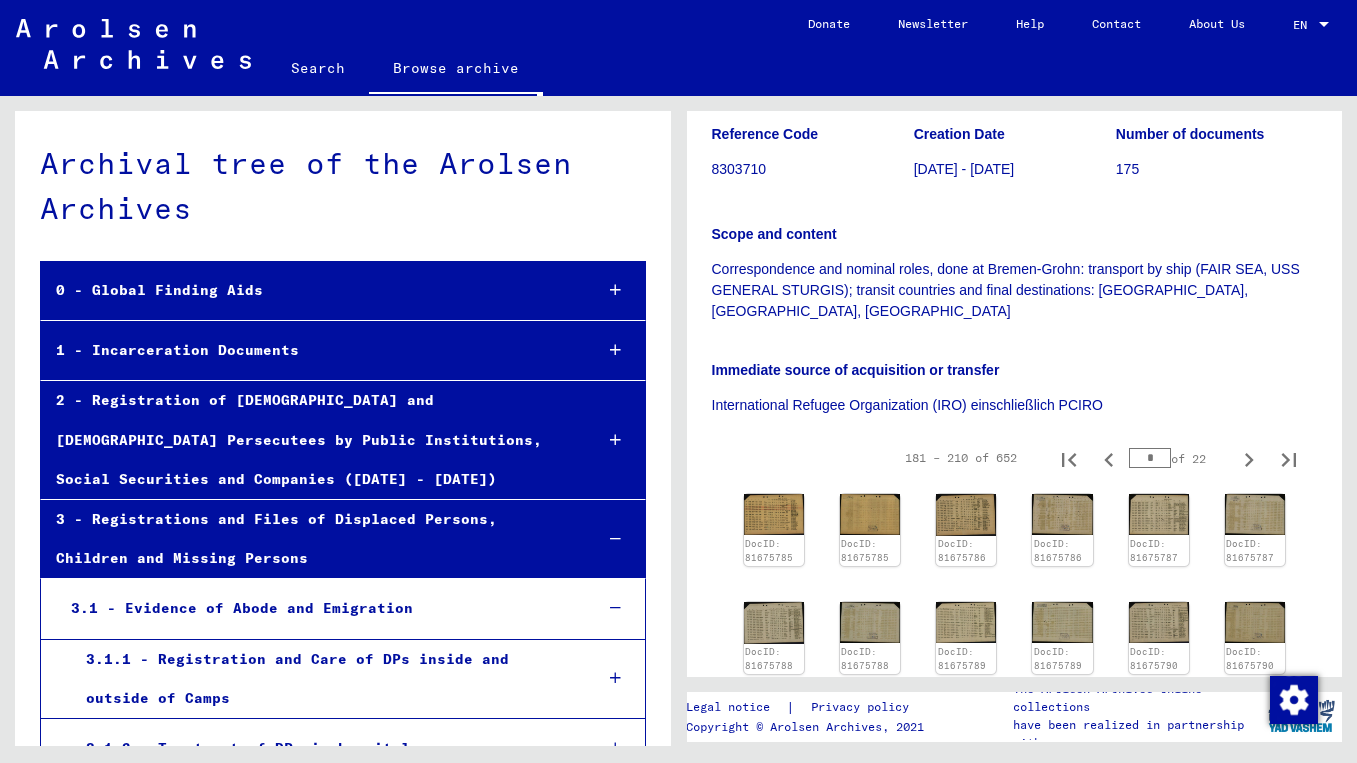 scroll, scrollTop: 420, scrollLeft: 0, axis: vertical 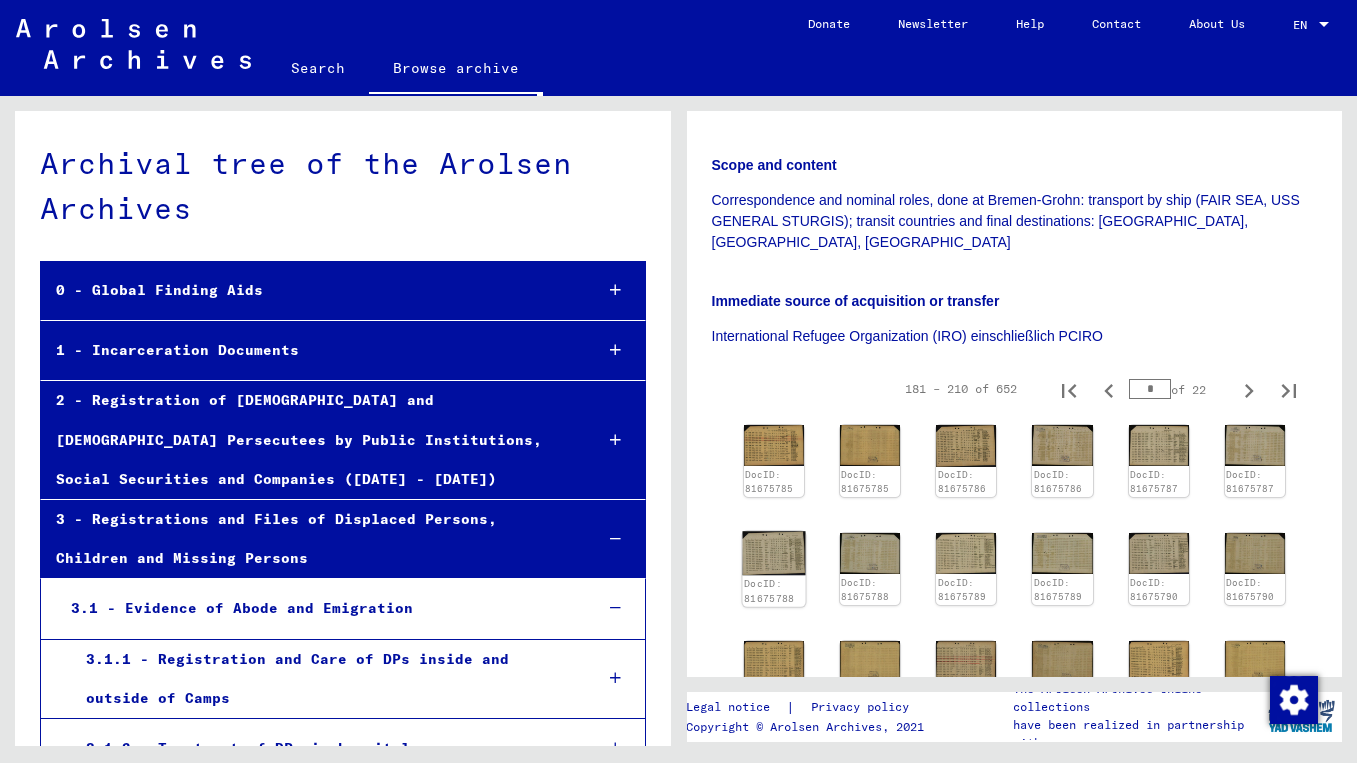 click 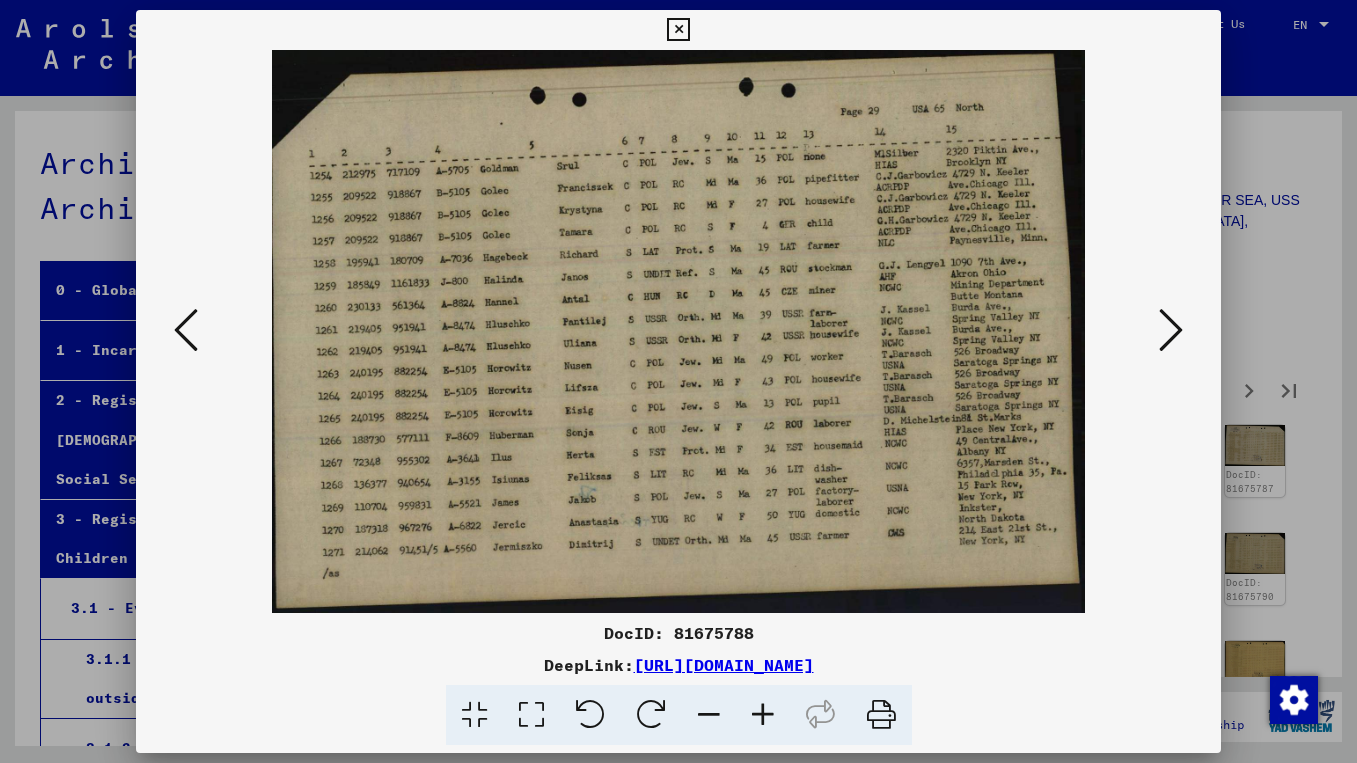 click at bounding box center [186, 330] 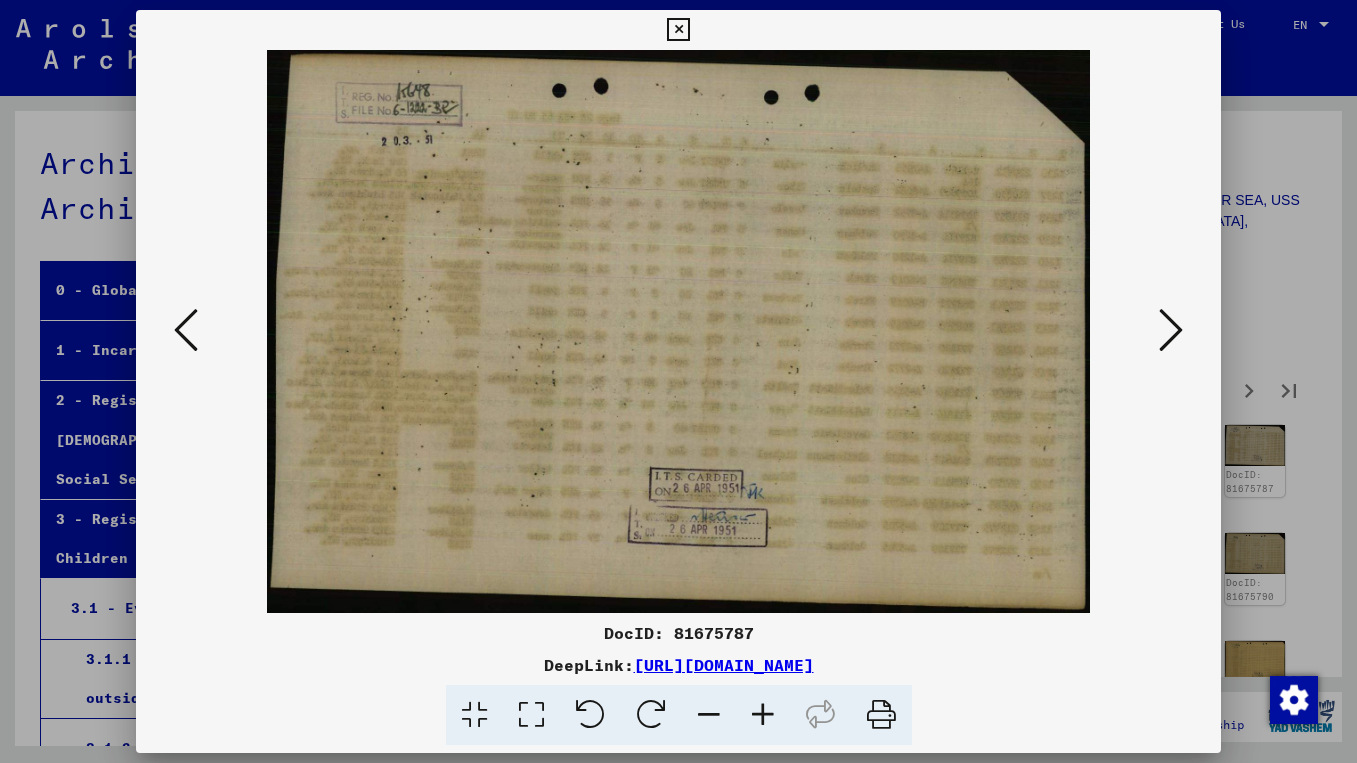 click at bounding box center (186, 330) 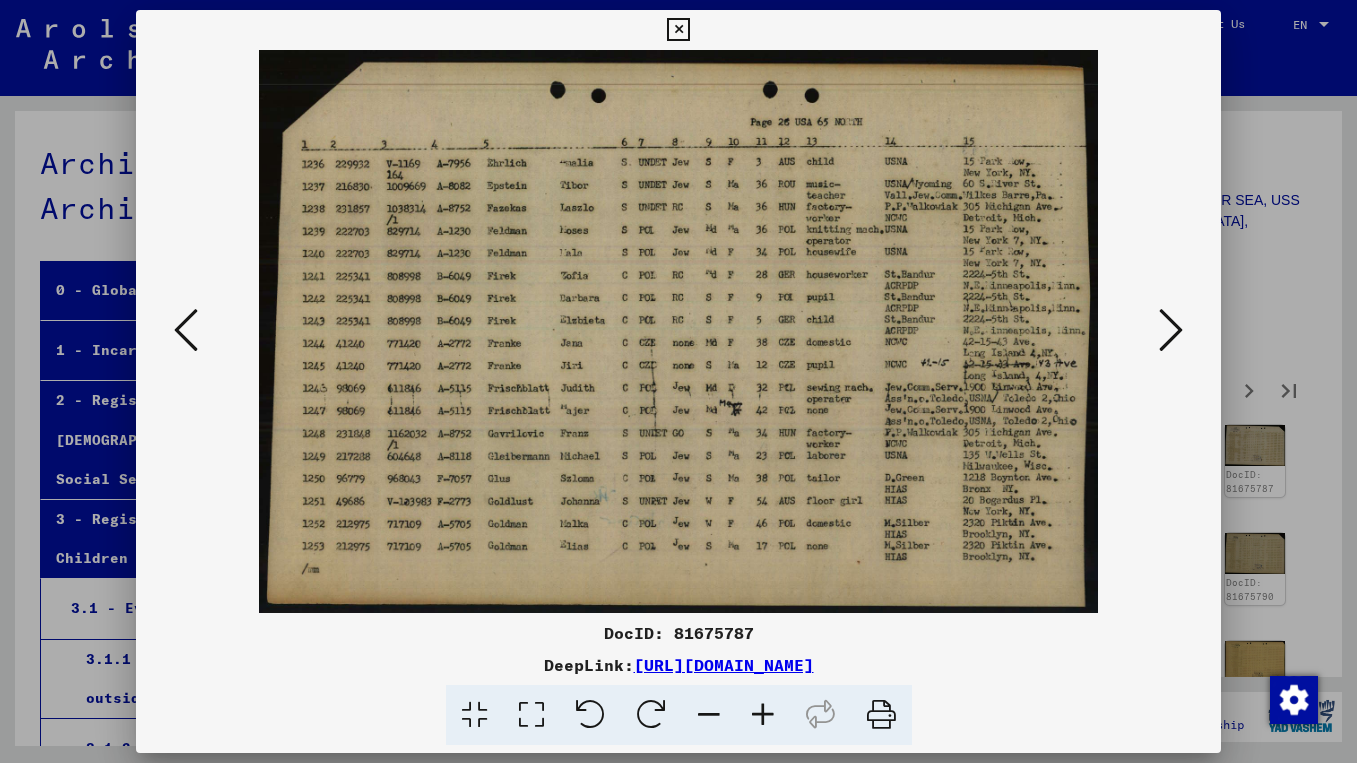 click at bounding box center [186, 330] 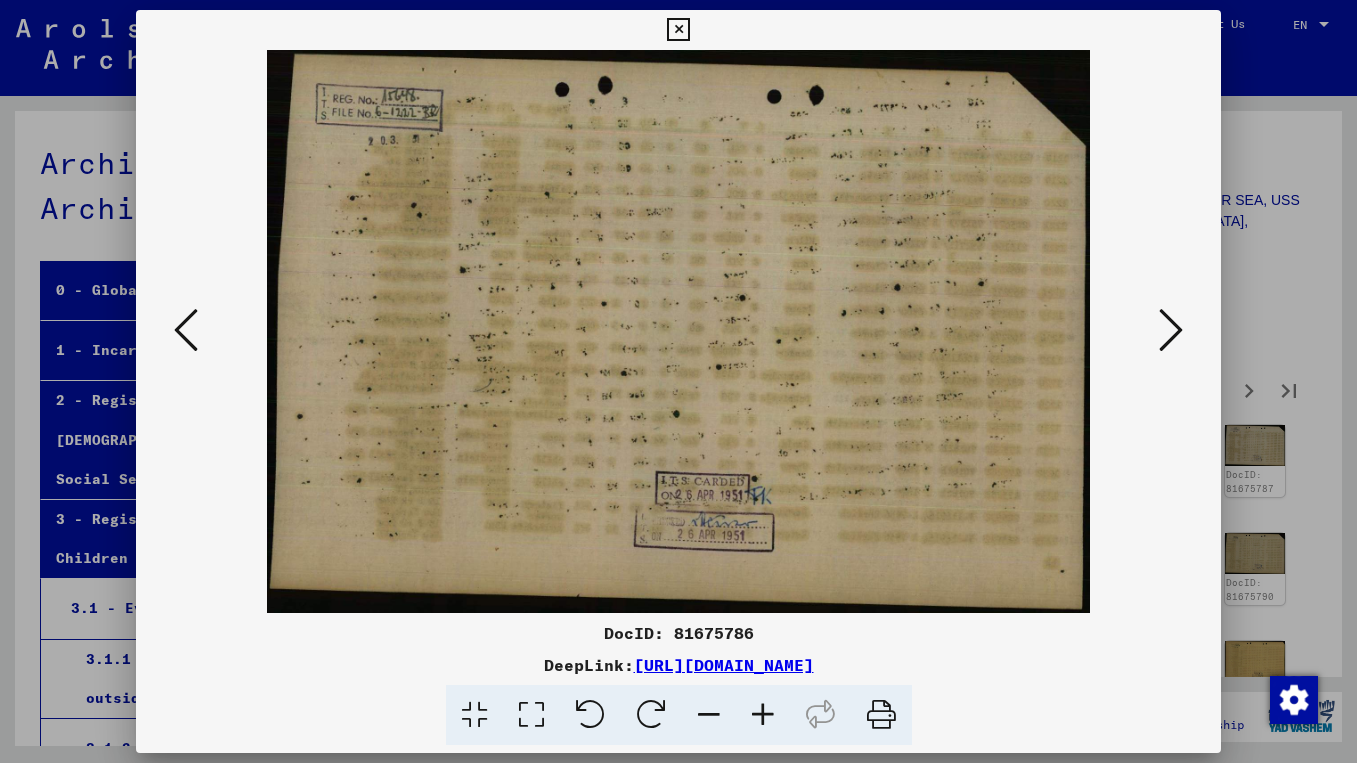 click at bounding box center (186, 330) 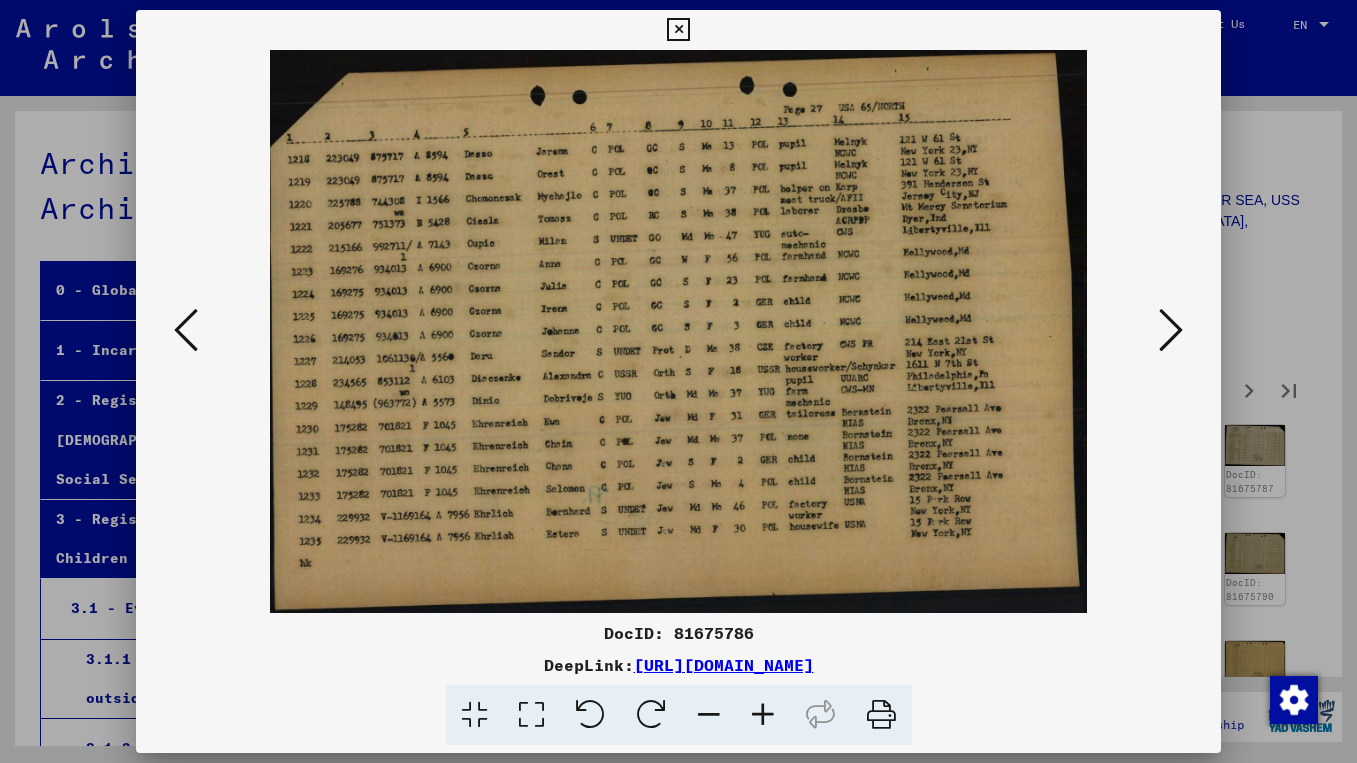 click at bounding box center [186, 330] 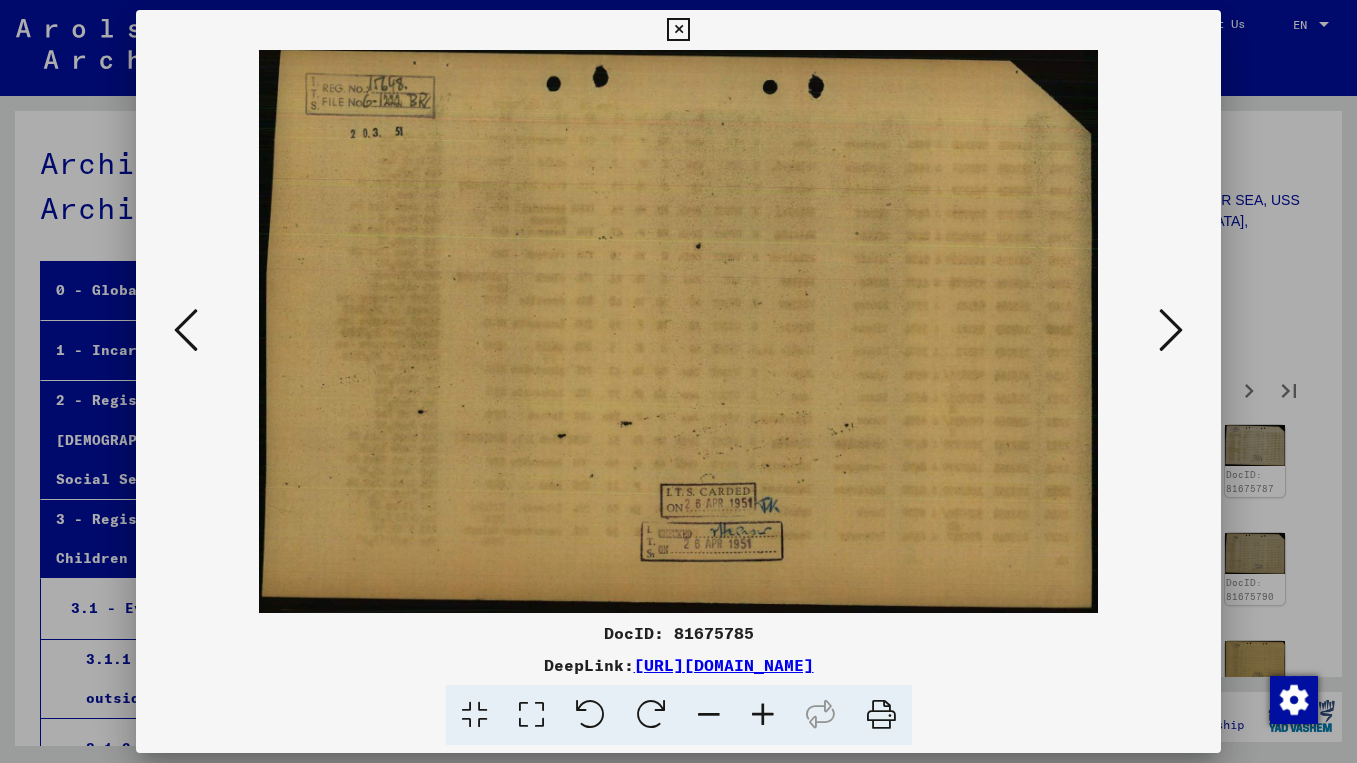 click at bounding box center (186, 330) 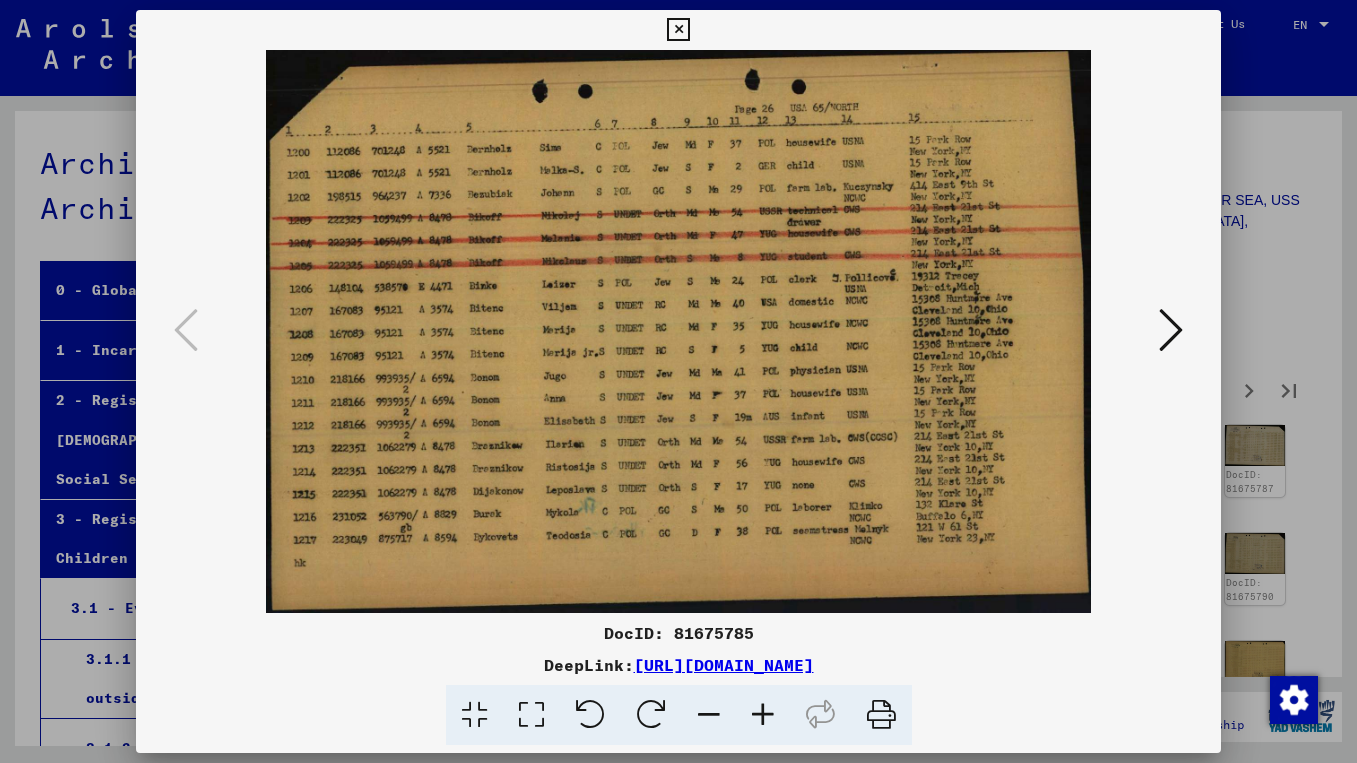 click at bounding box center [678, 30] 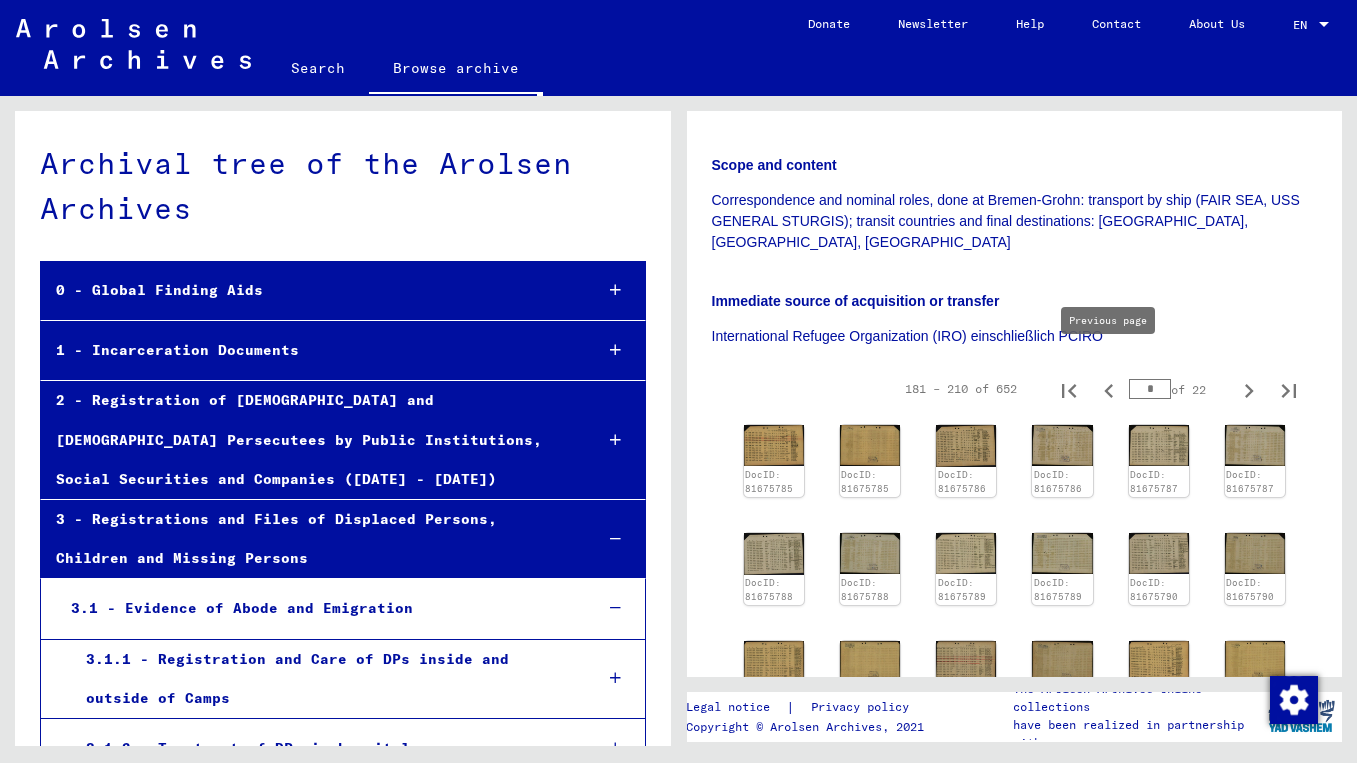 click 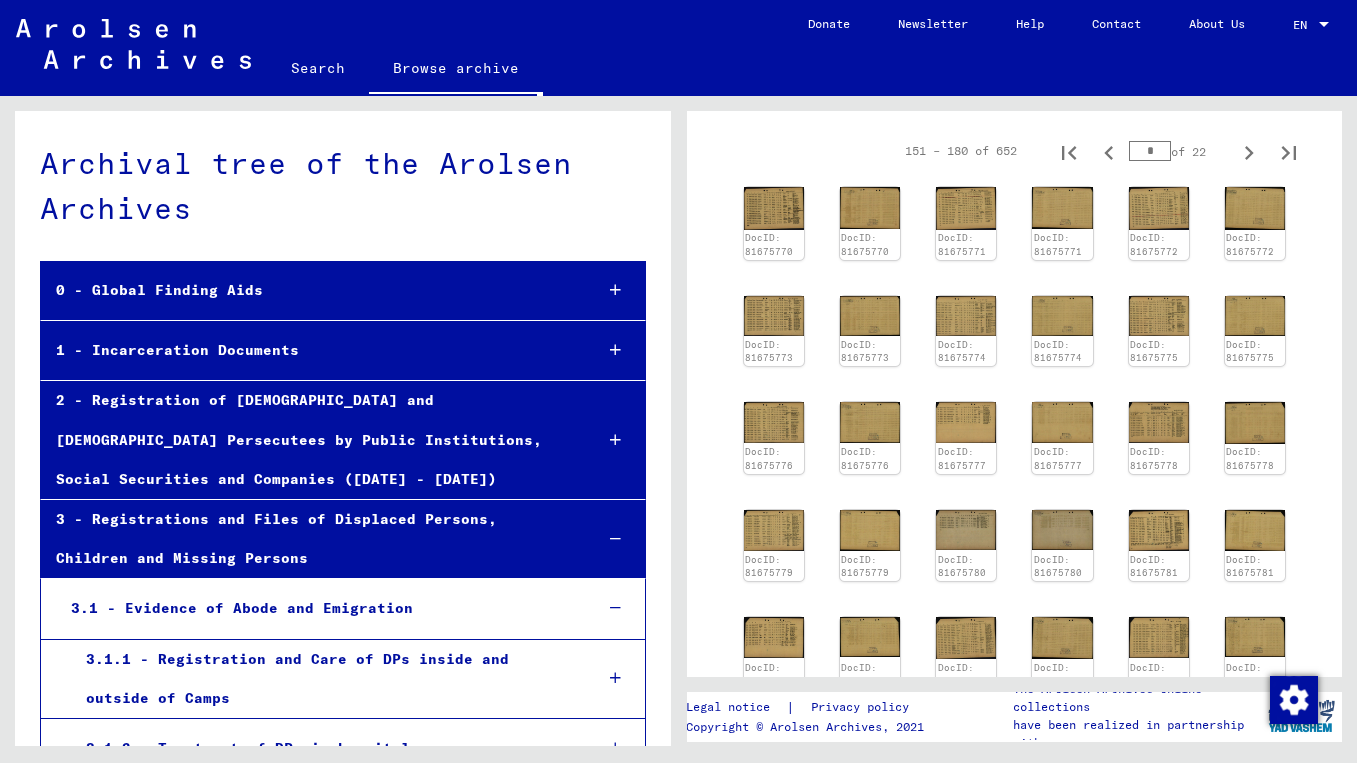 scroll, scrollTop: 659, scrollLeft: 0, axis: vertical 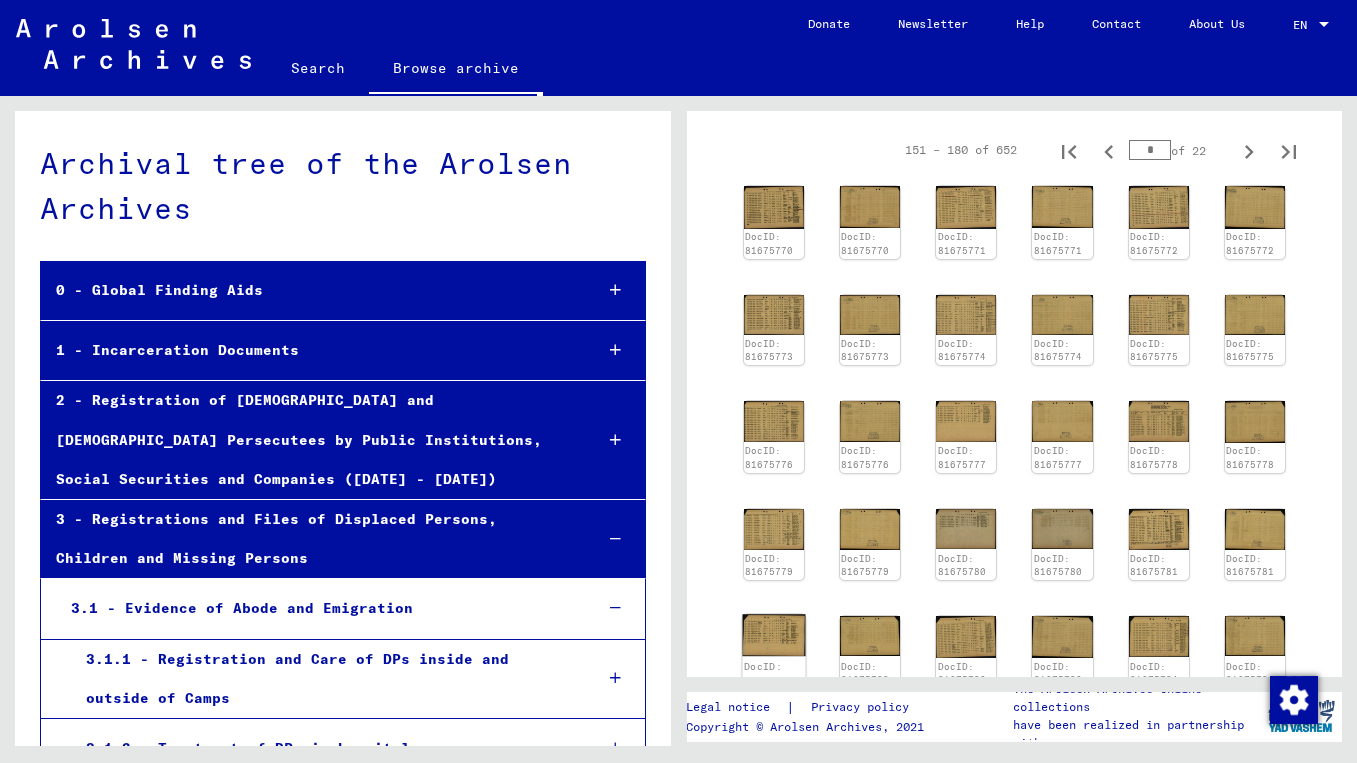 click 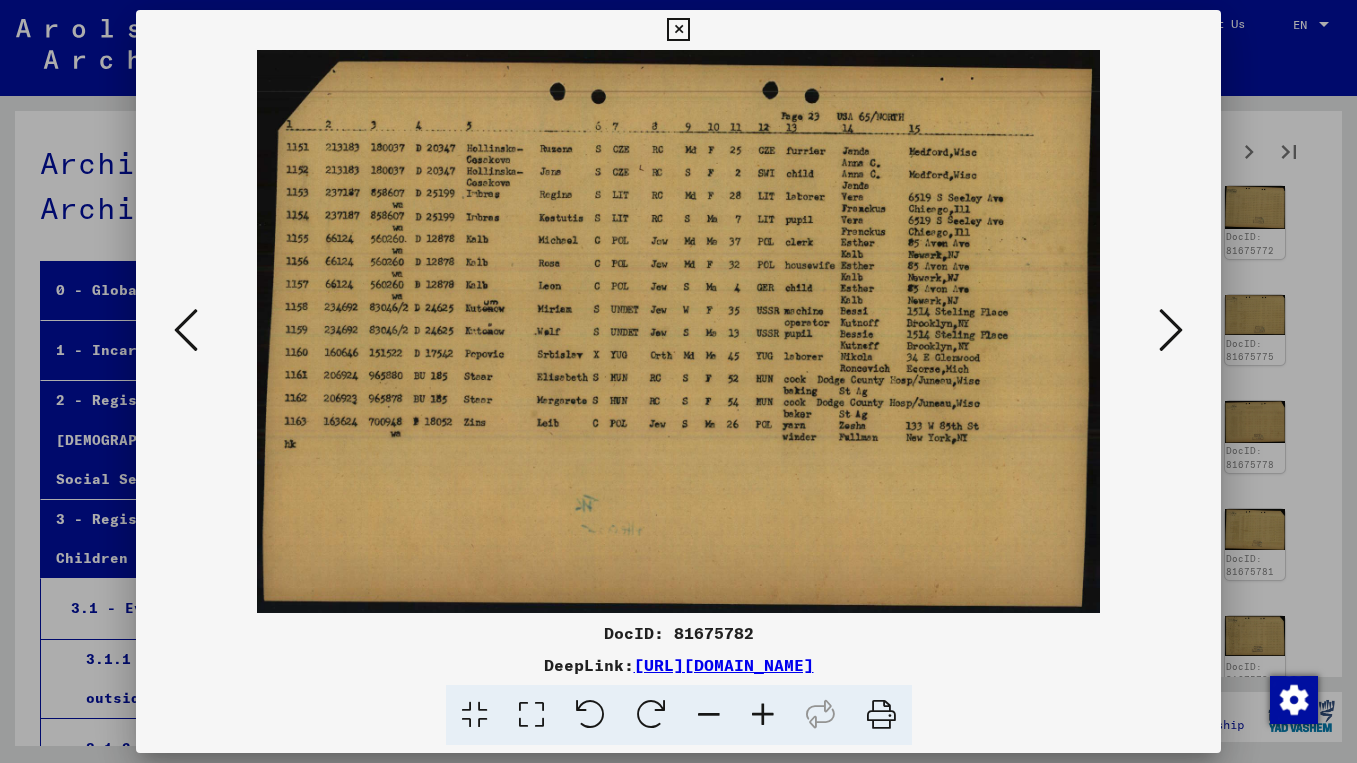 type 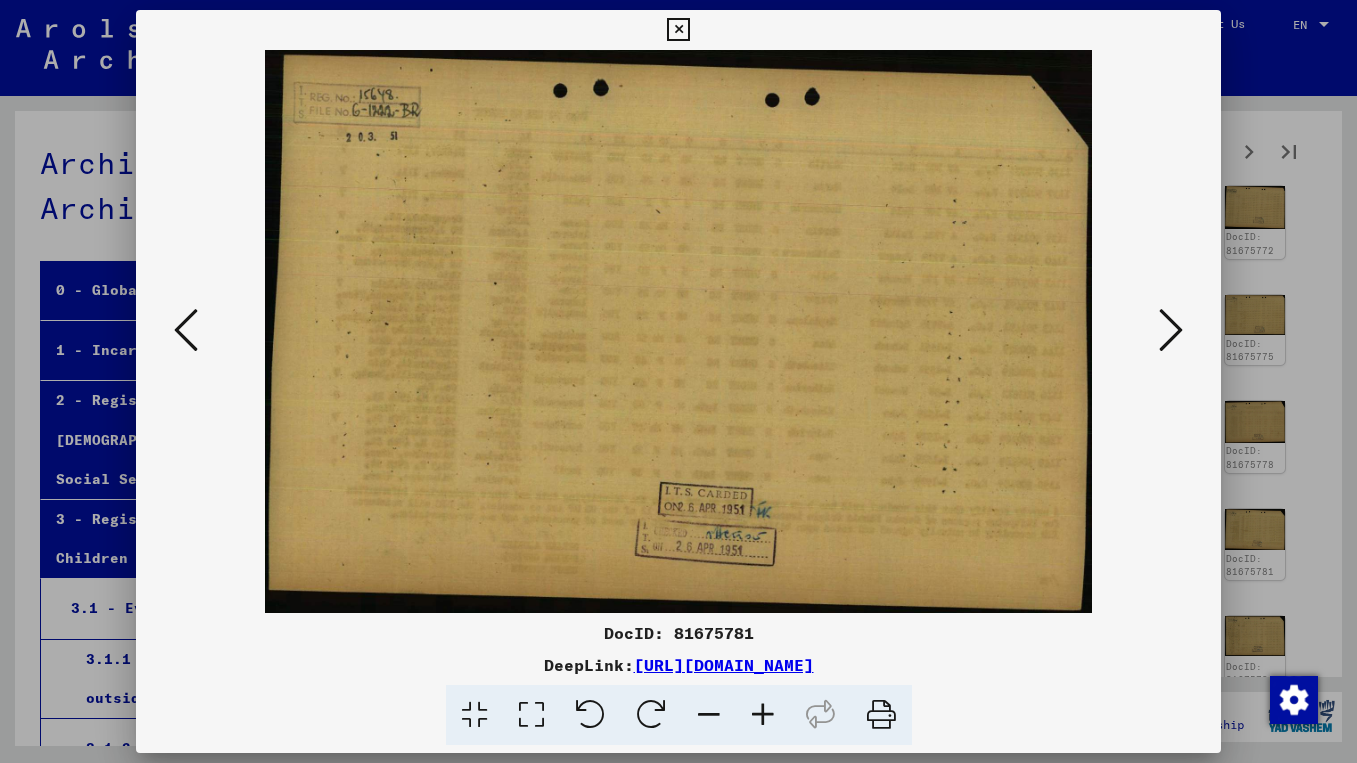 type 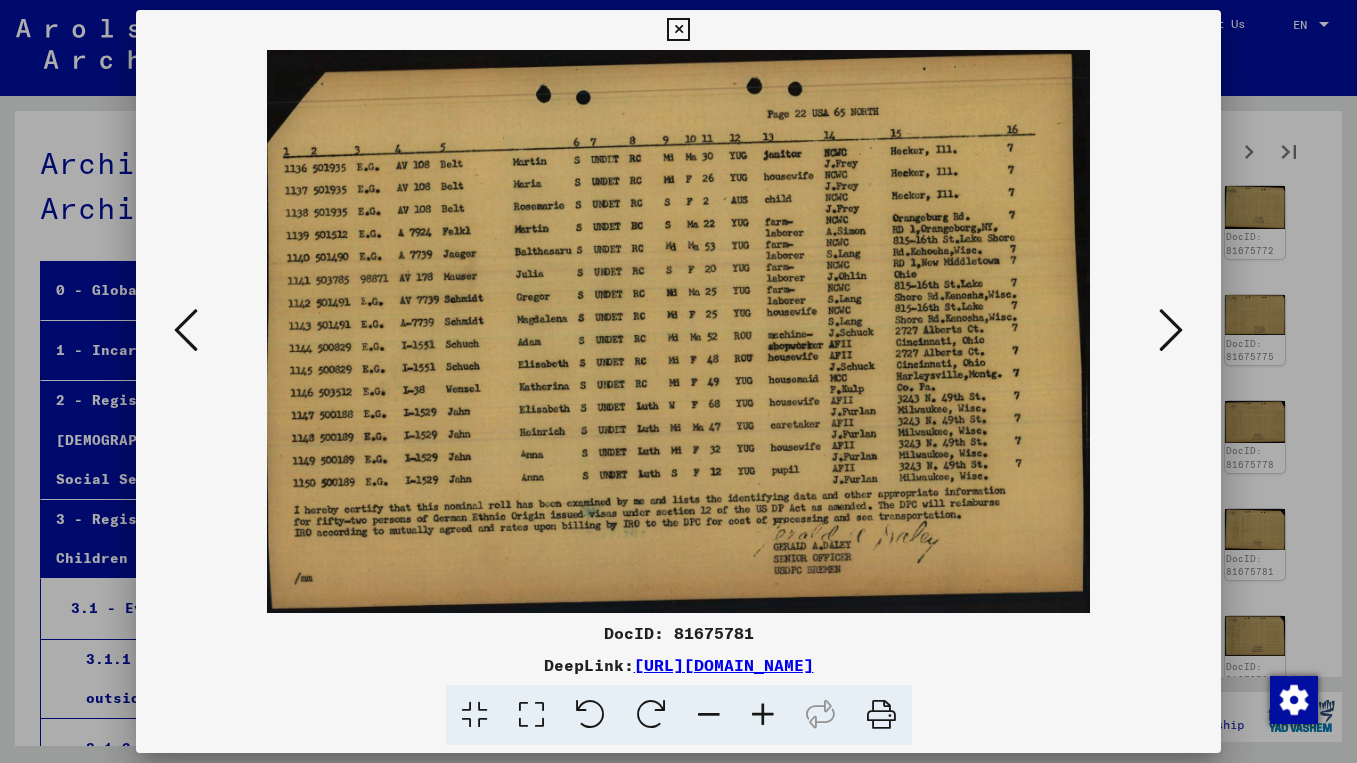 click at bounding box center [678, 30] 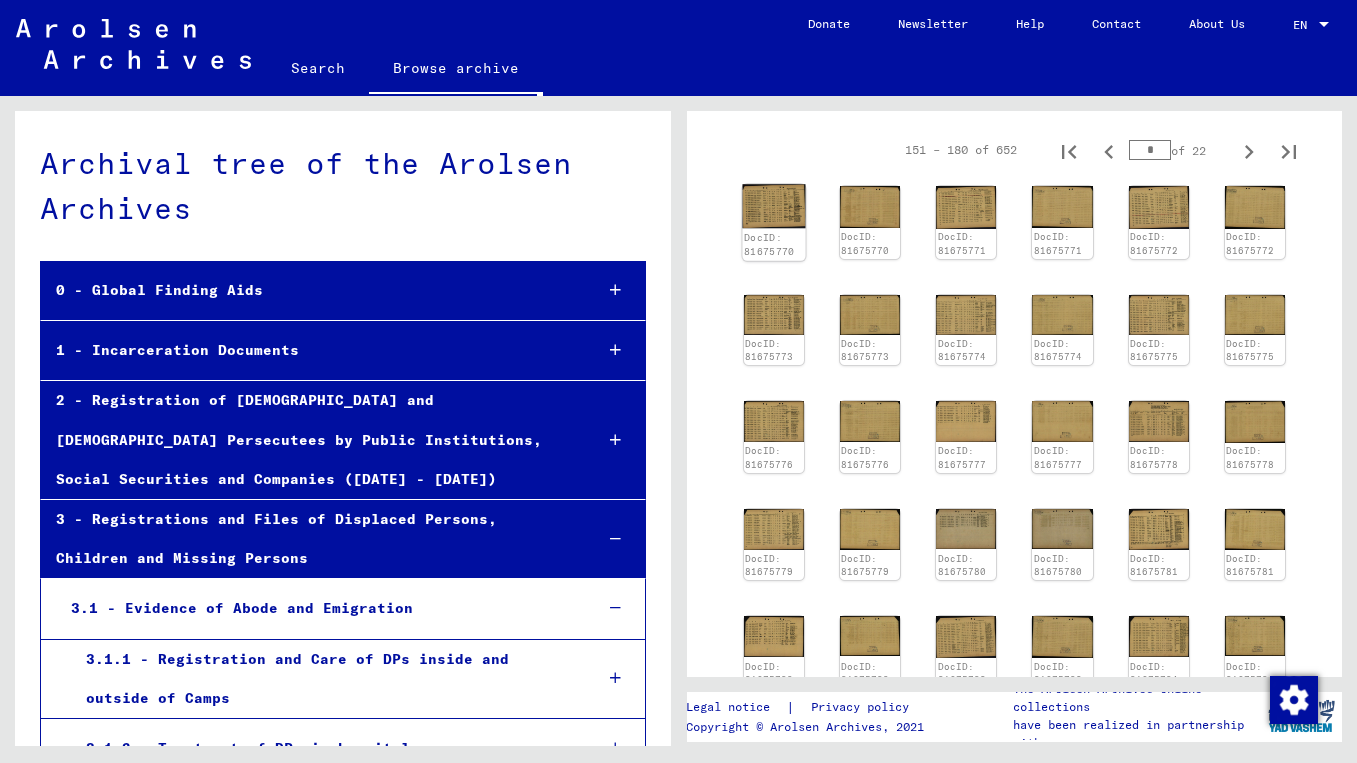 click 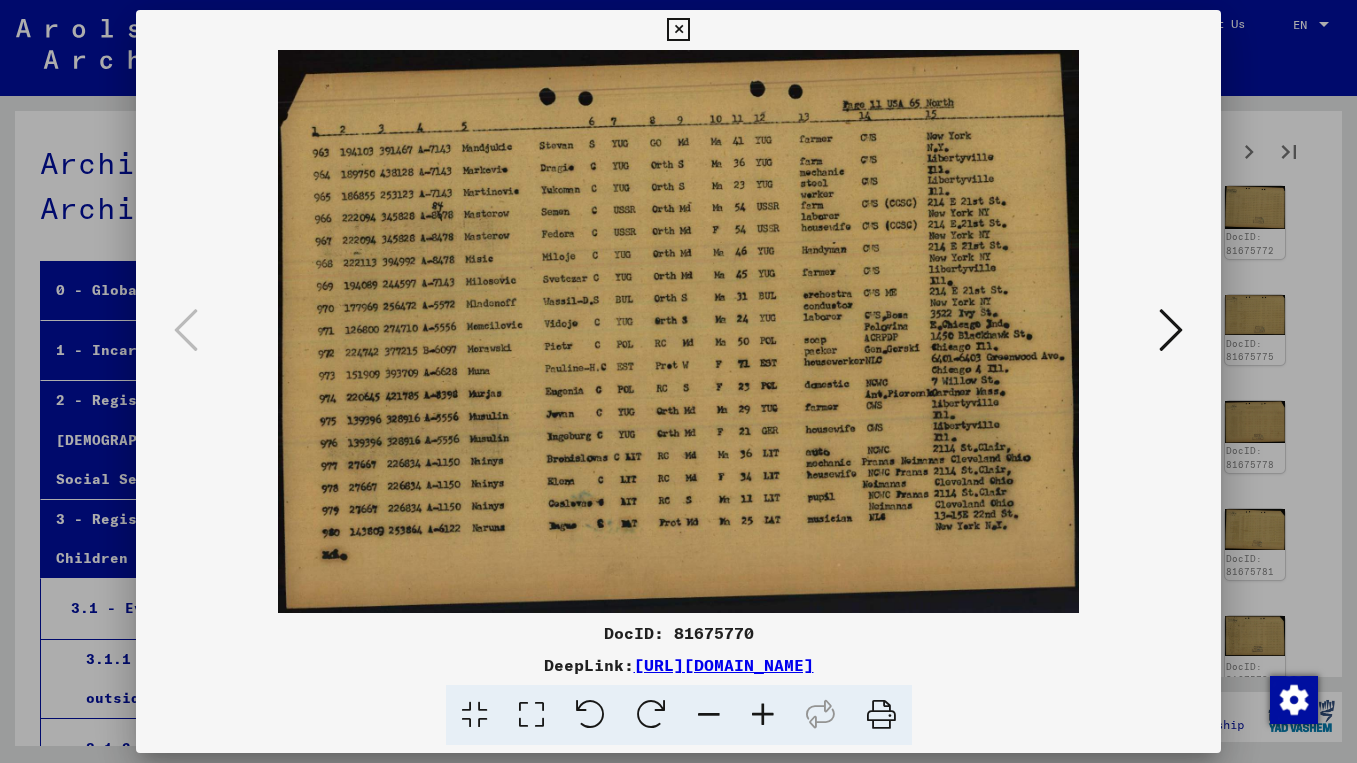 click at bounding box center [678, 30] 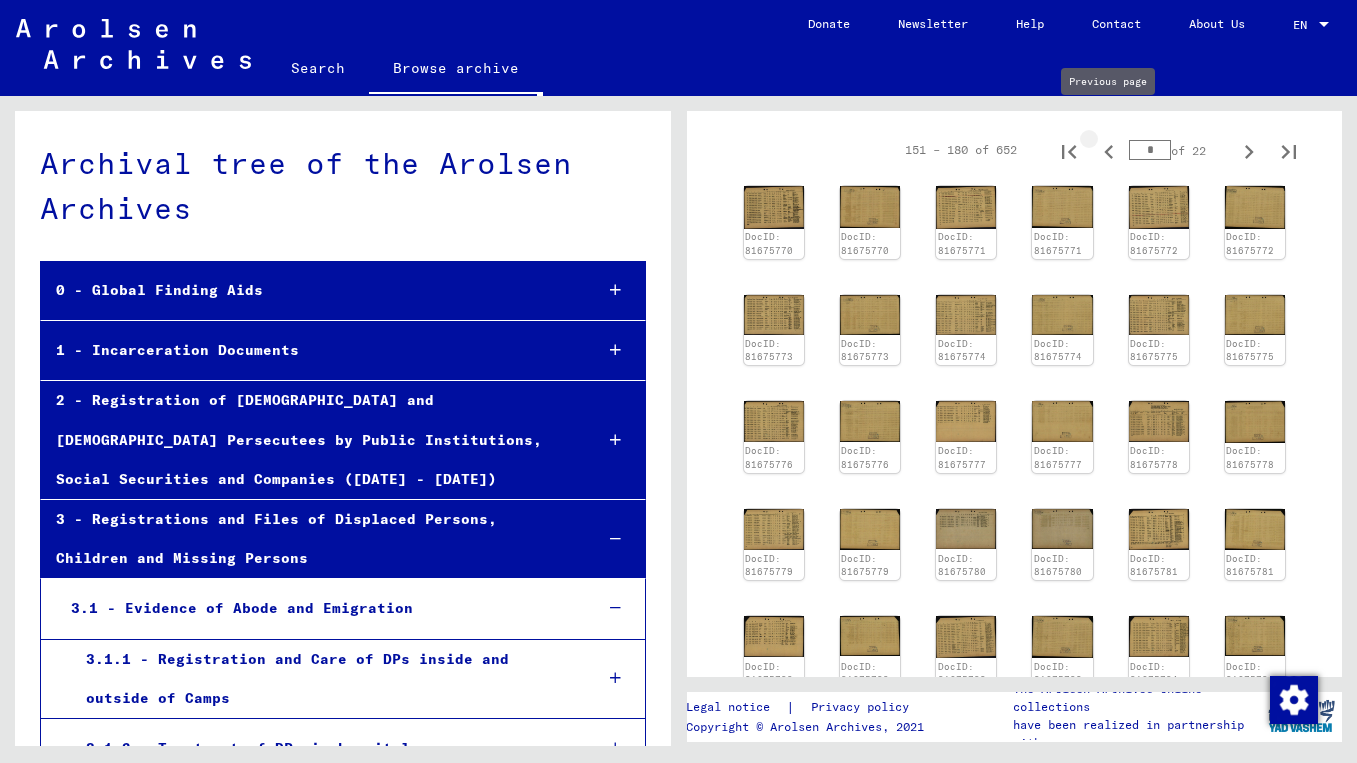 click 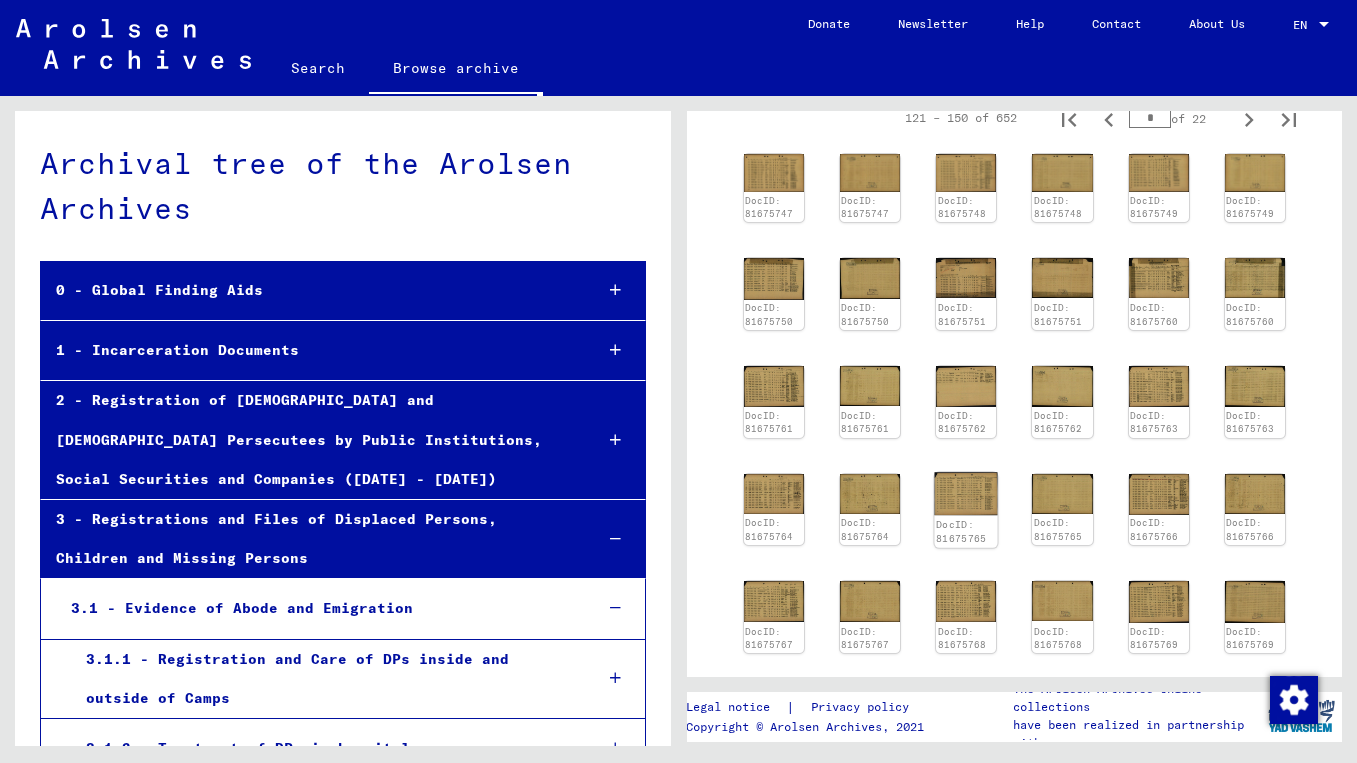 scroll, scrollTop: 692, scrollLeft: 0, axis: vertical 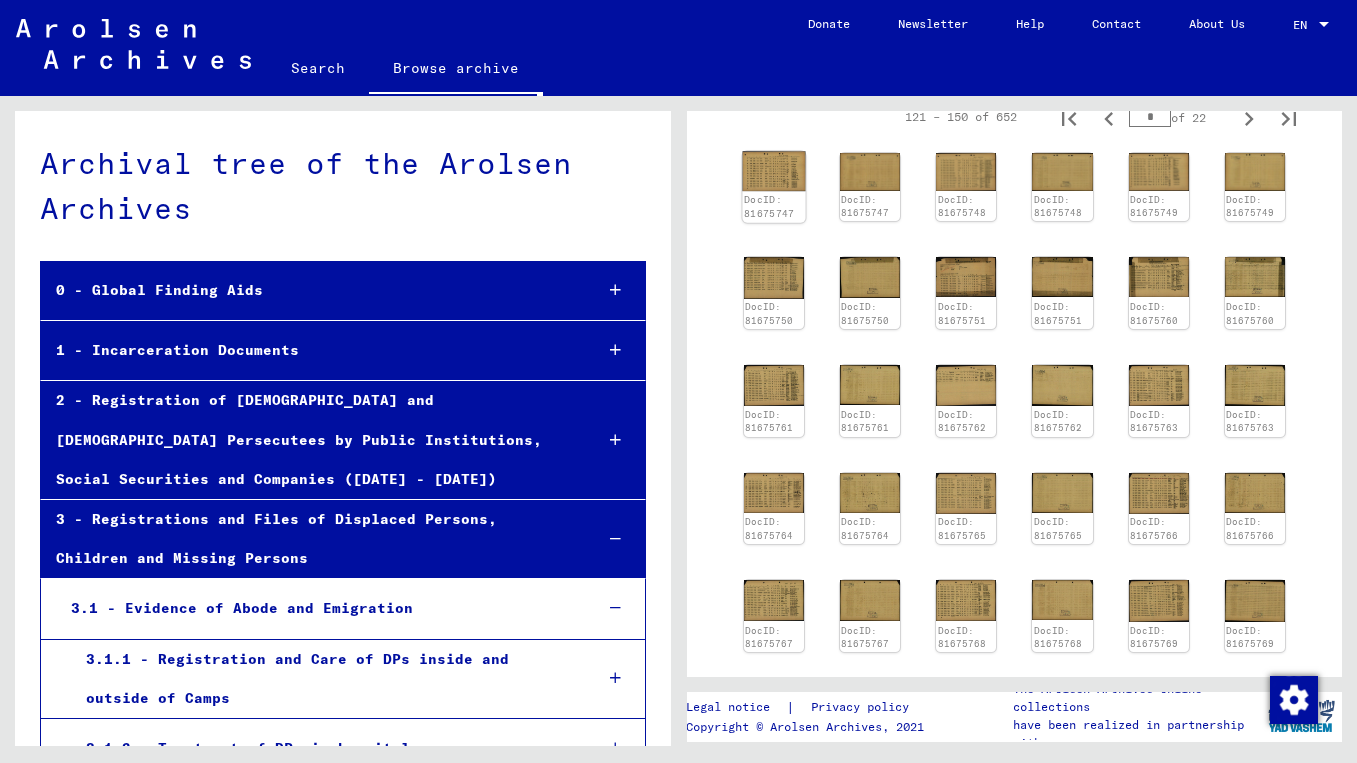 click 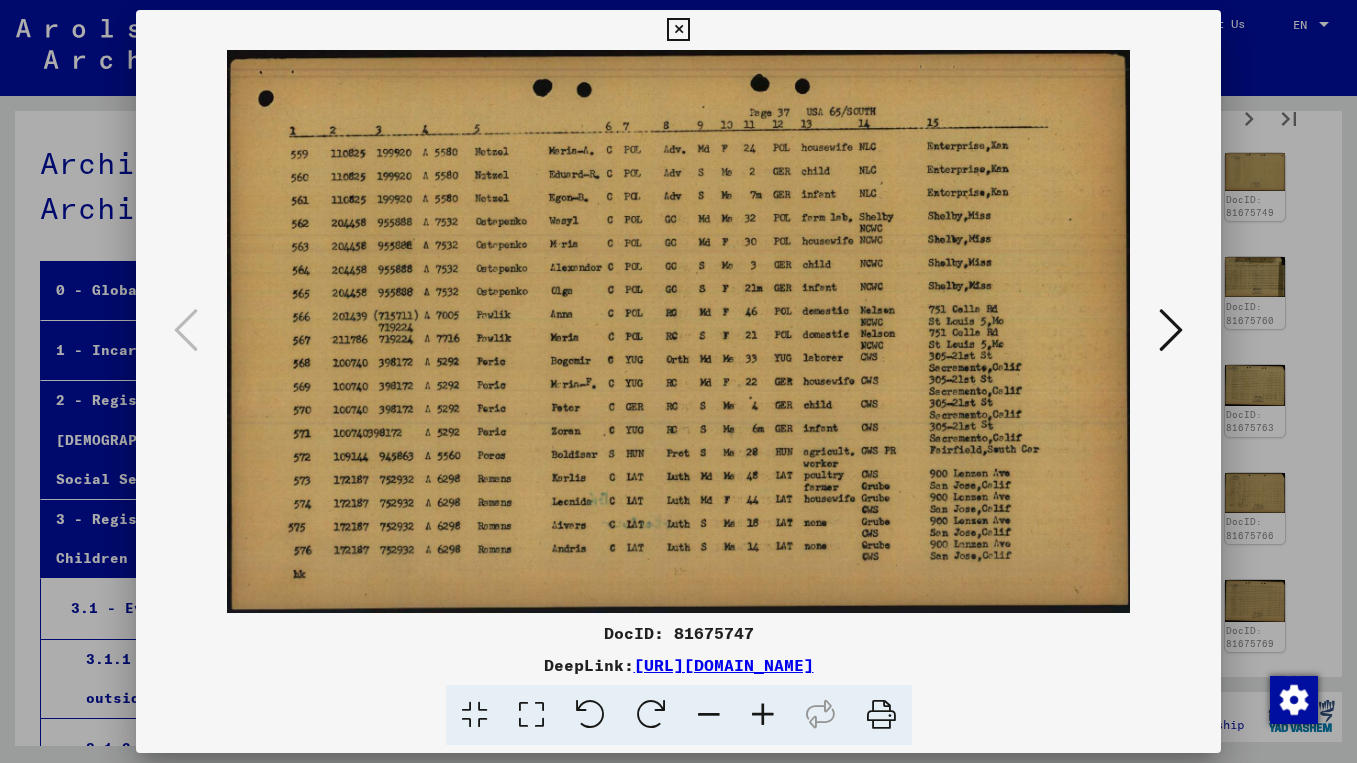 click at bounding box center [1171, 330] 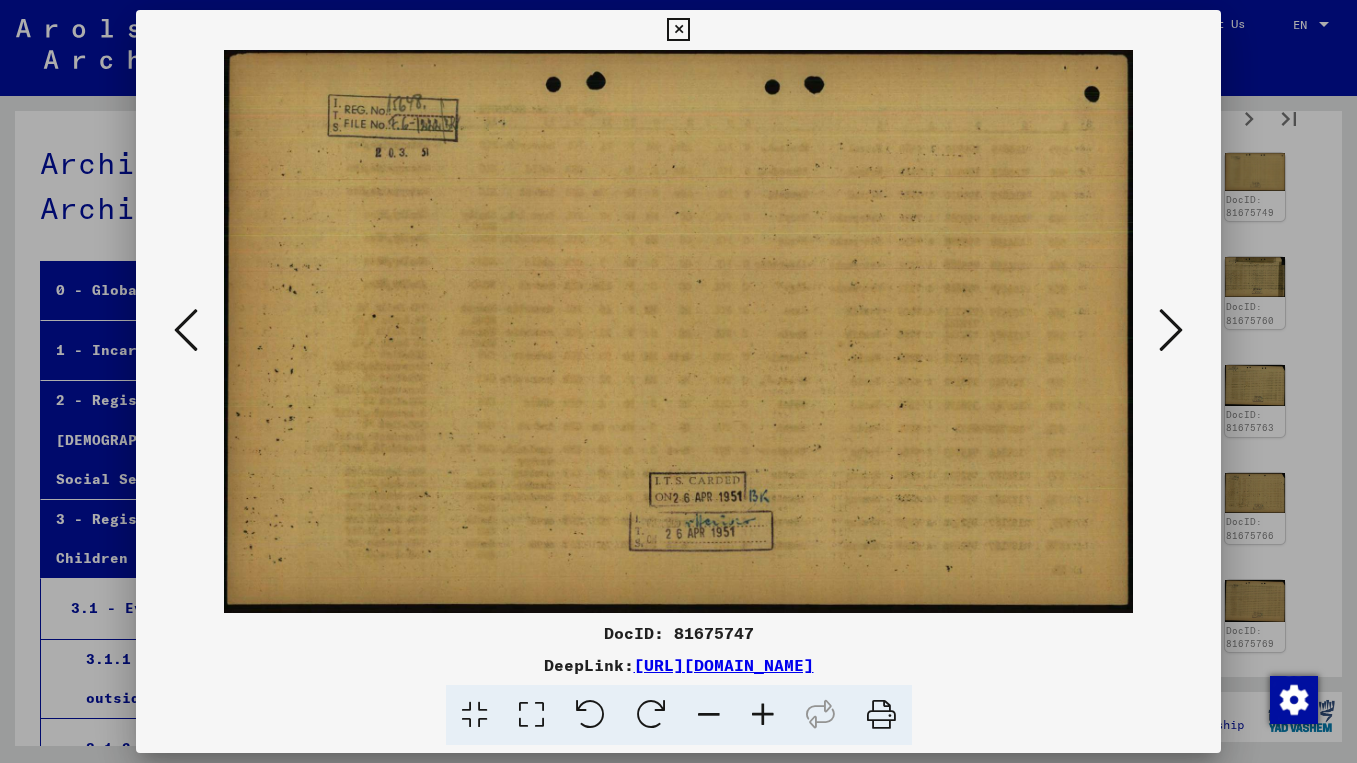 click at bounding box center (1171, 330) 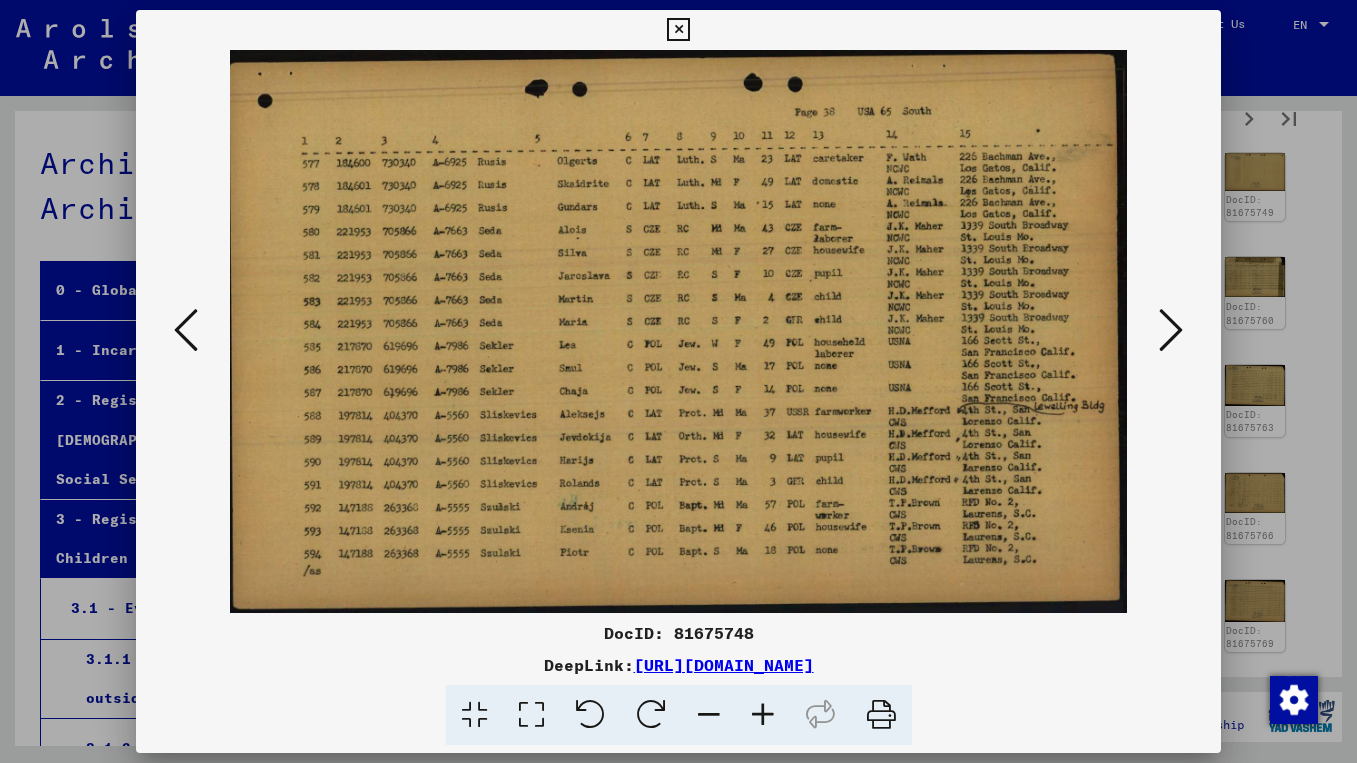 click at bounding box center (1171, 330) 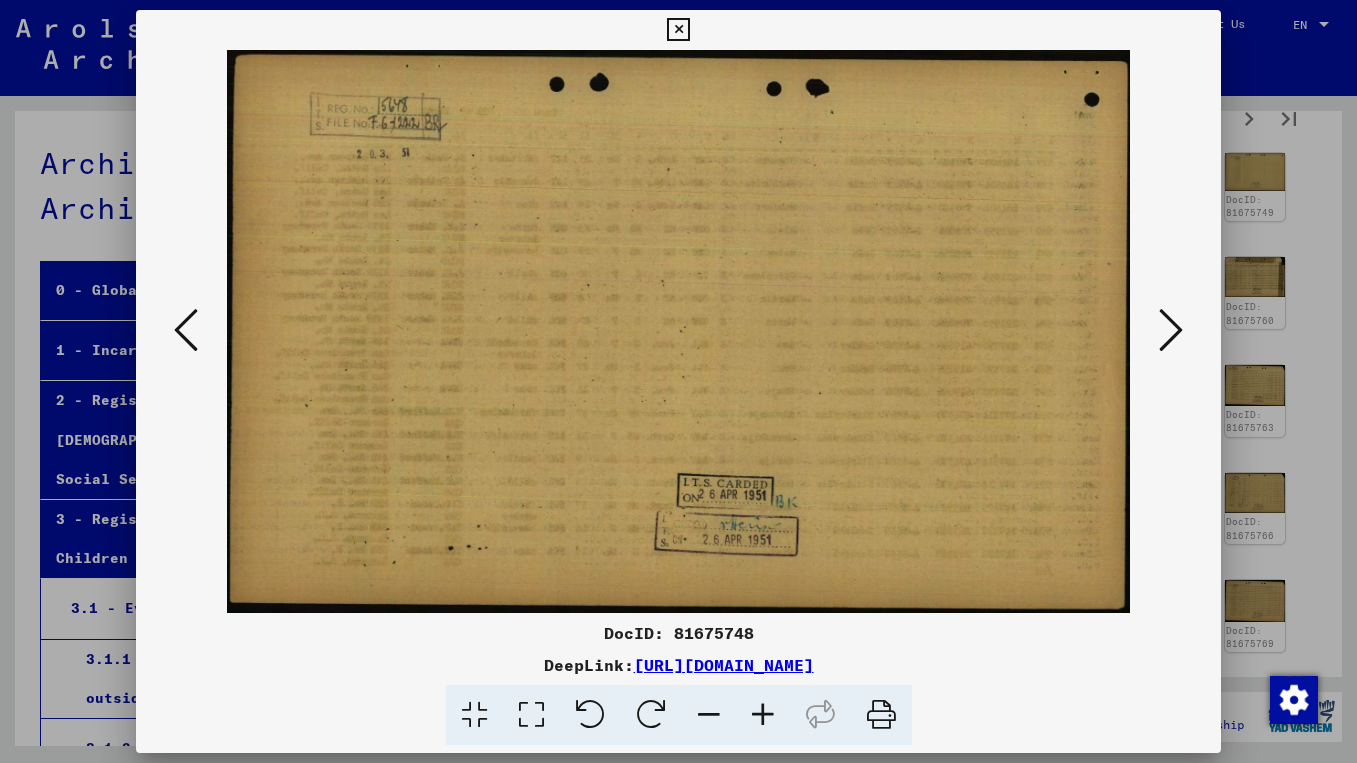 click at bounding box center (1171, 330) 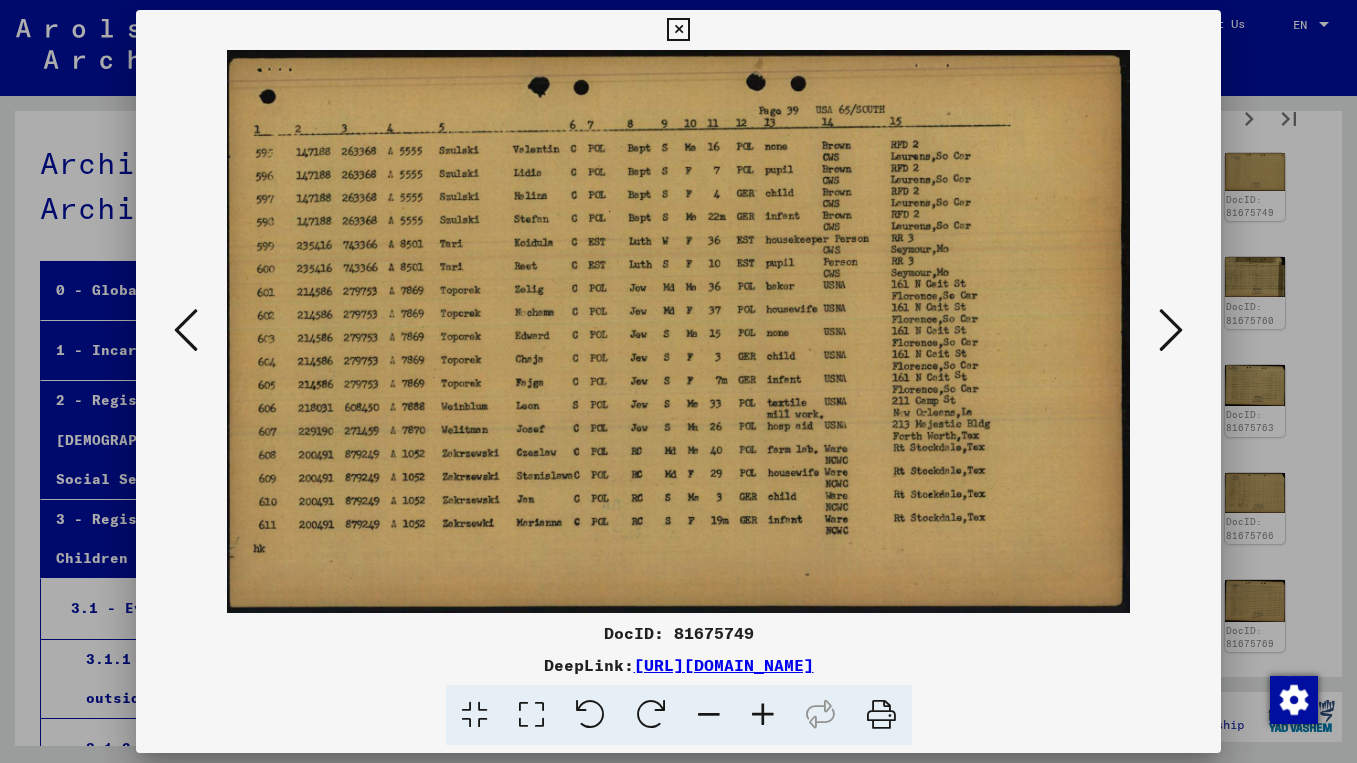 click at bounding box center (1171, 330) 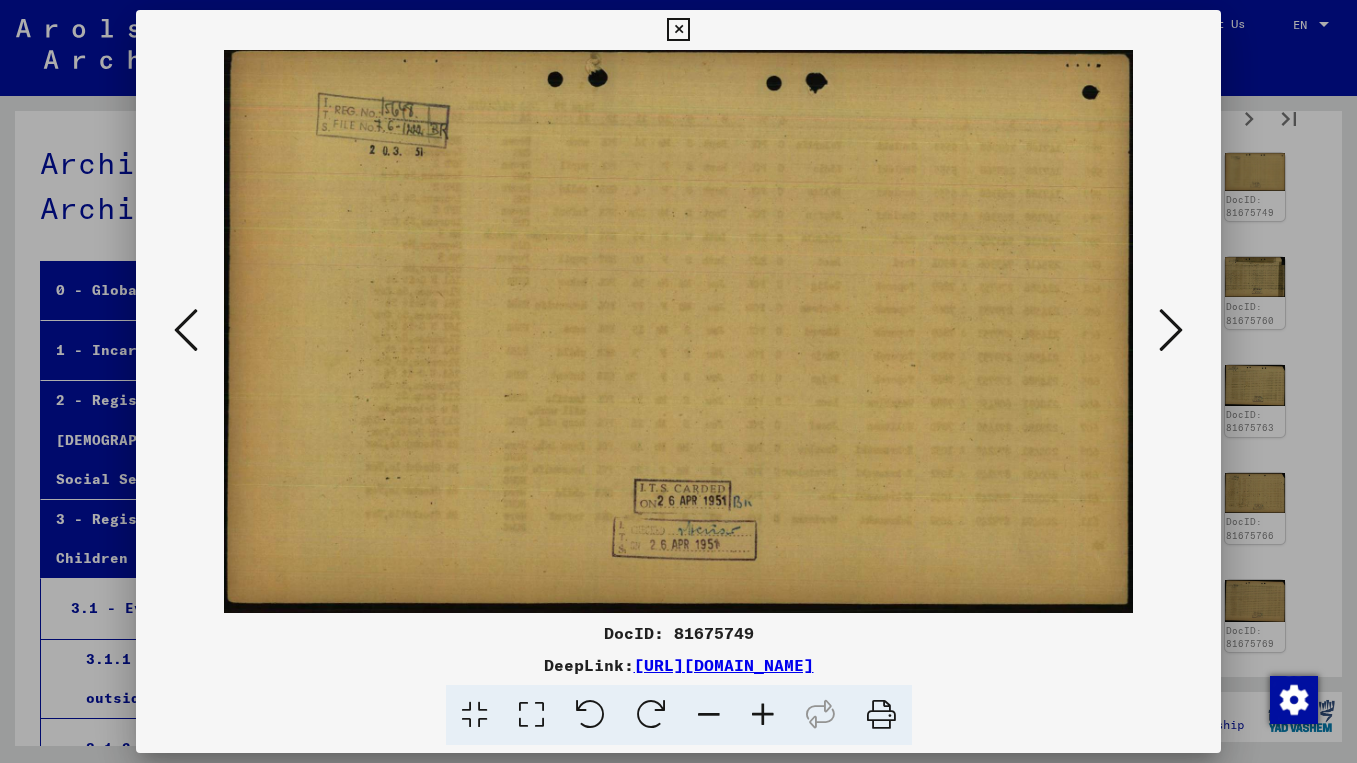 click at bounding box center [1171, 330] 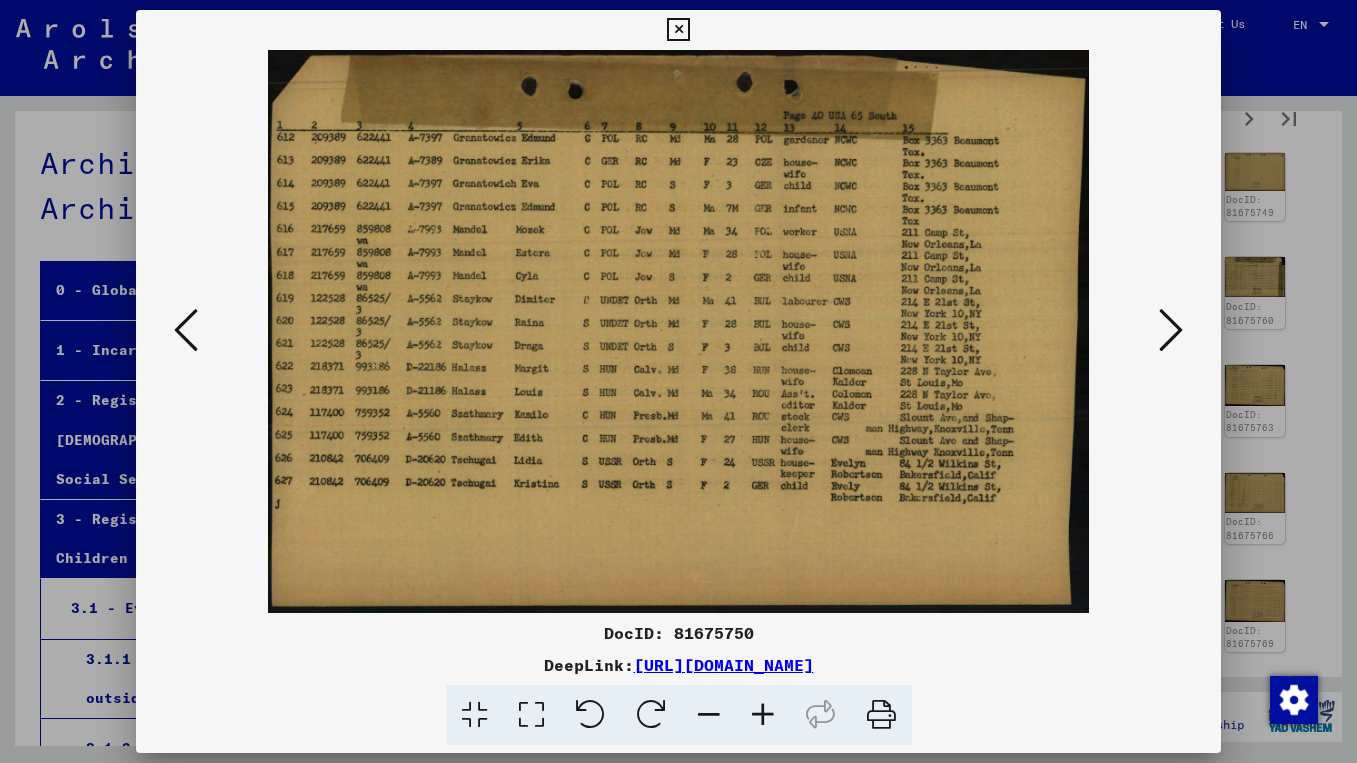 click at bounding box center (1171, 330) 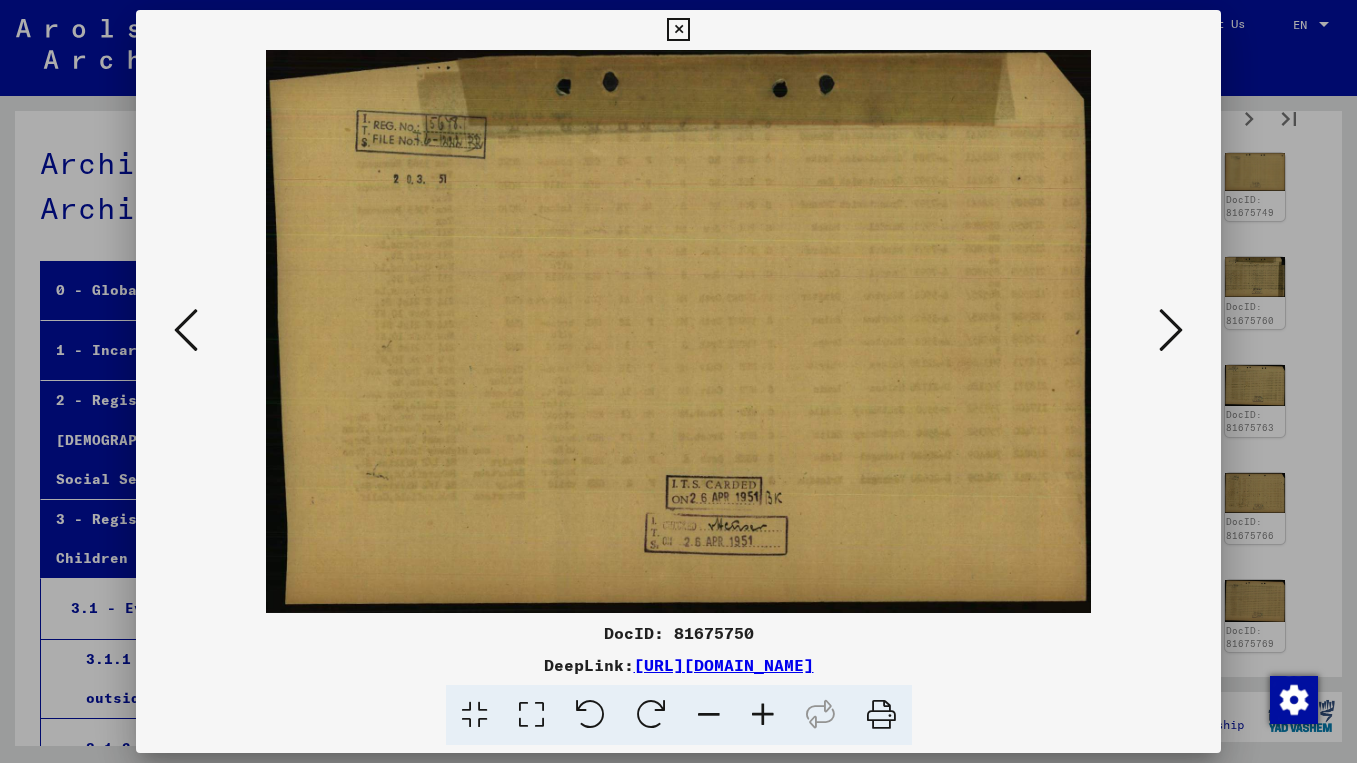 click at bounding box center (1171, 330) 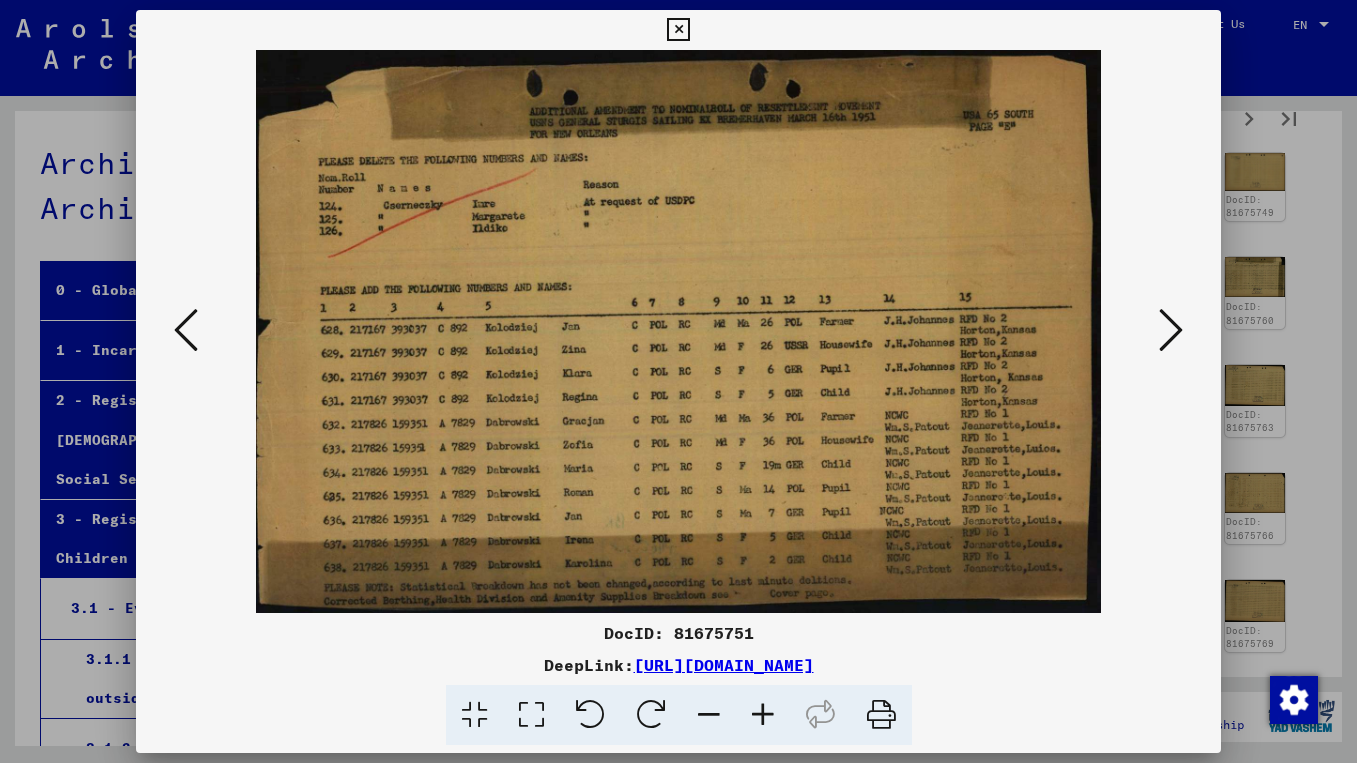 click at bounding box center (678, 30) 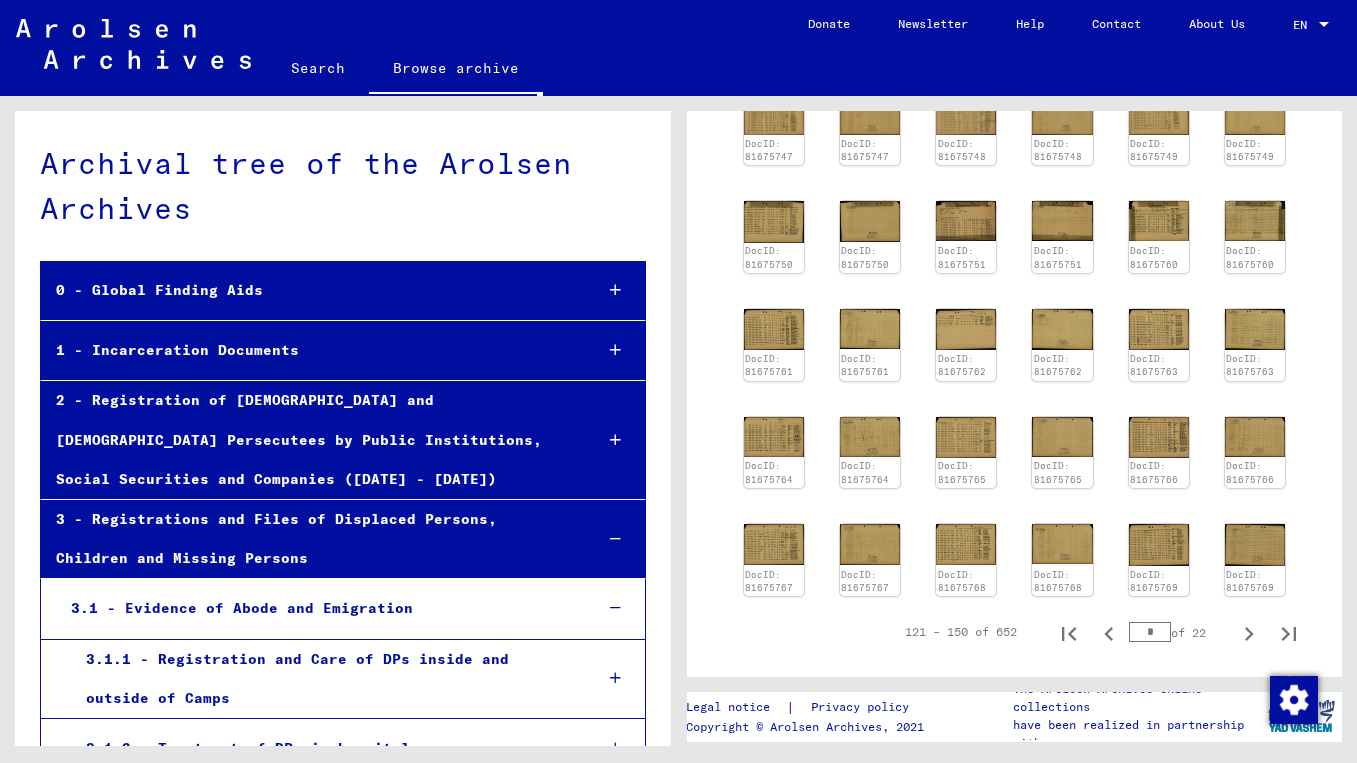 scroll, scrollTop: 749, scrollLeft: 0, axis: vertical 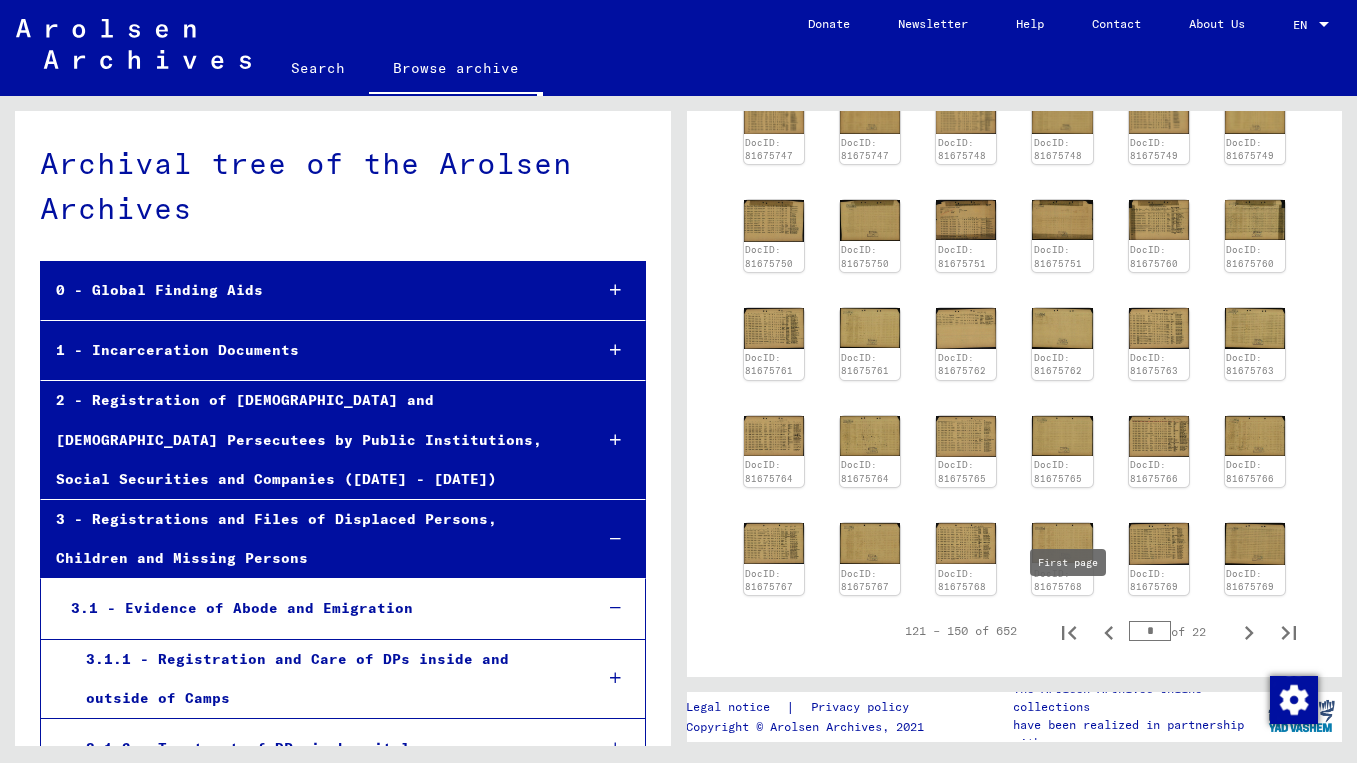 click 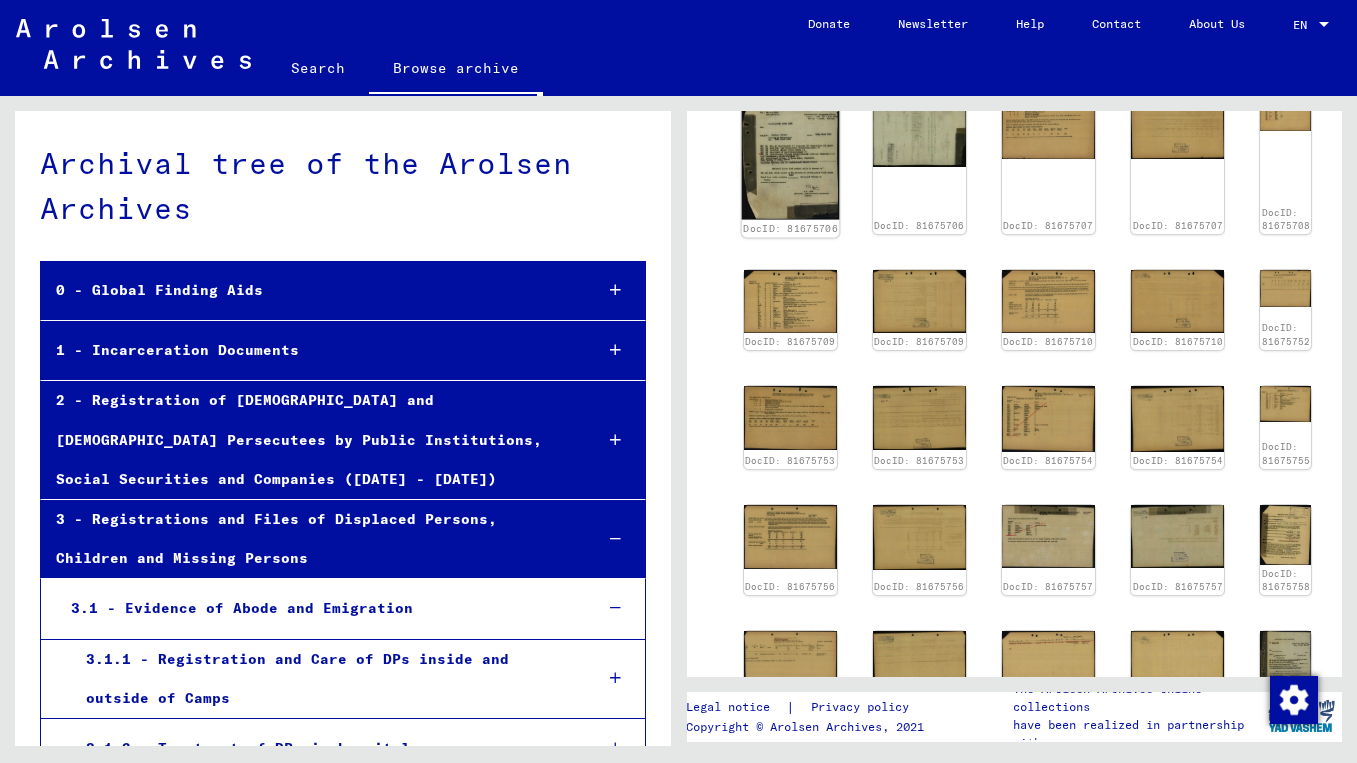 click 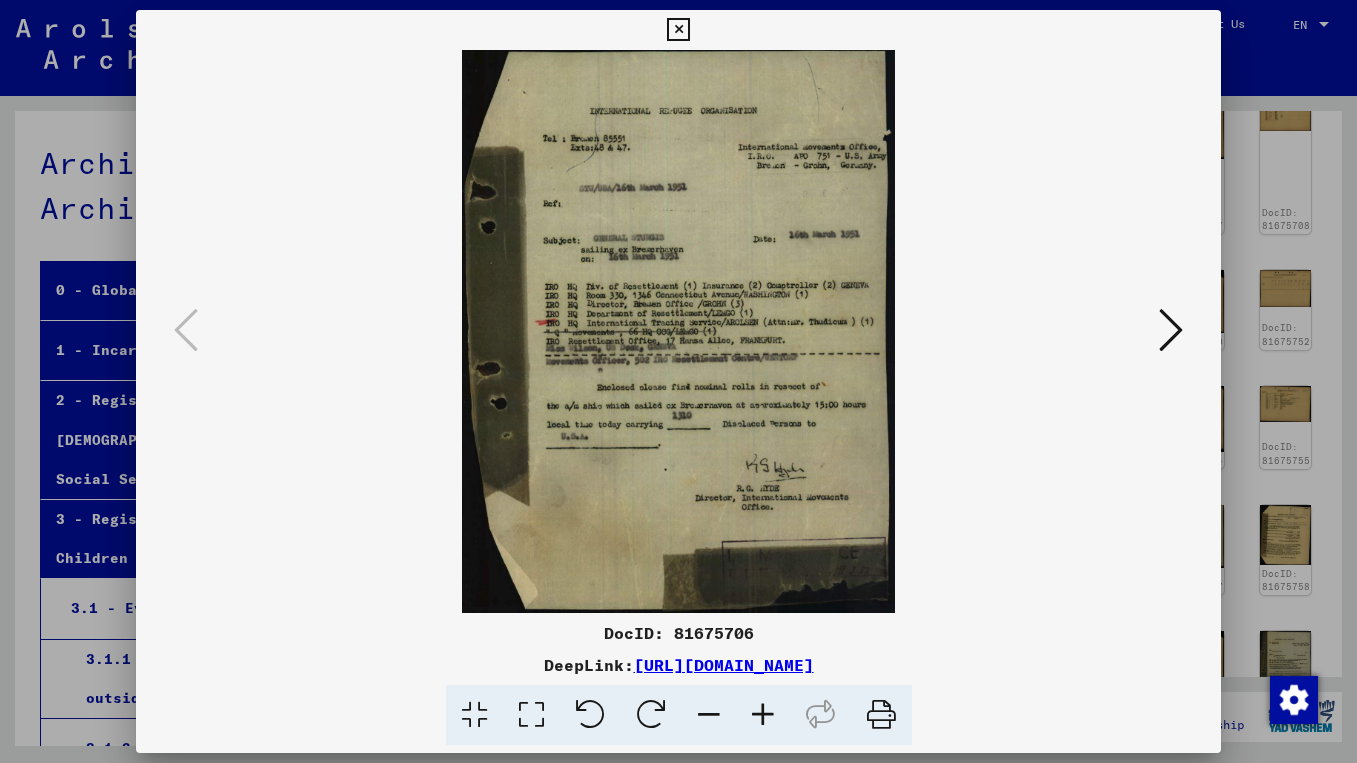 click at bounding box center (1171, 330) 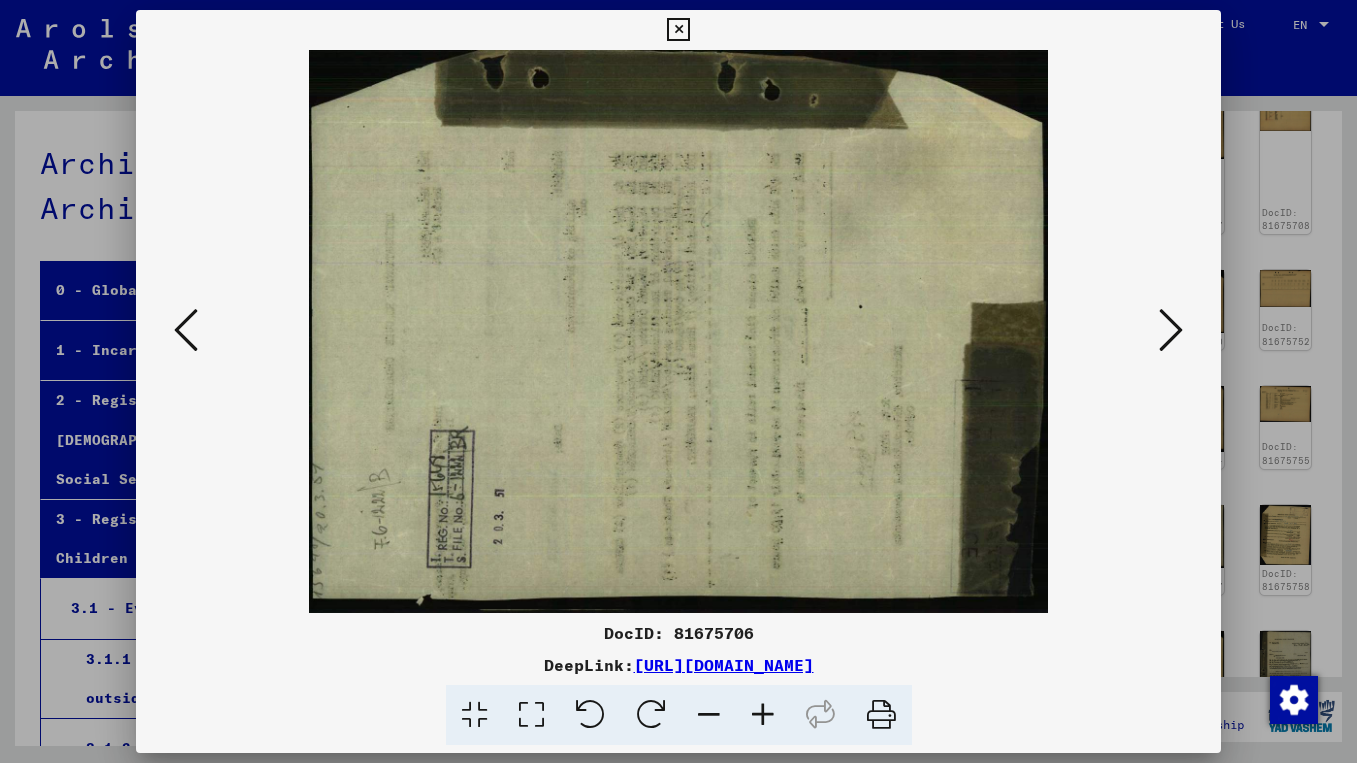 click at bounding box center (1171, 330) 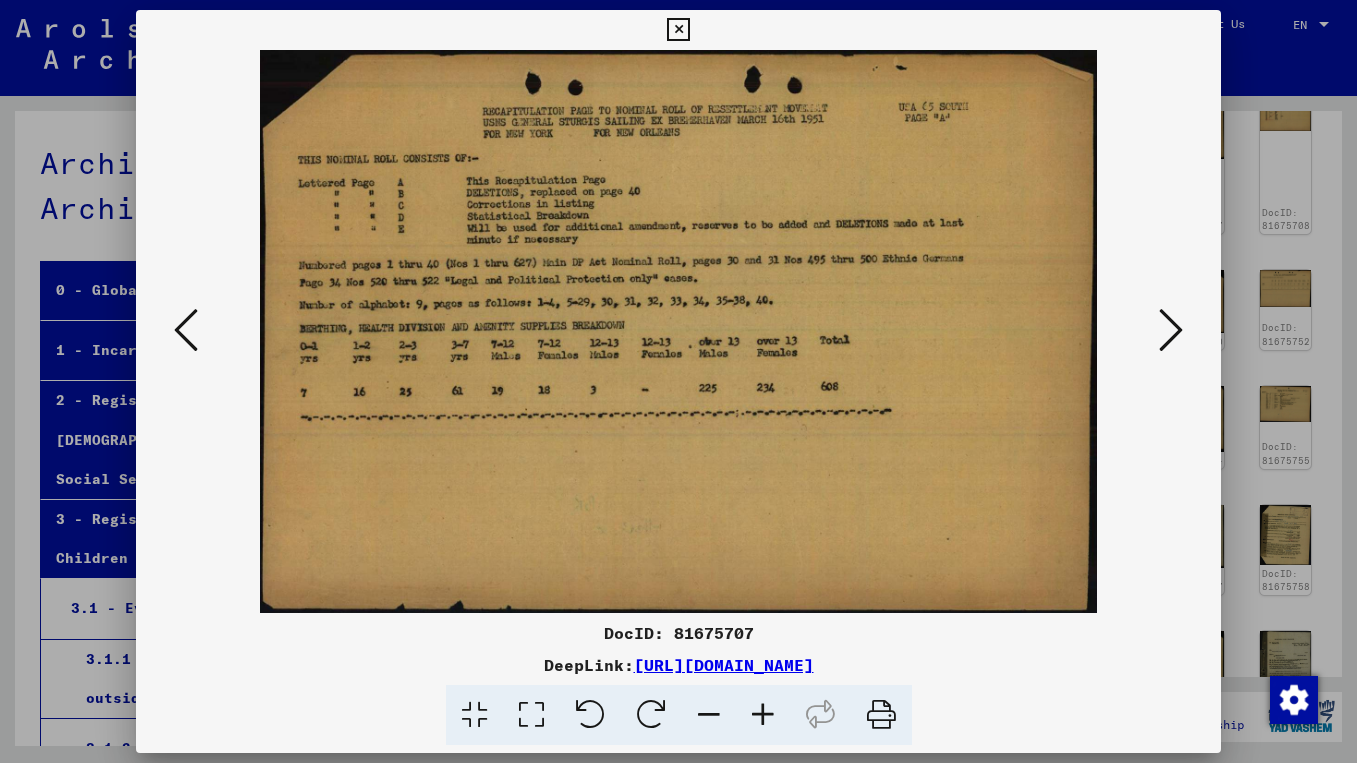 click at bounding box center (1171, 330) 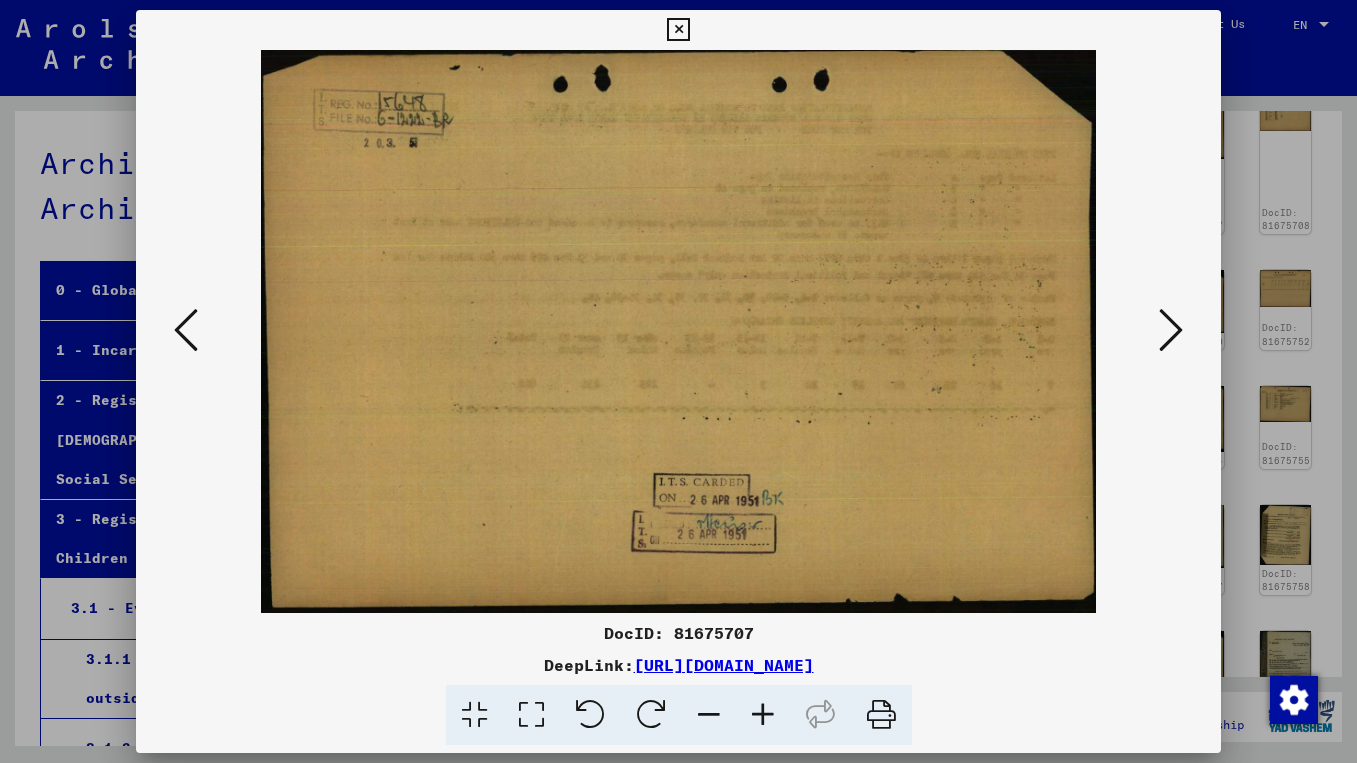 click at bounding box center (1171, 330) 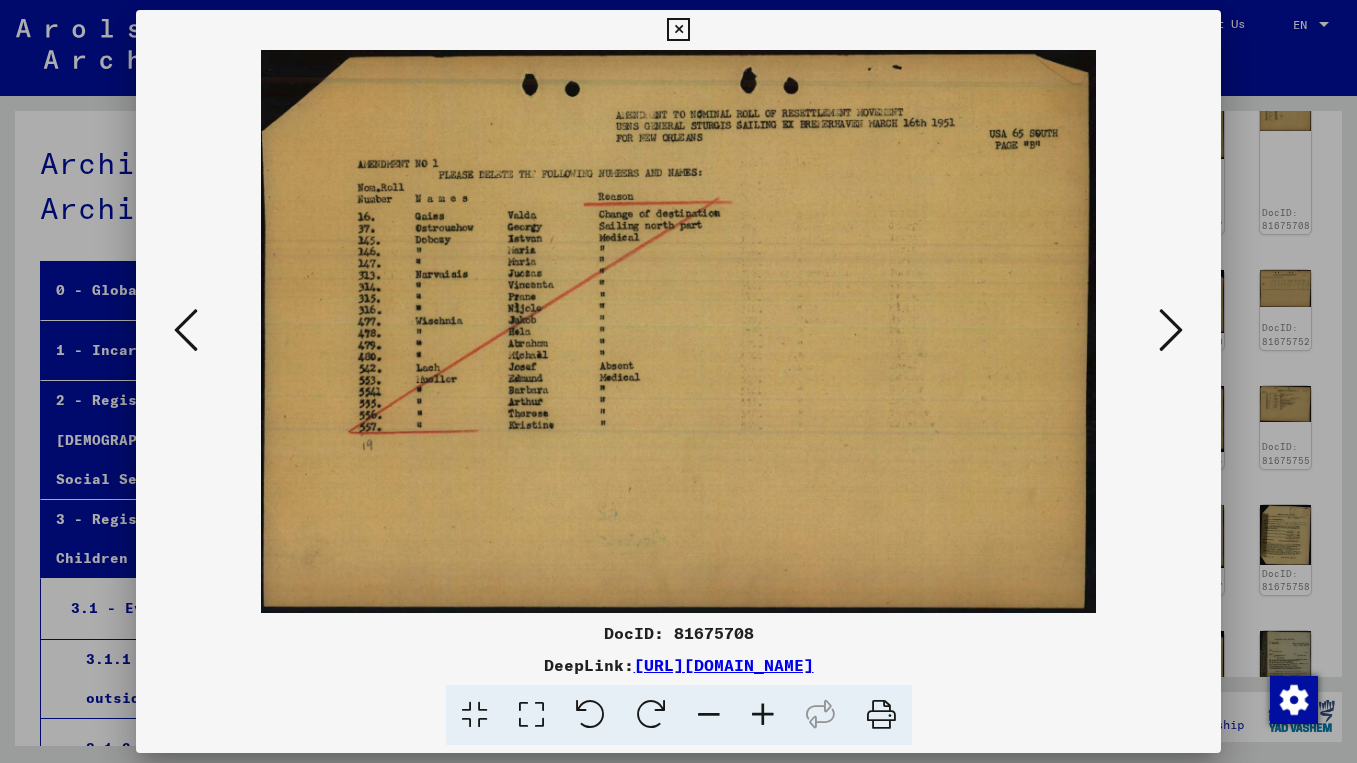 click at bounding box center [1171, 330] 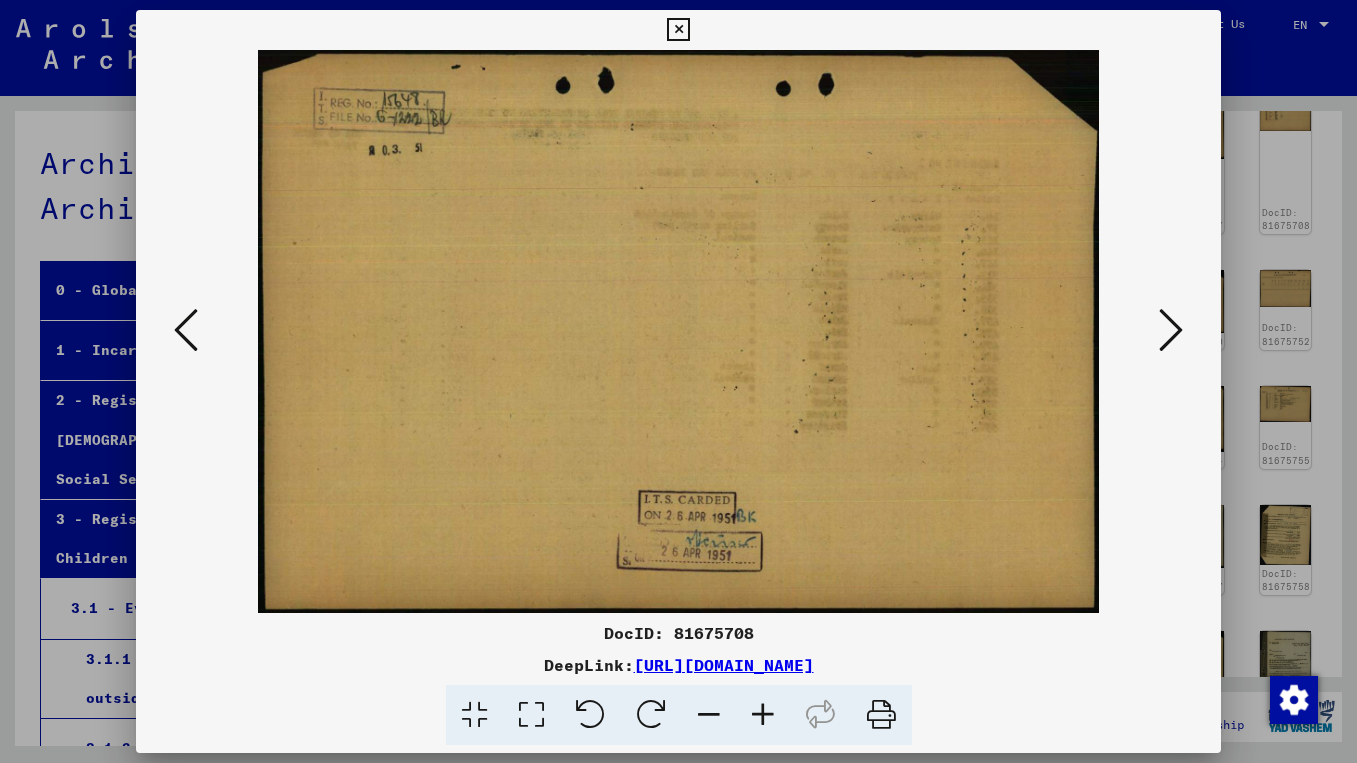 click at bounding box center (1171, 330) 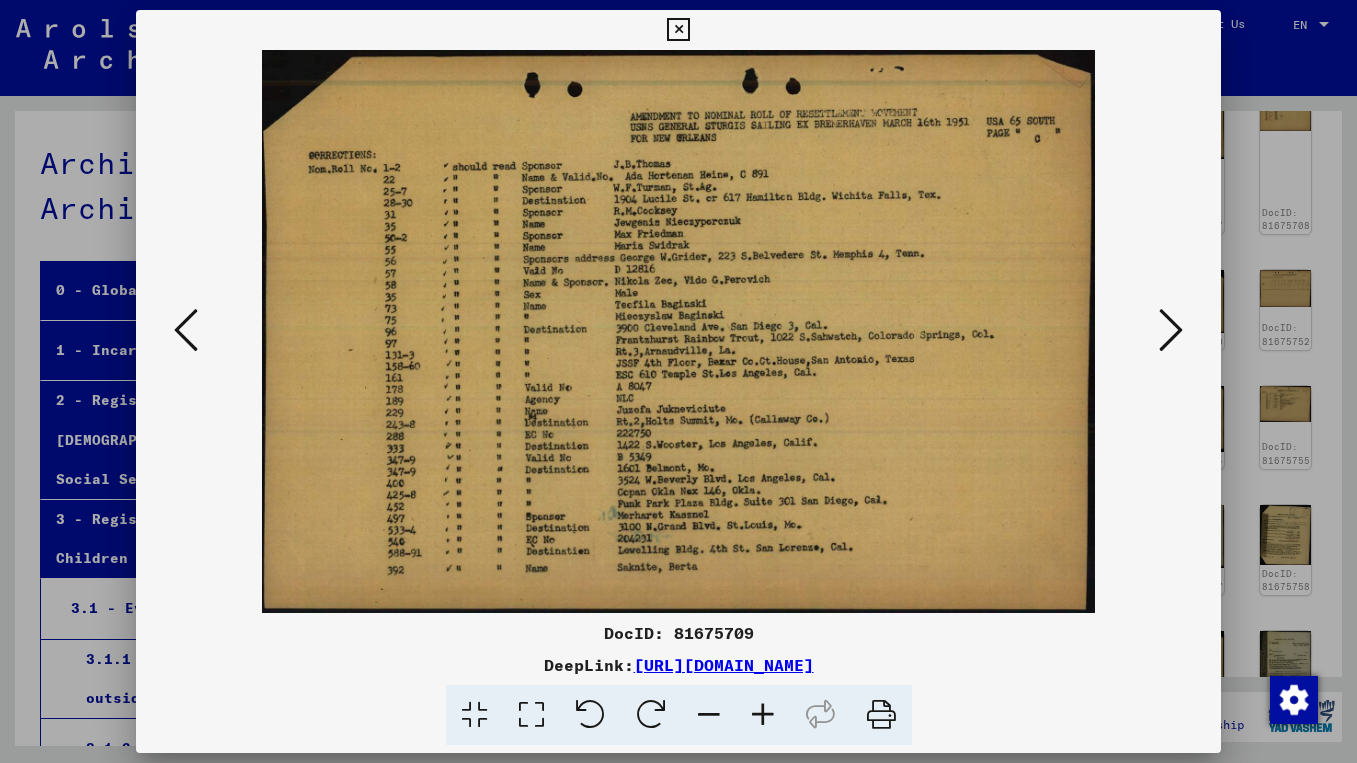 click at bounding box center [1171, 330] 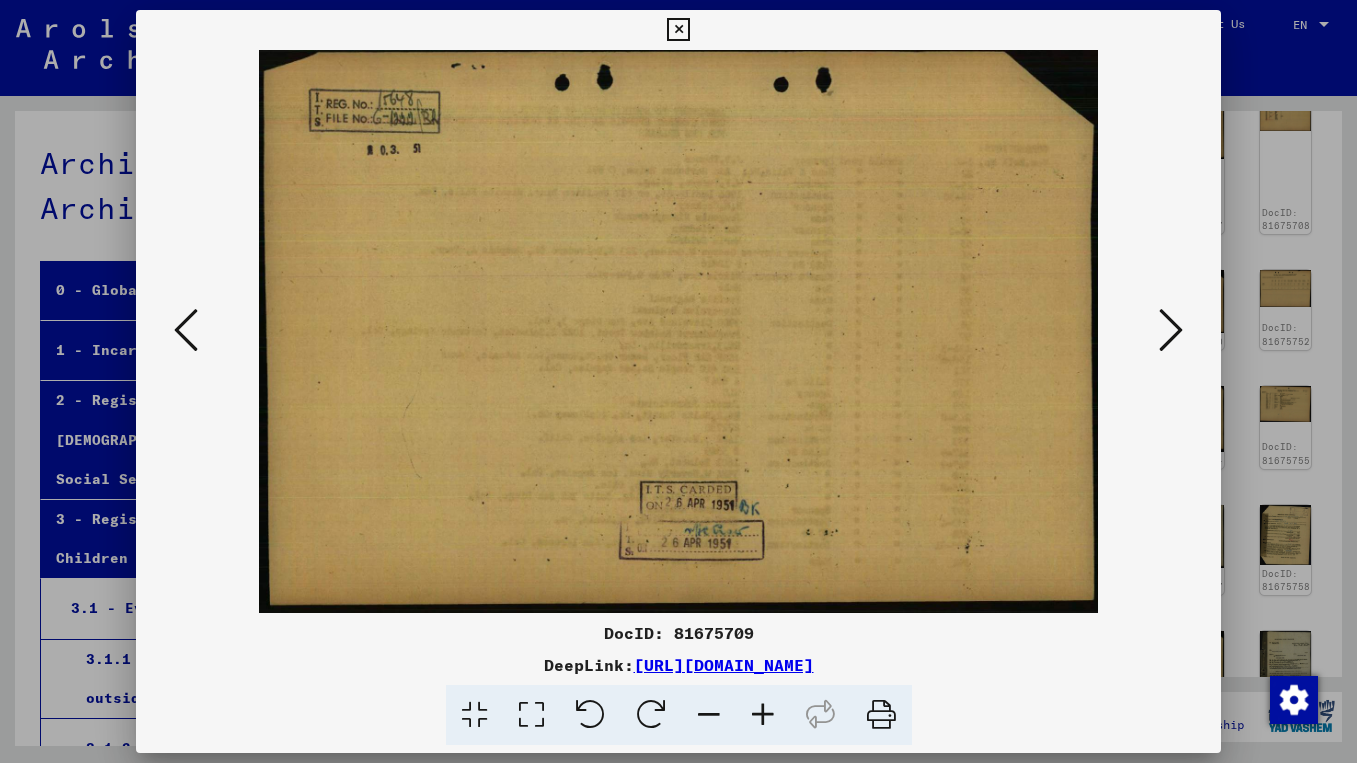 click at bounding box center [1171, 330] 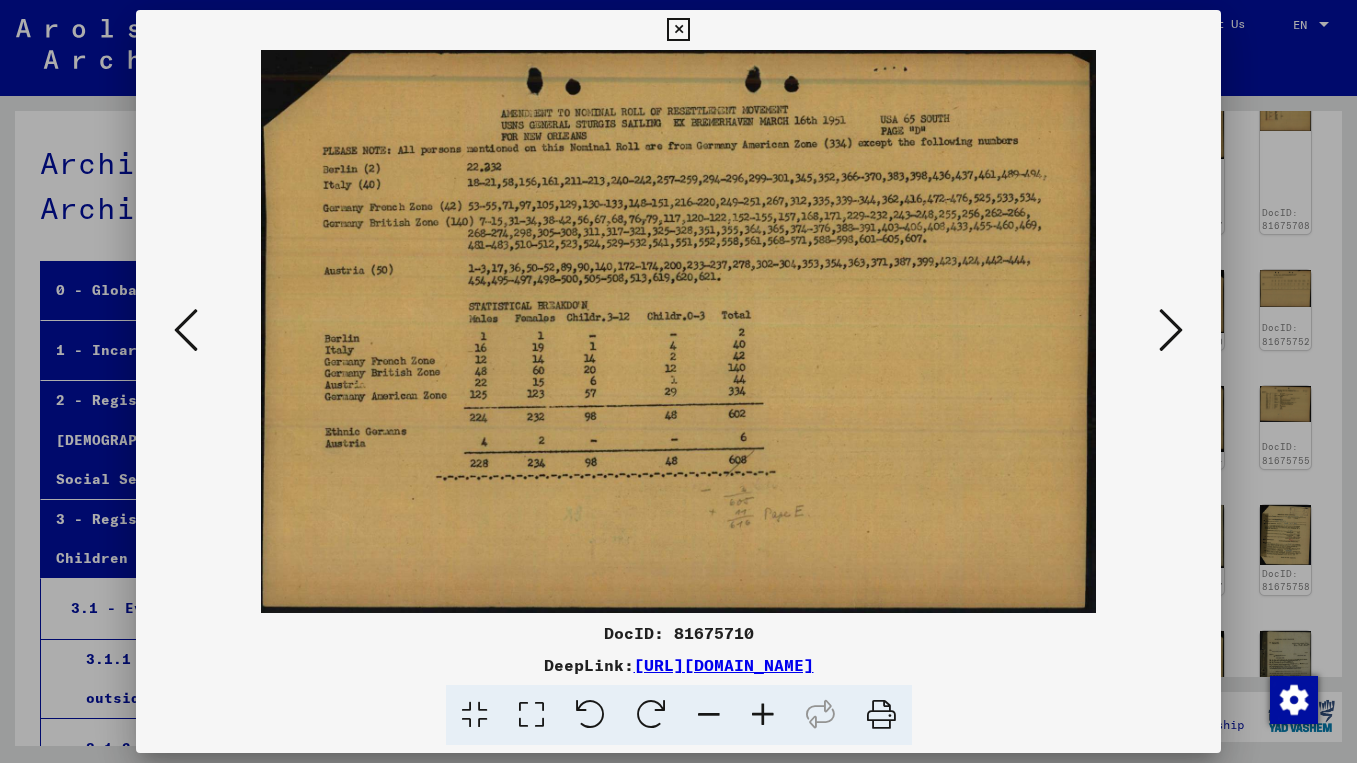 click at bounding box center (1171, 330) 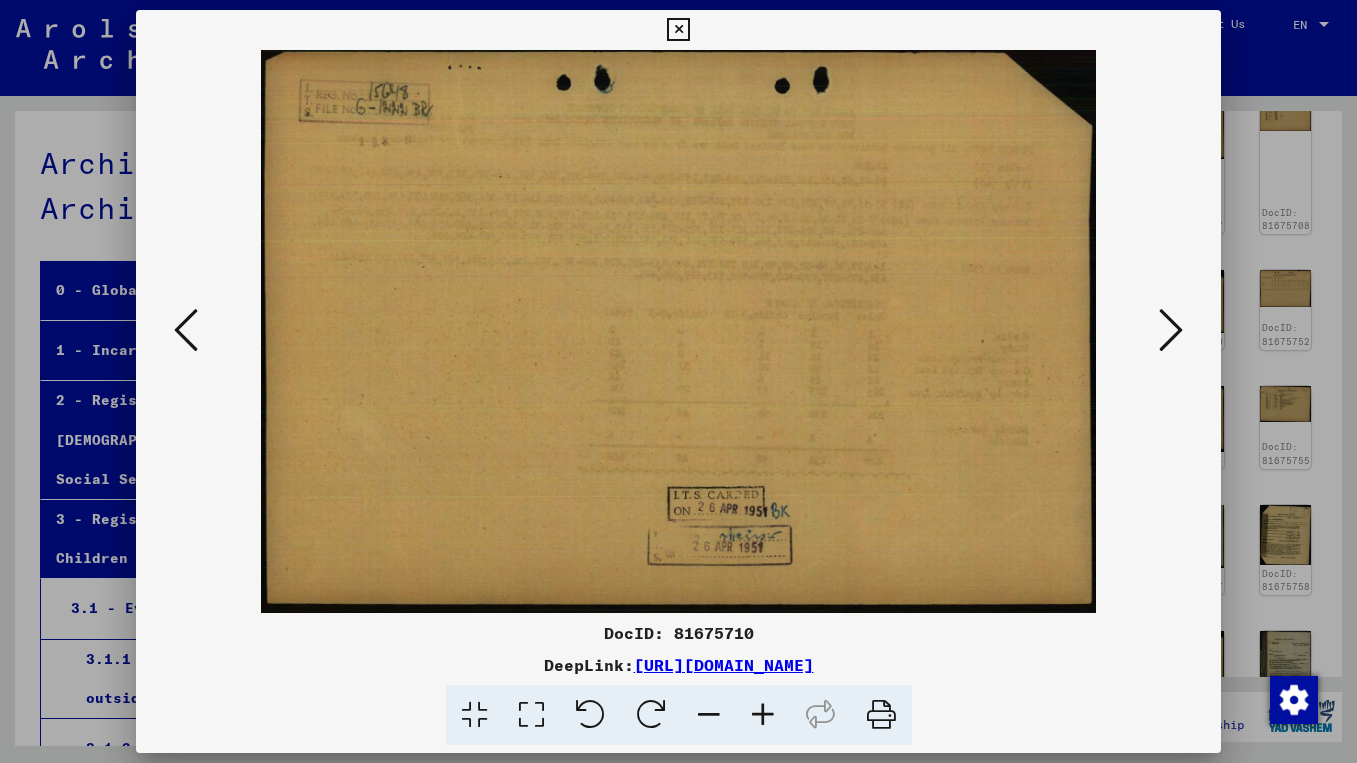 click at bounding box center (1171, 330) 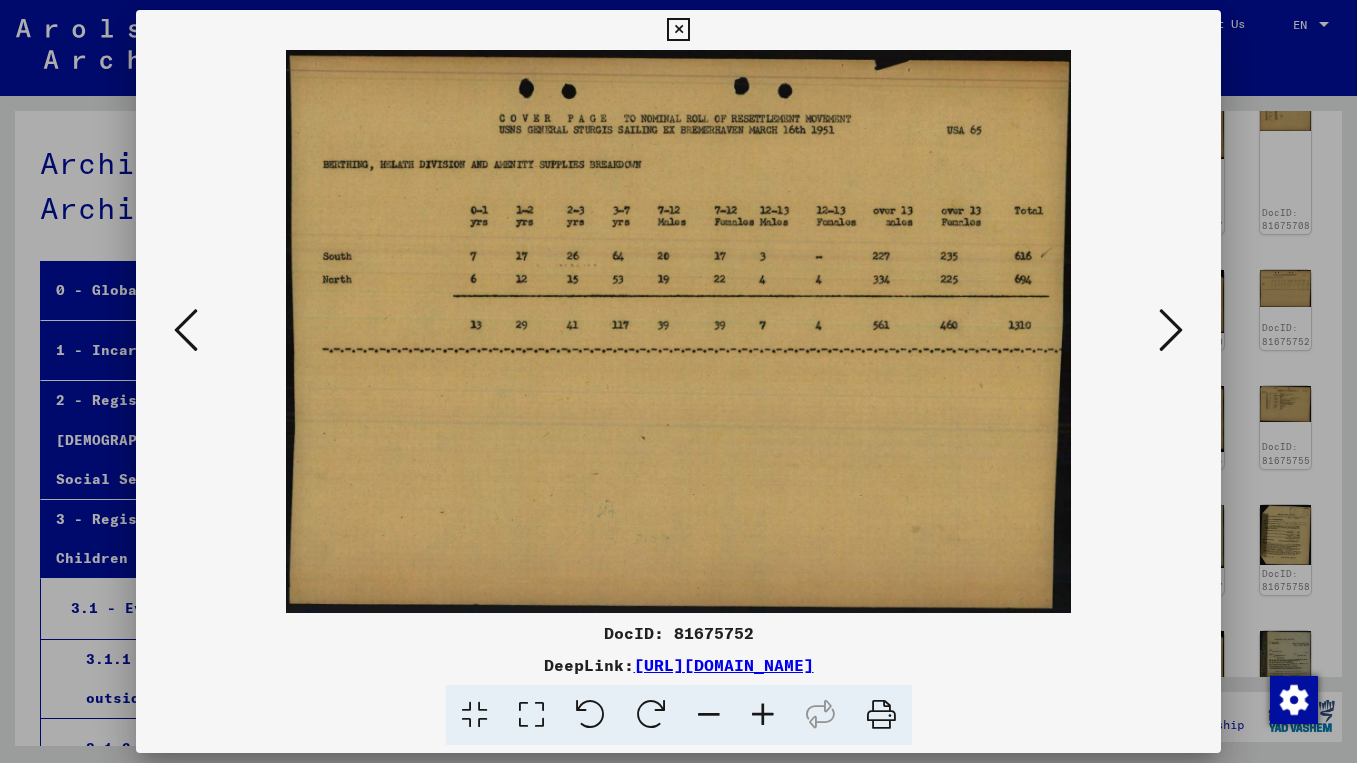 click at bounding box center [1171, 330] 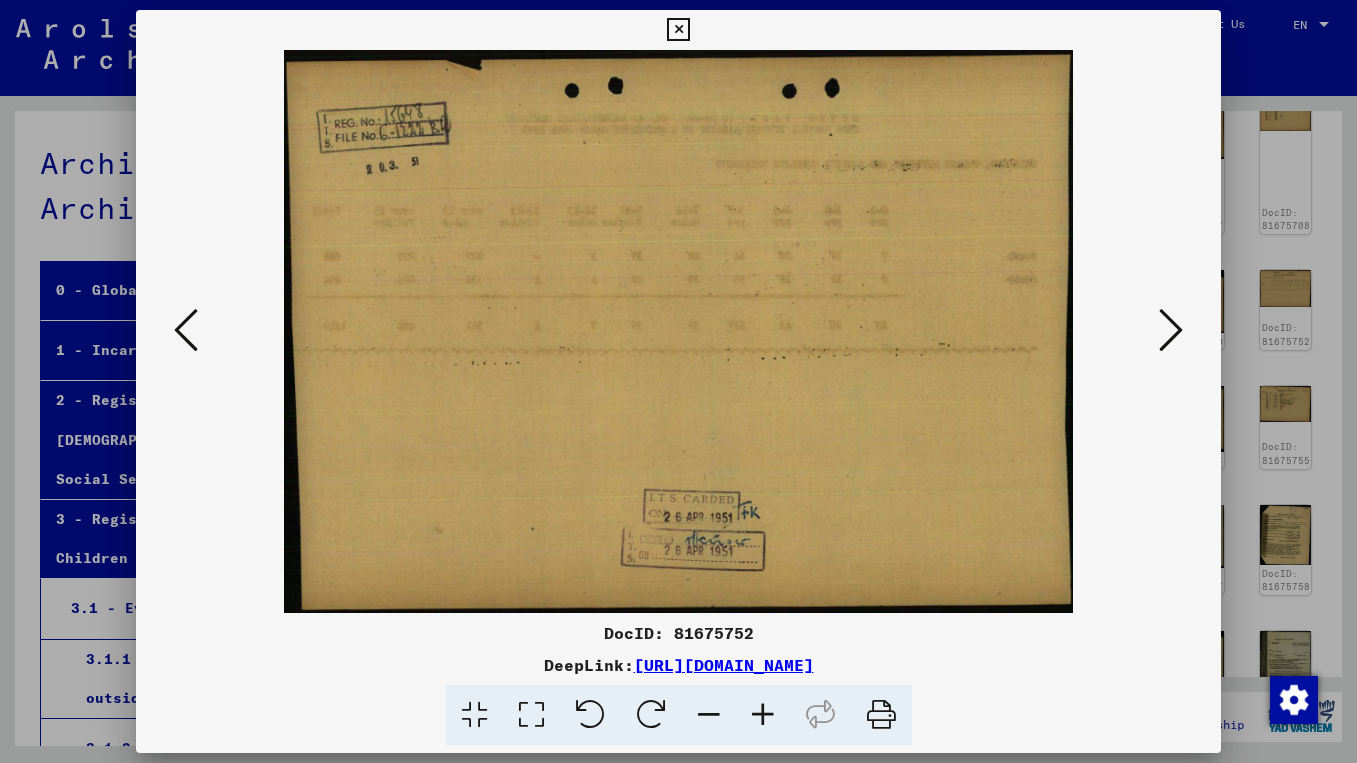 click at bounding box center [1171, 330] 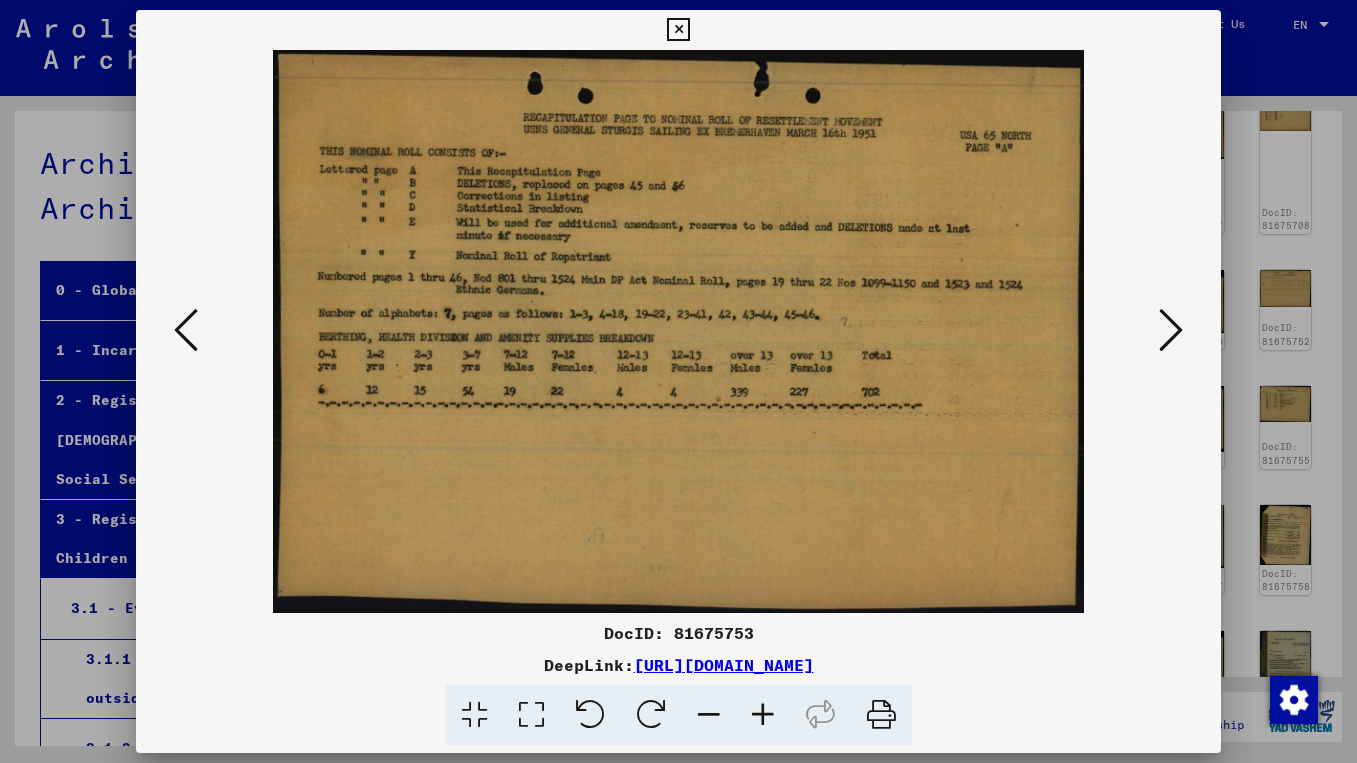 click at bounding box center (1171, 330) 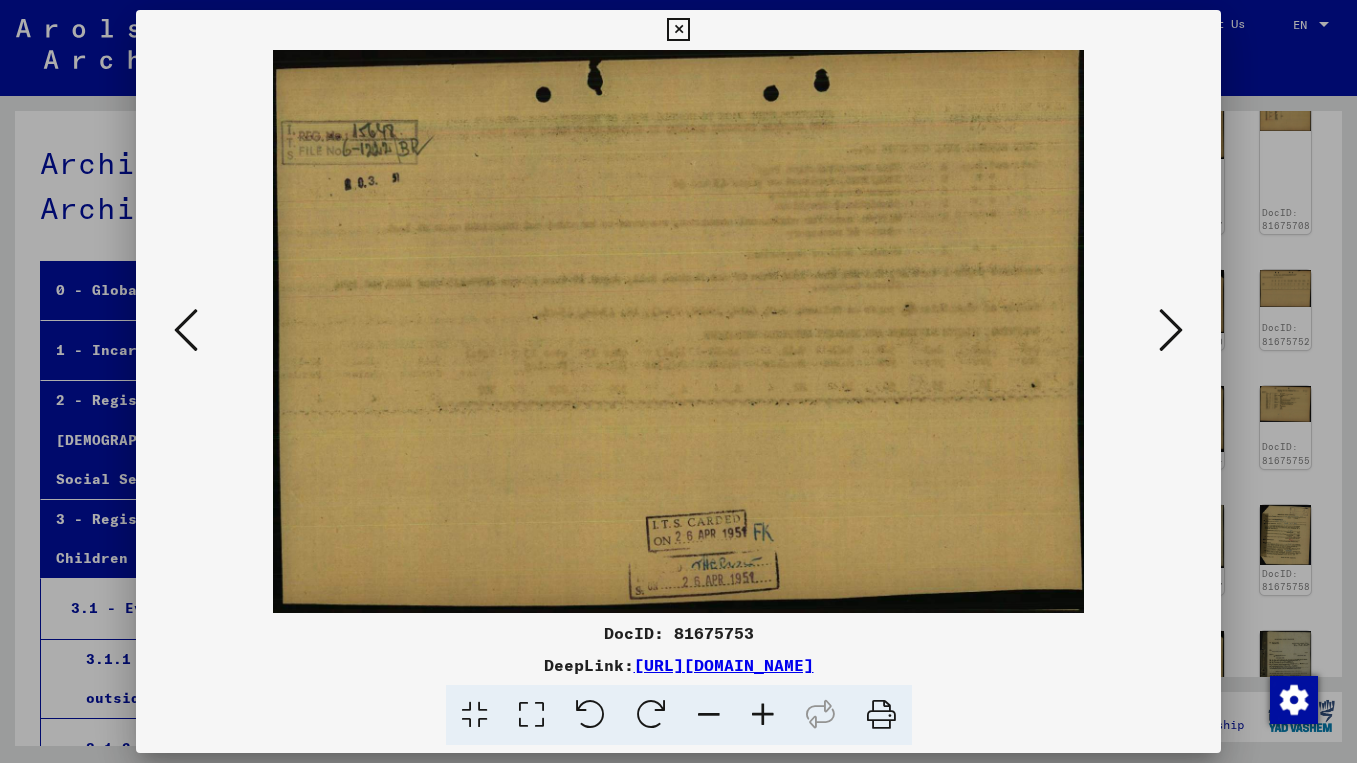 click at bounding box center [1171, 330] 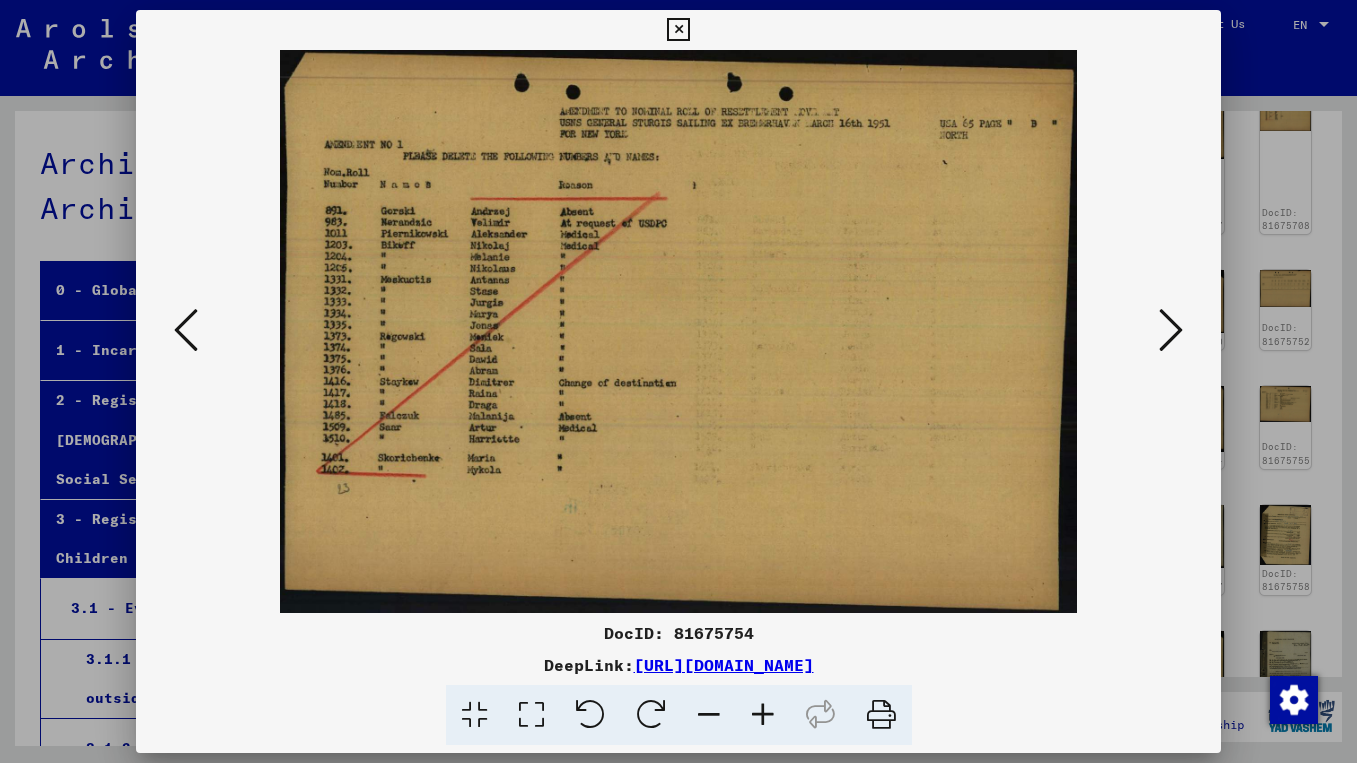 click at bounding box center [1171, 330] 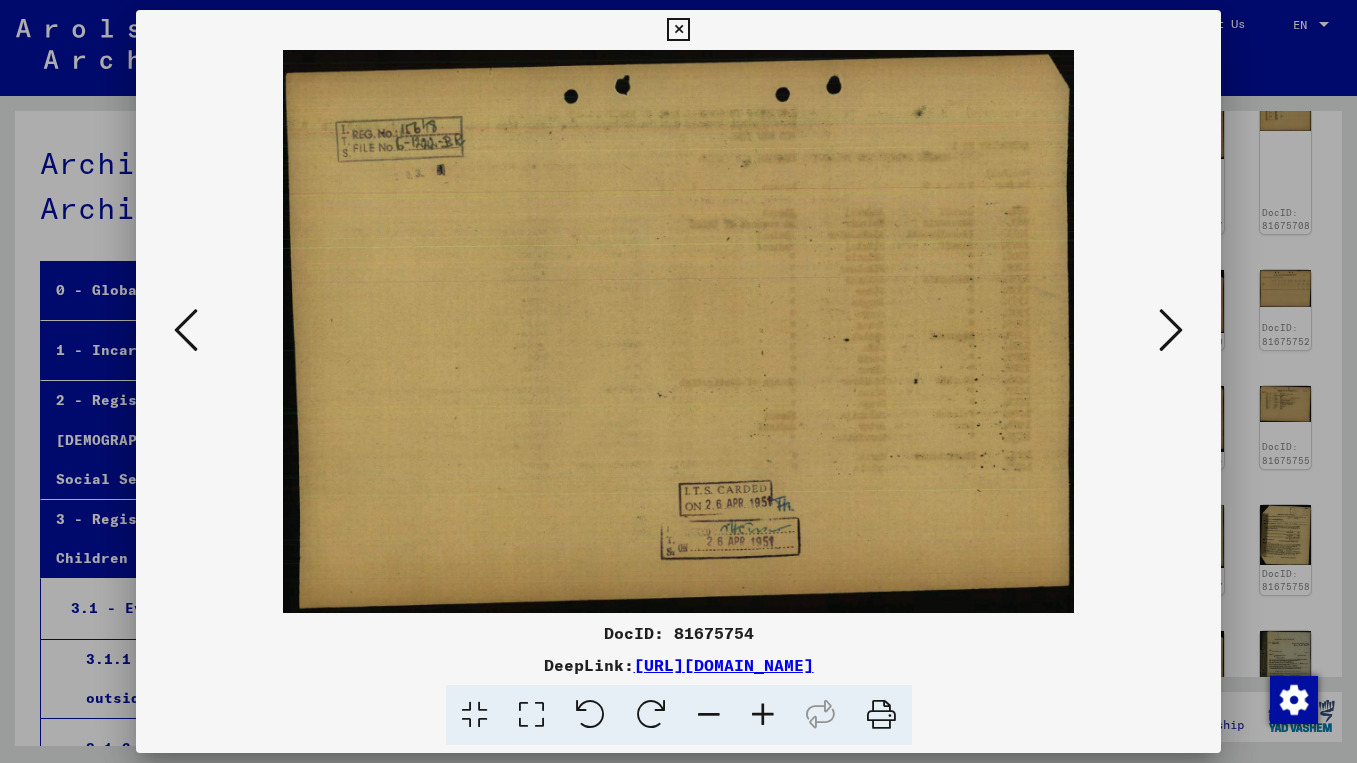 click at bounding box center [1171, 330] 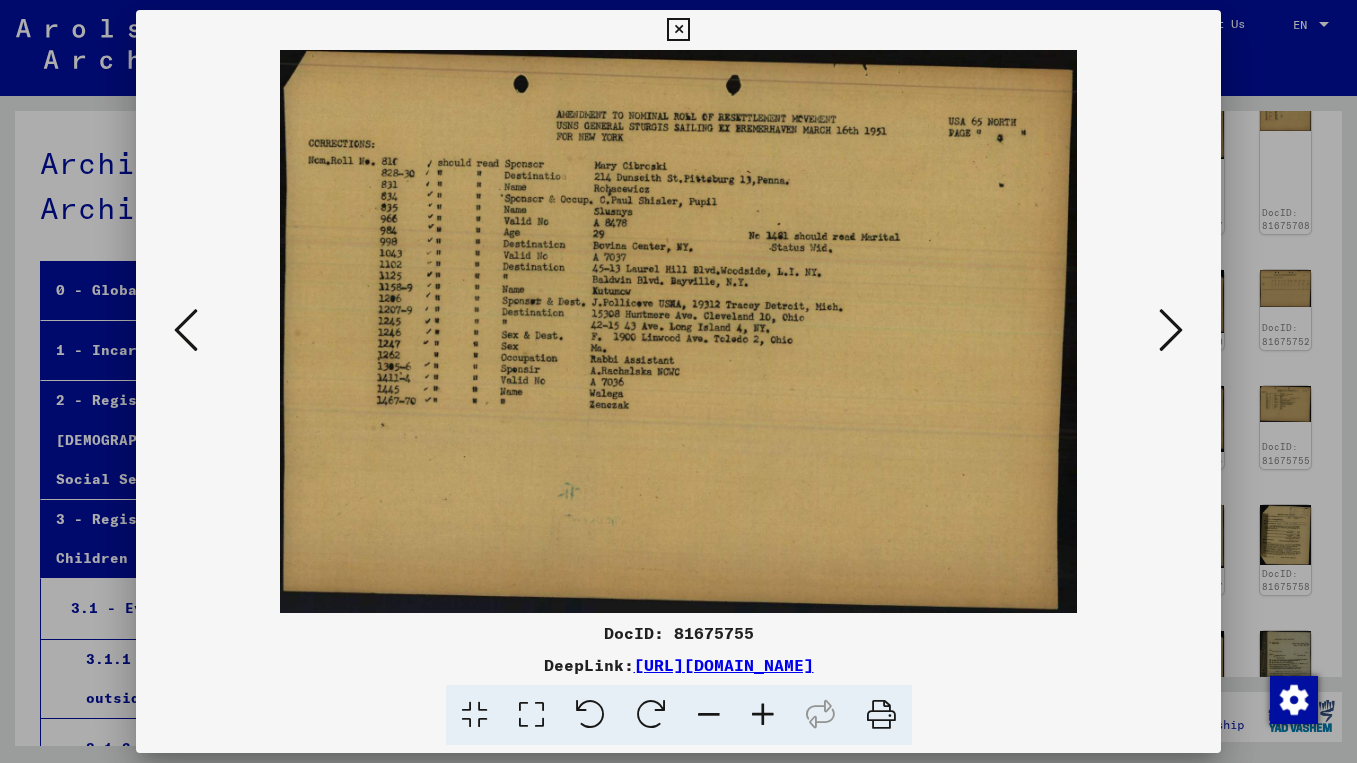 click at bounding box center [1171, 330] 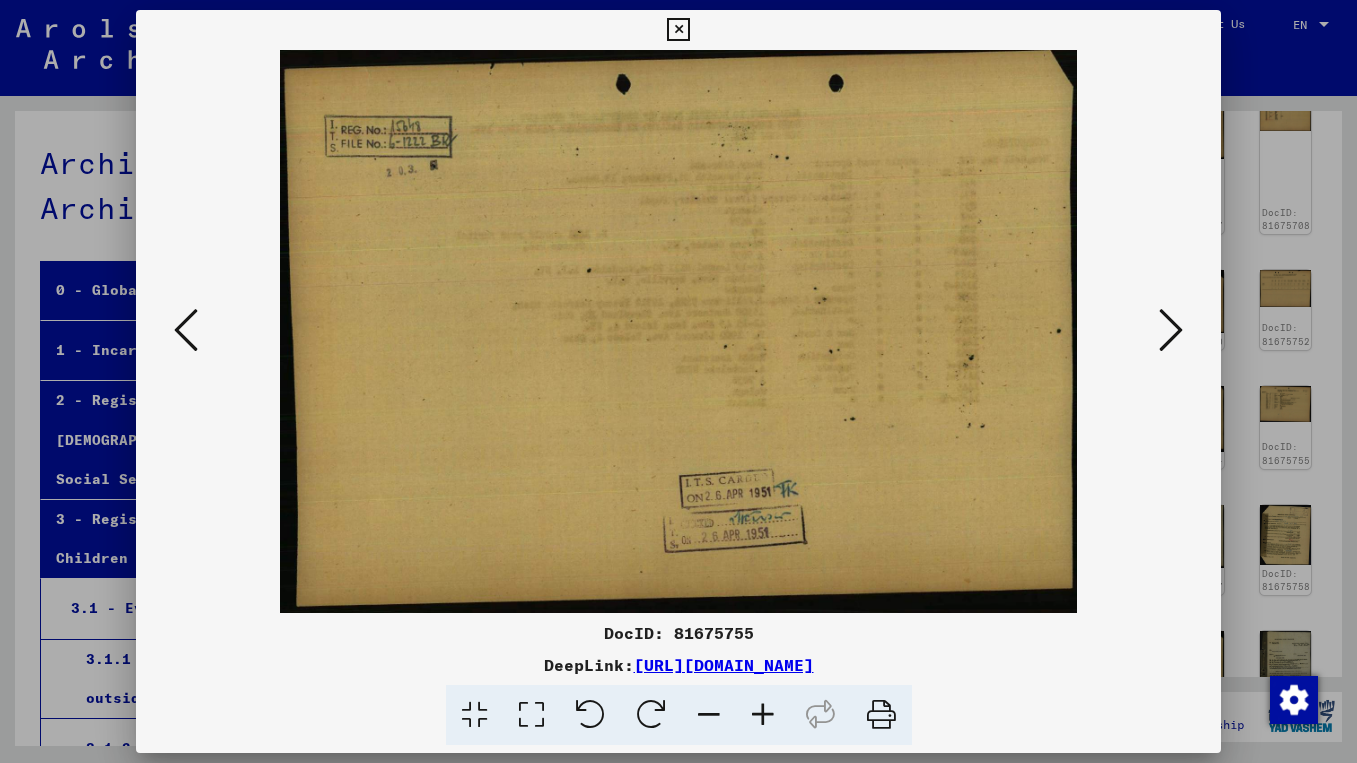 click at bounding box center [1171, 330] 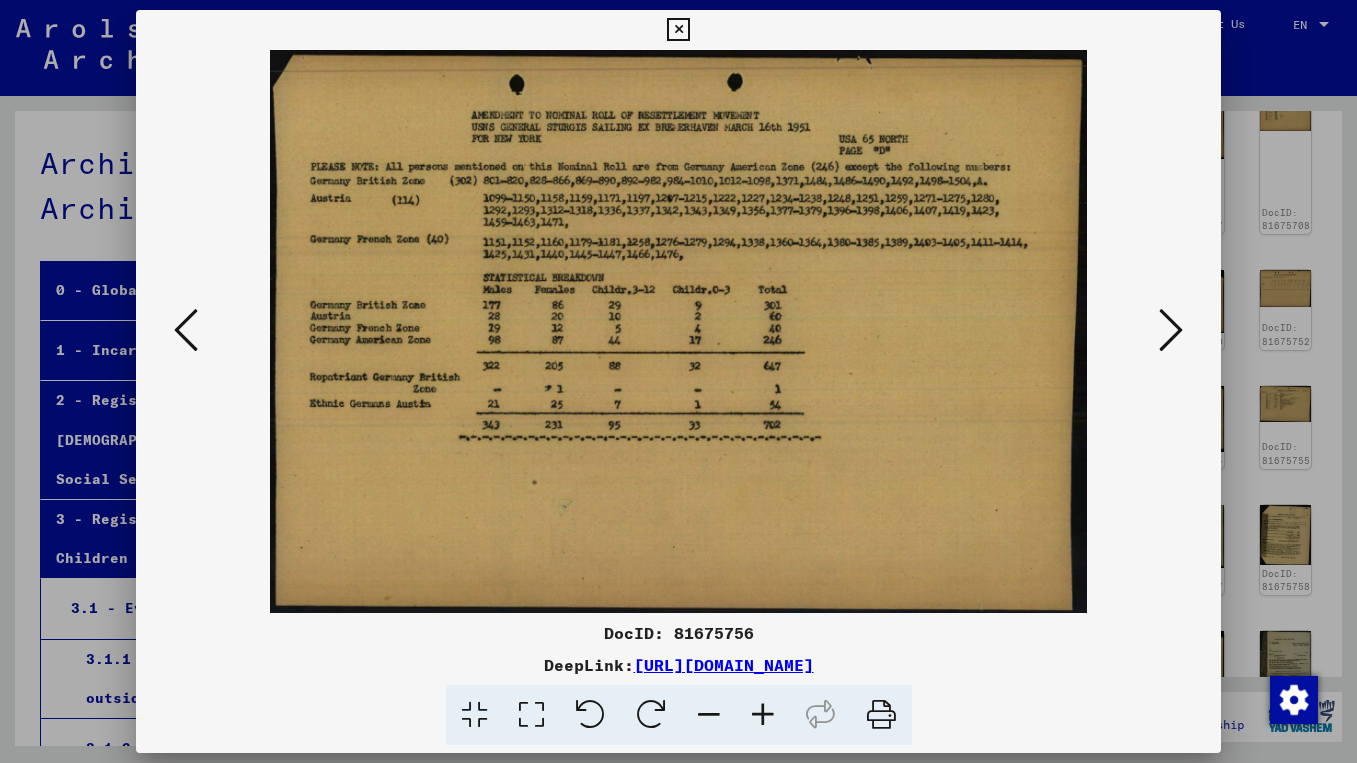 click at bounding box center [1171, 330] 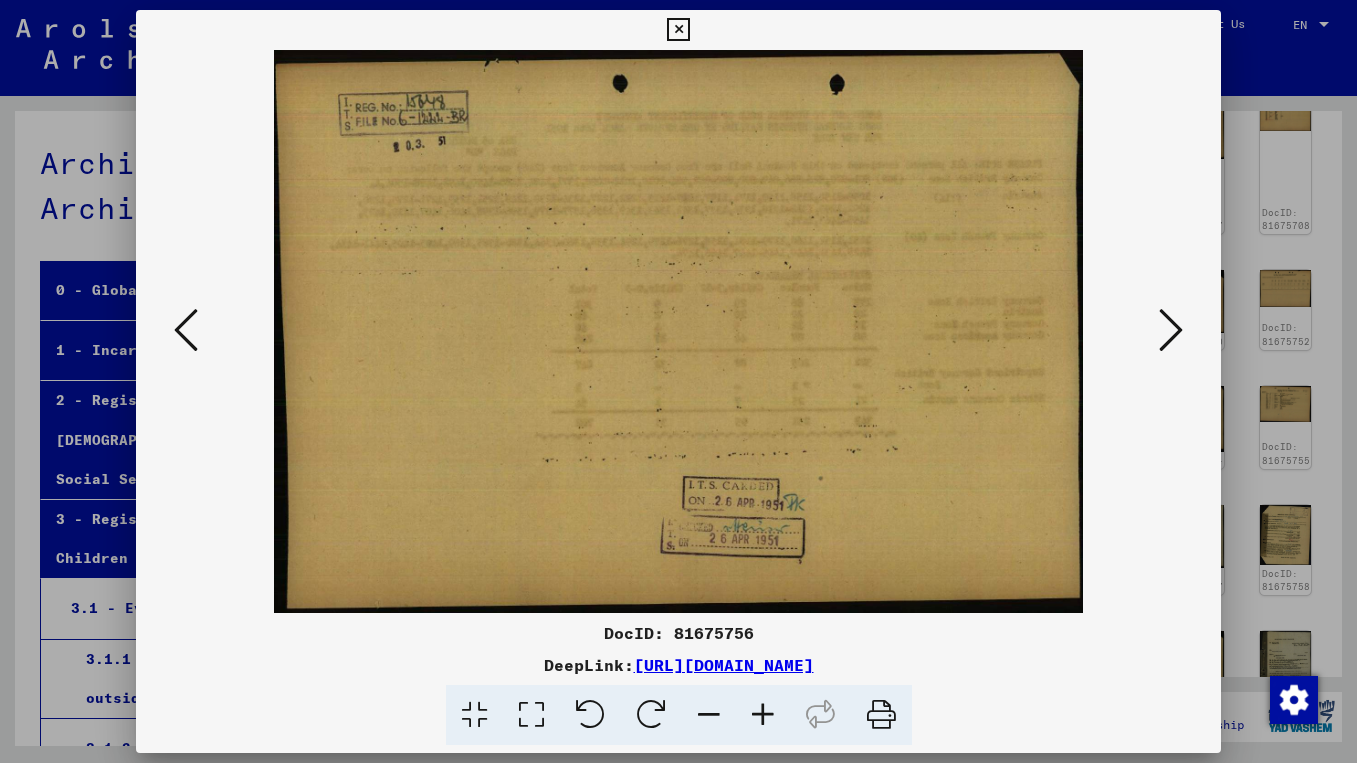 click at bounding box center [1171, 330] 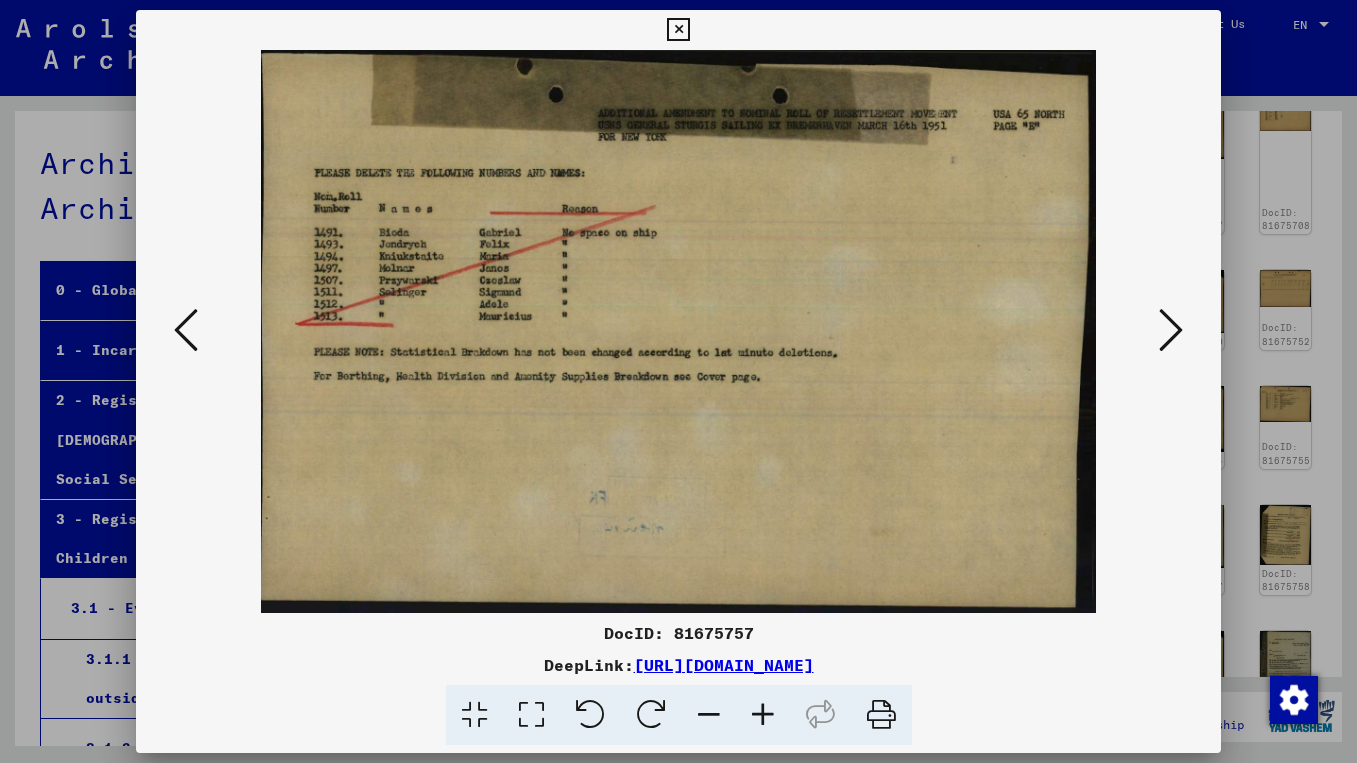 click at bounding box center (1171, 330) 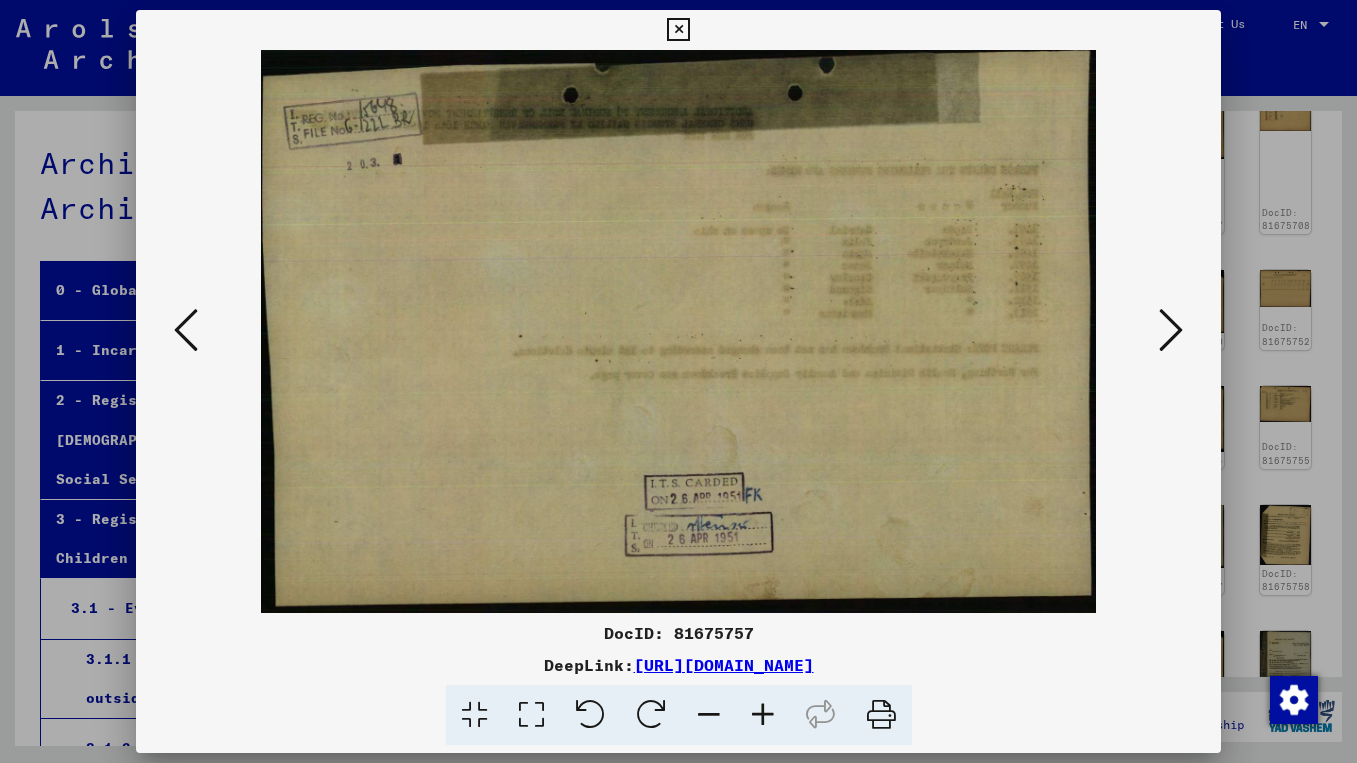 click at bounding box center [1171, 330] 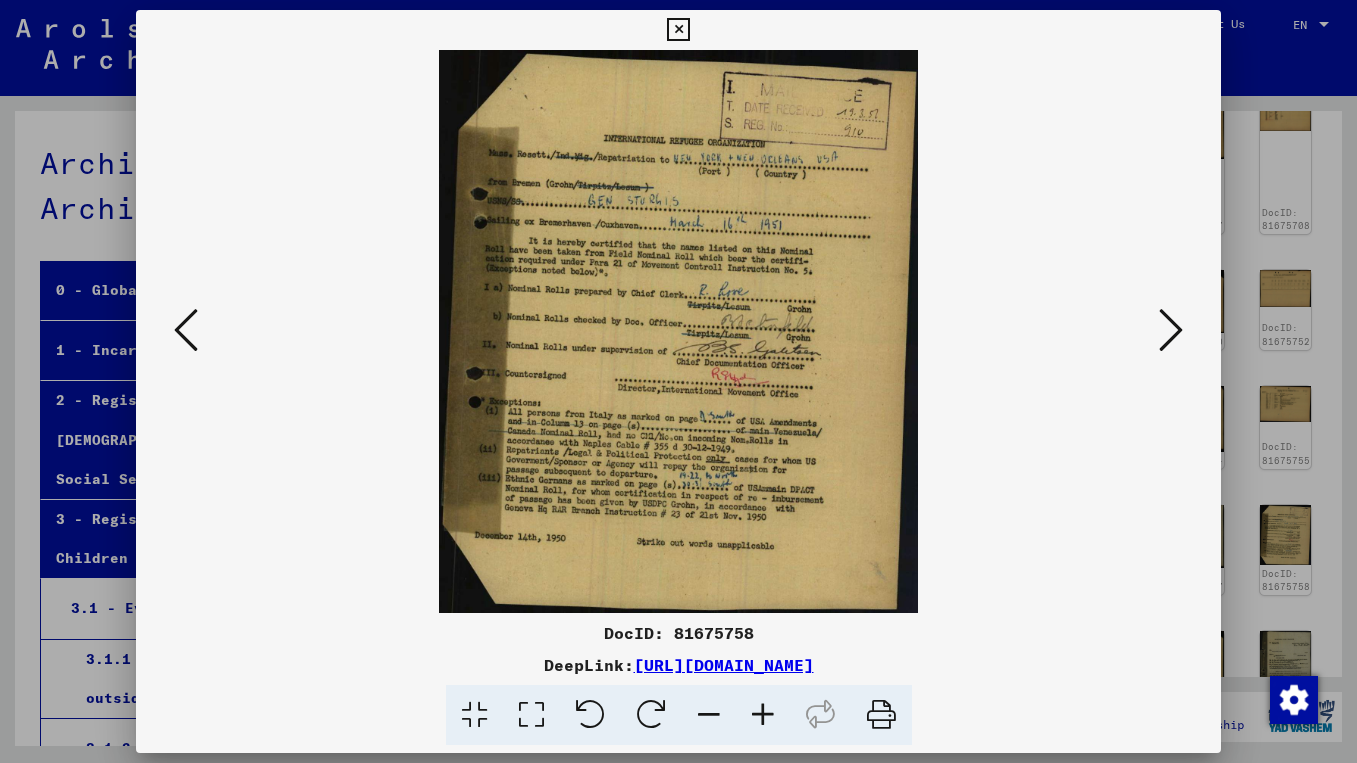 click at bounding box center [1171, 330] 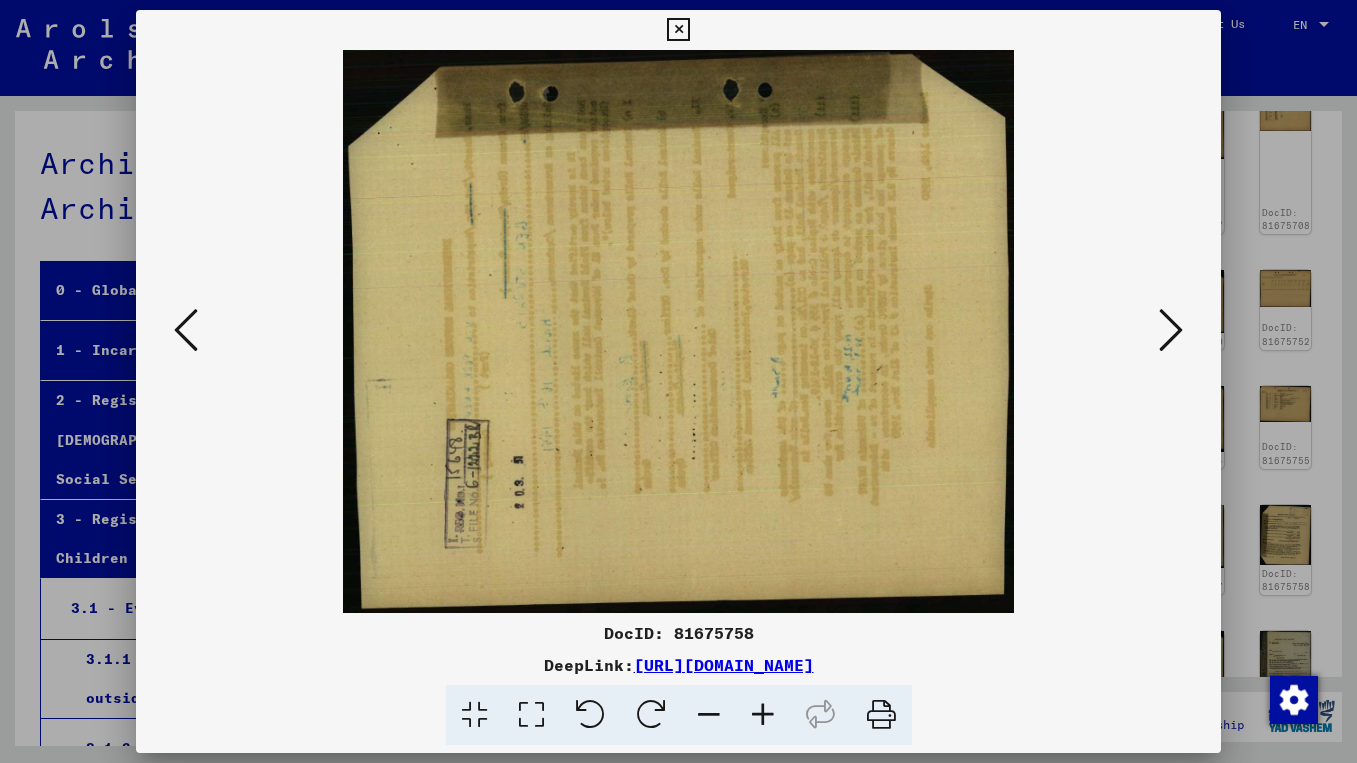 click at bounding box center [1171, 330] 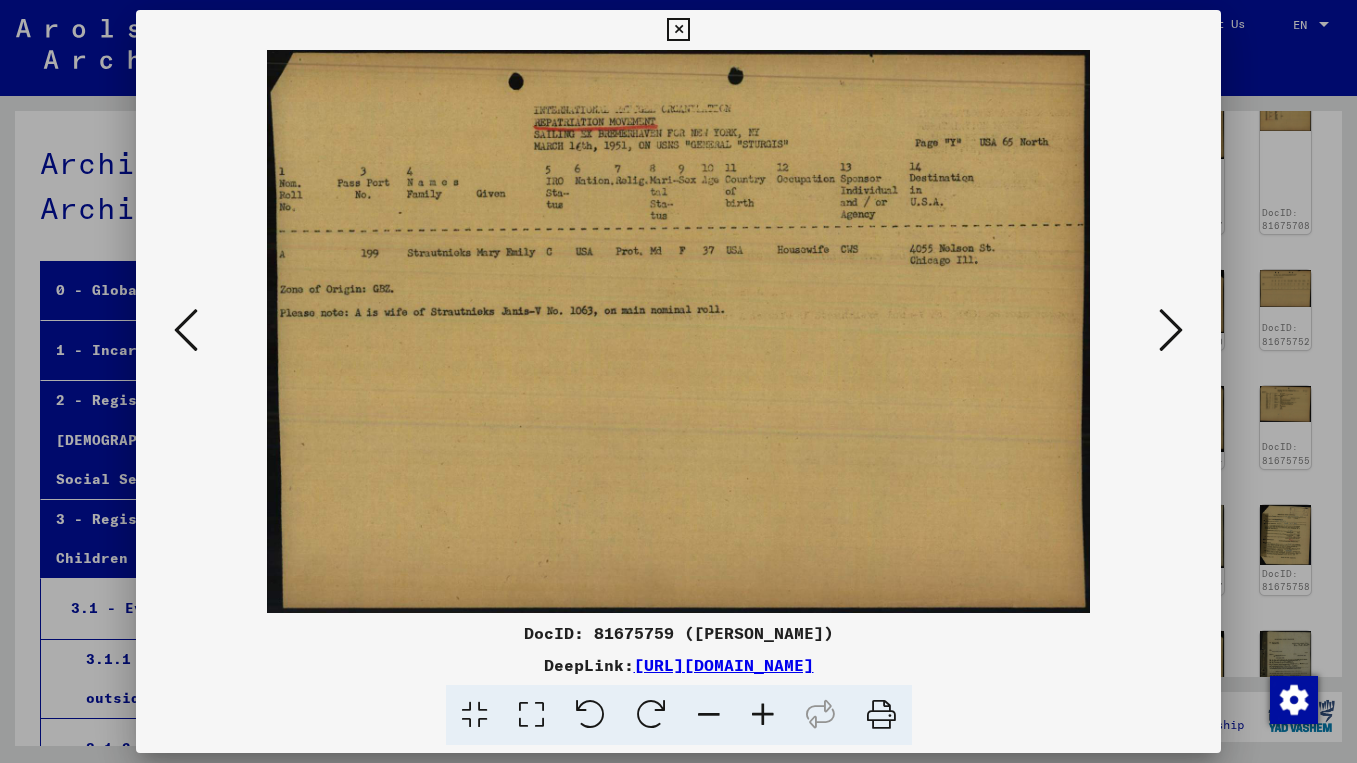 click at bounding box center [1171, 330] 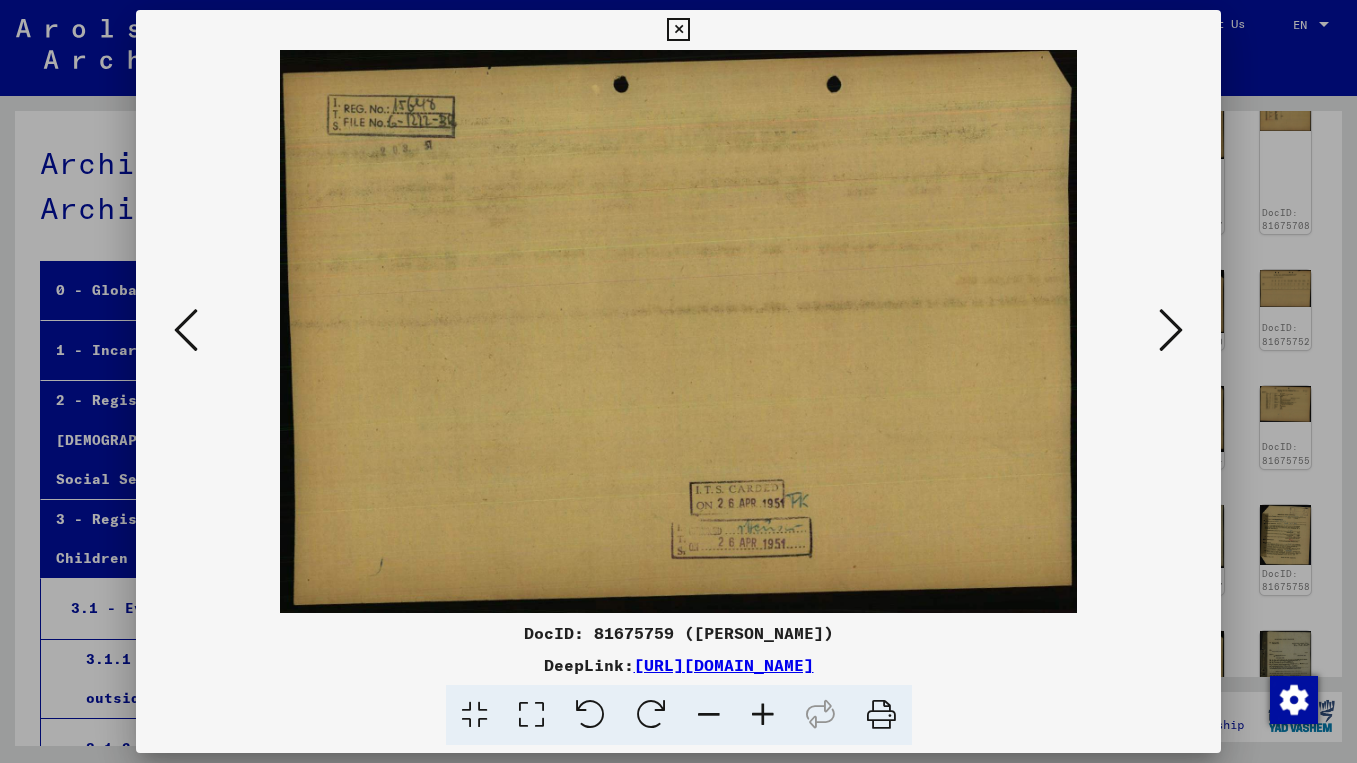 click at bounding box center (1171, 330) 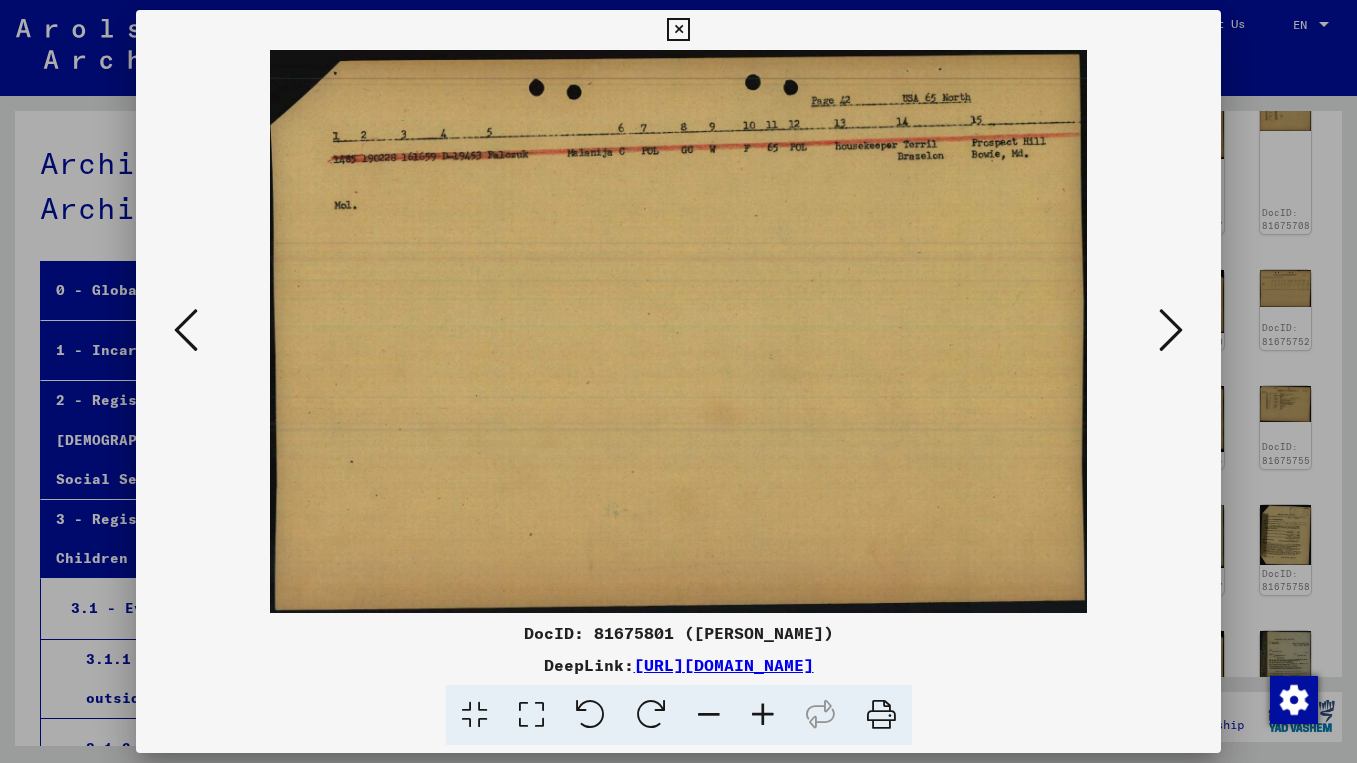 click at bounding box center (1171, 330) 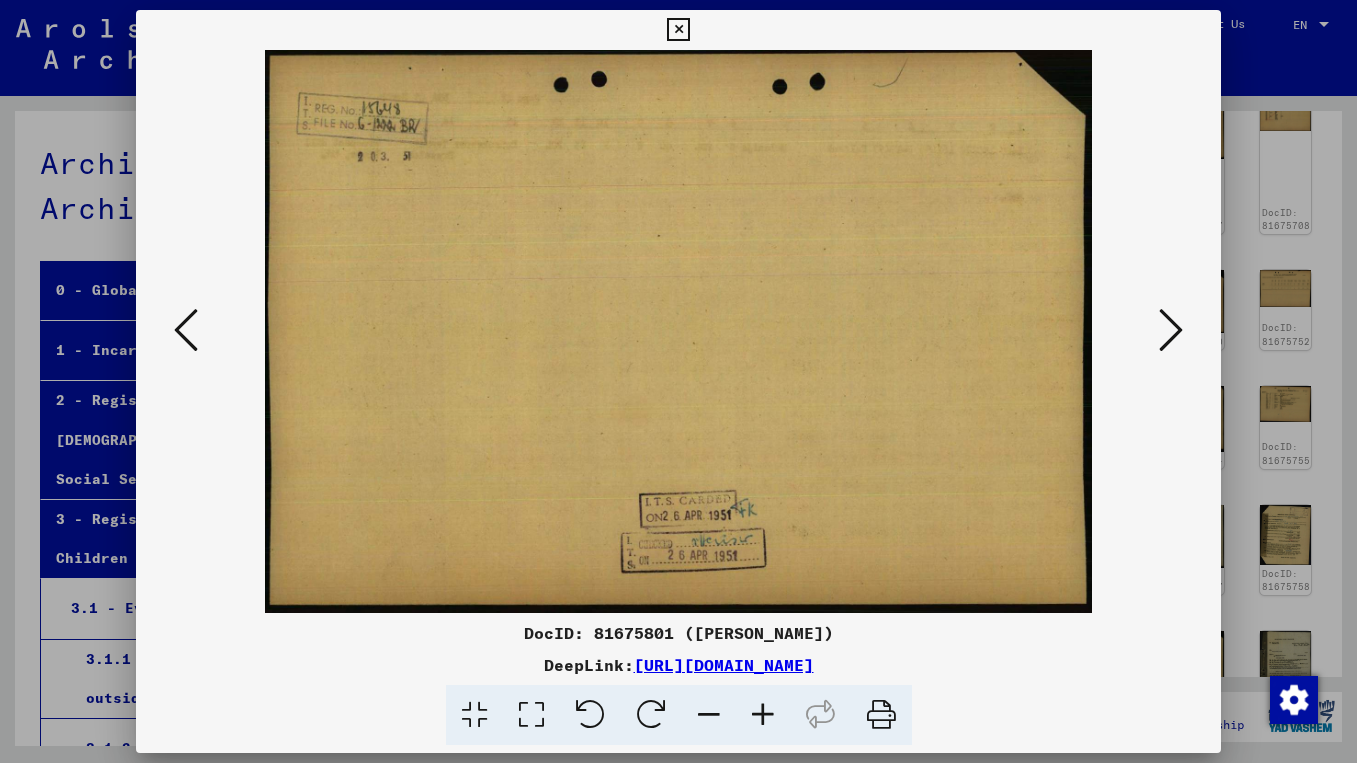 click at bounding box center (1171, 330) 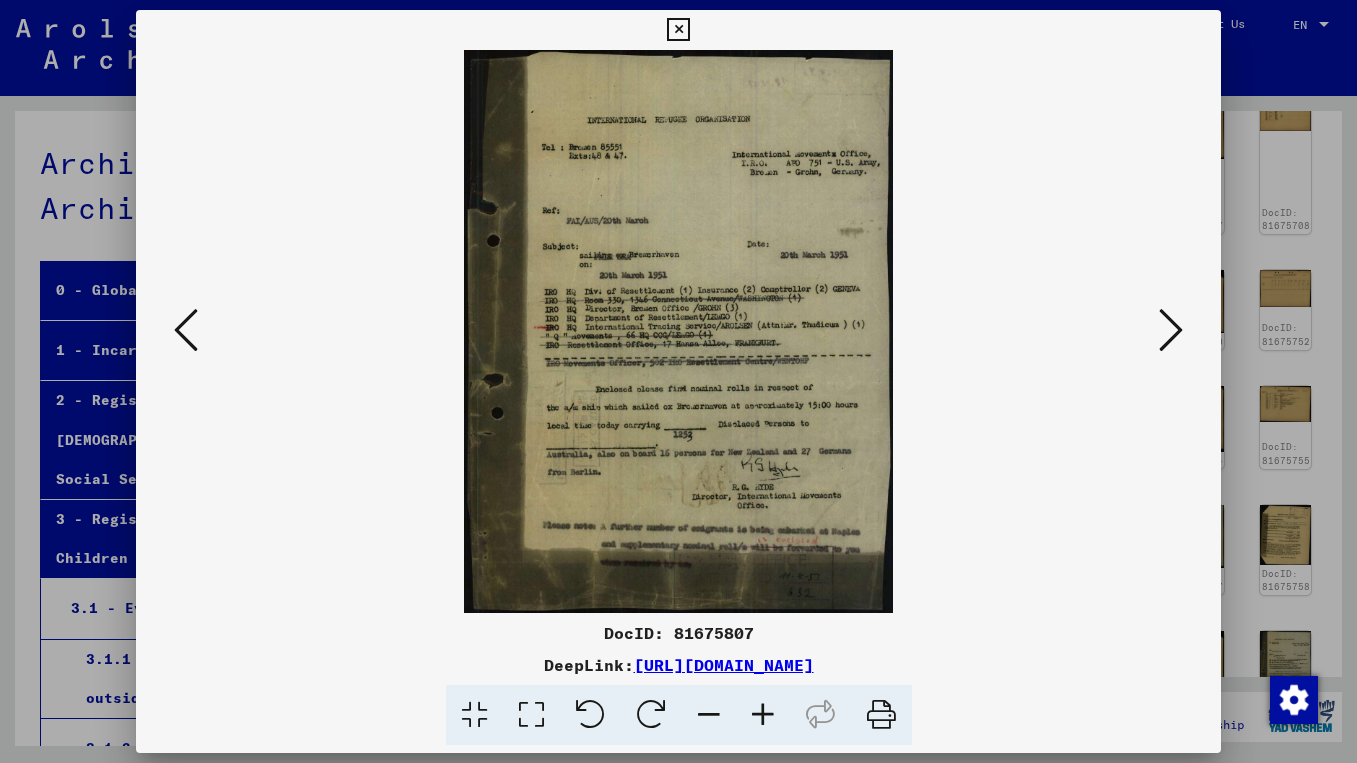 click at bounding box center (1171, 330) 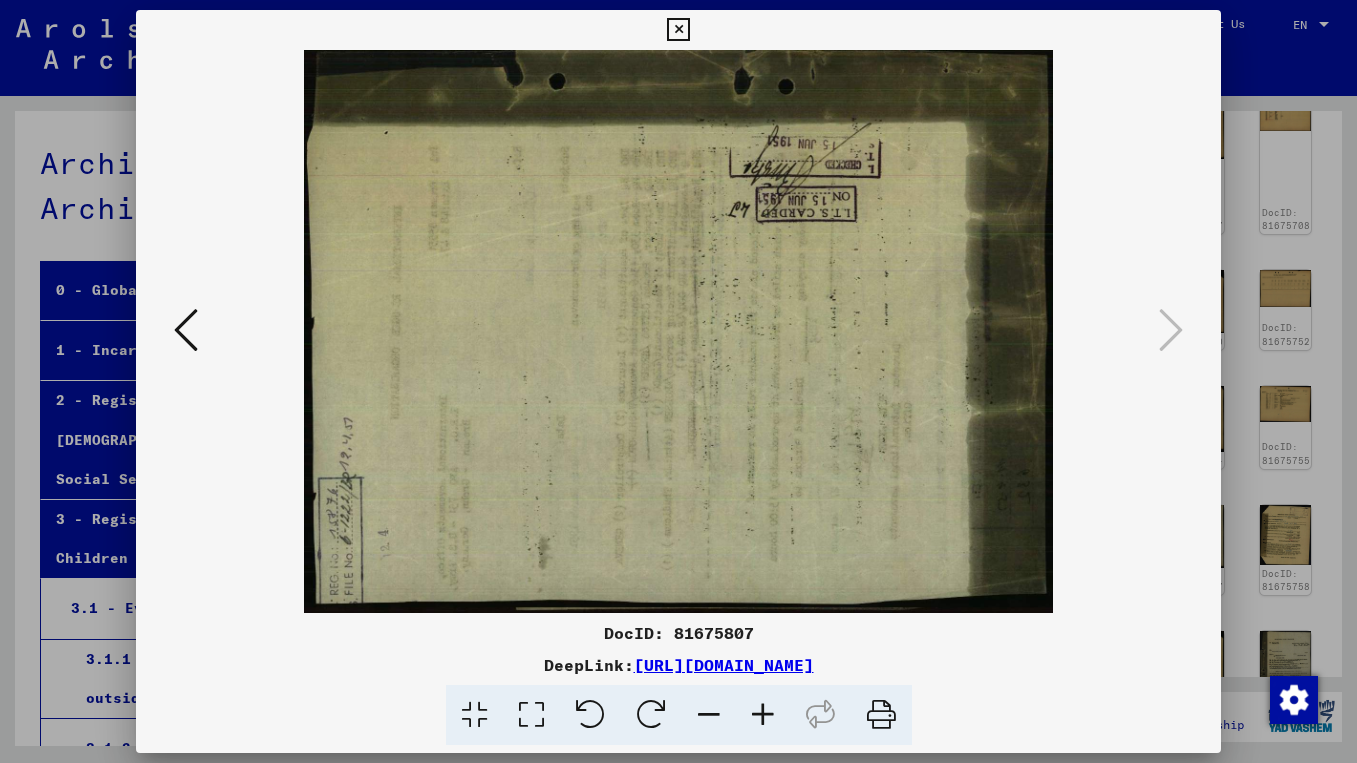 click at bounding box center [678, 30] 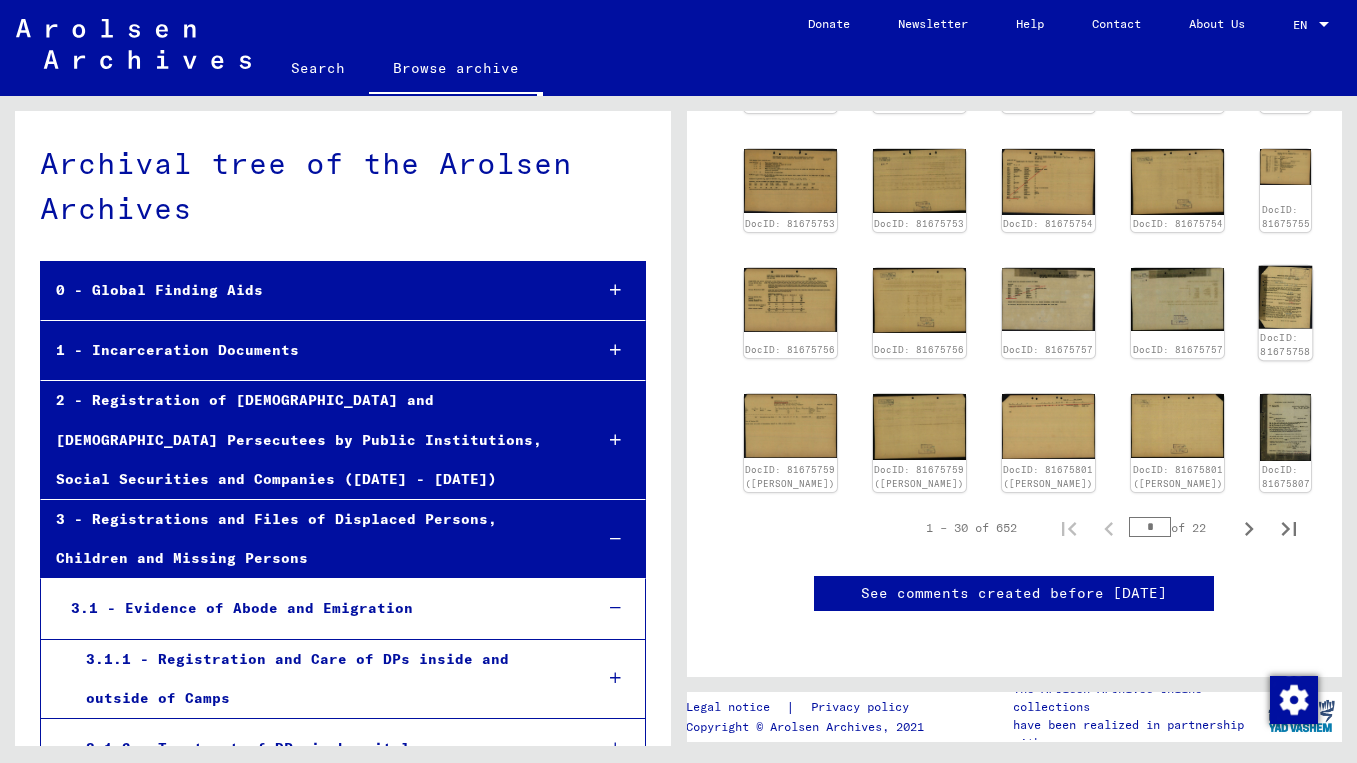 scroll, scrollTop: 1051, scrollLeft: 0, axis: vertical 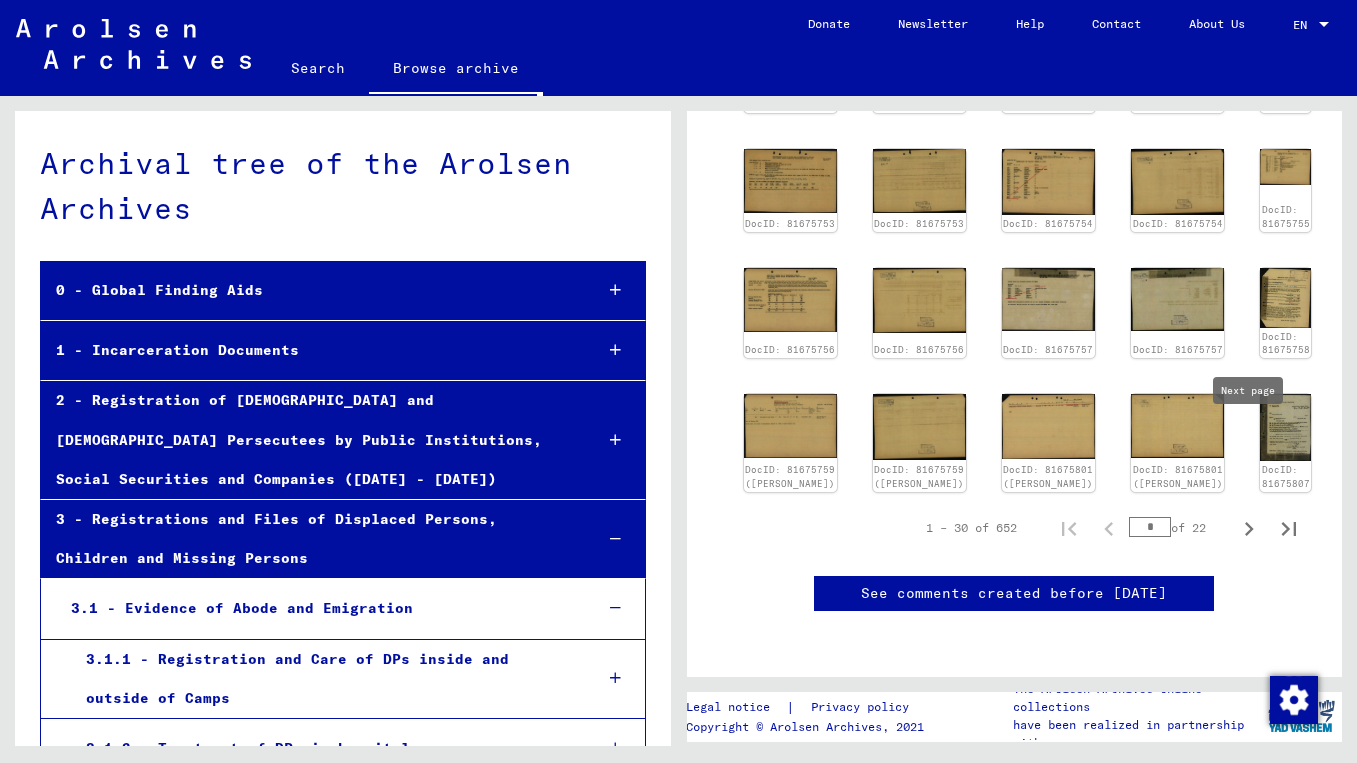 click 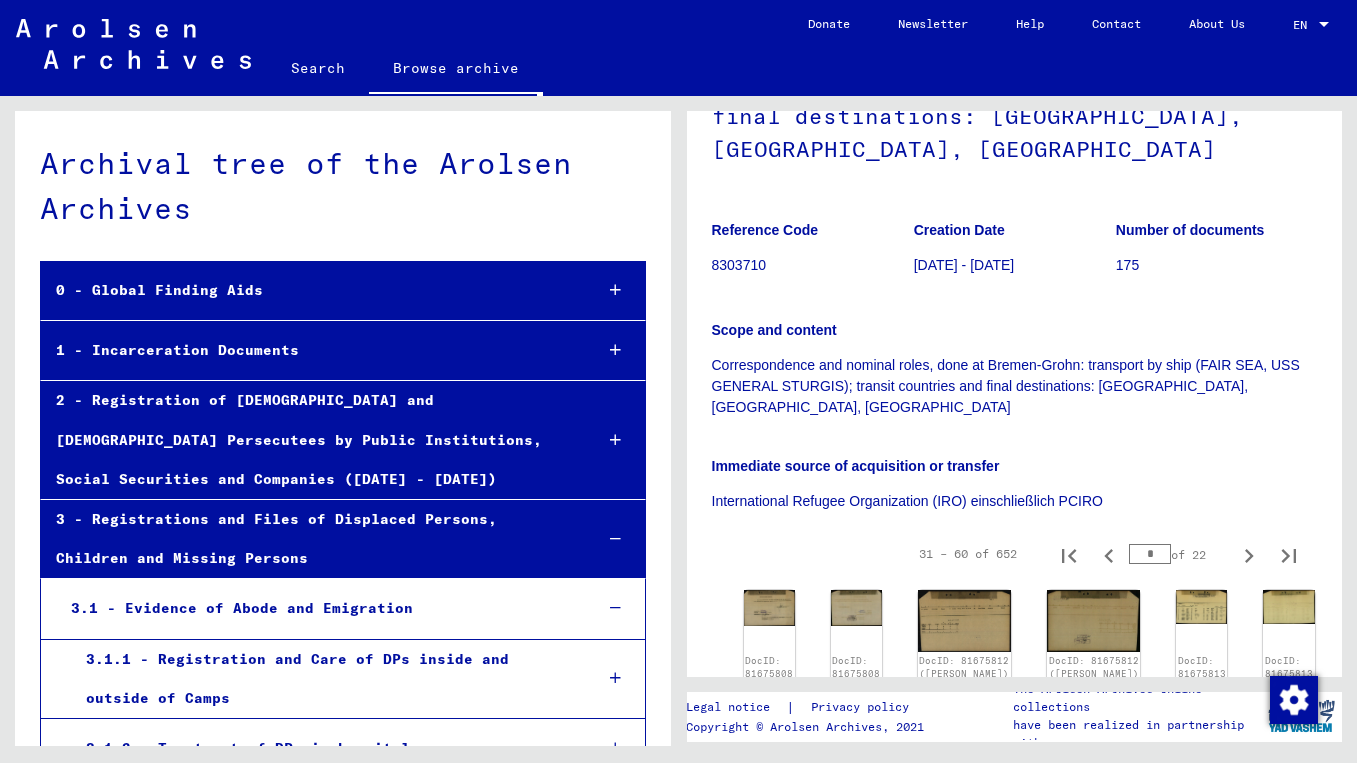 scroll, scrollTop: 219, scrollLeft: 0, axis: vertical 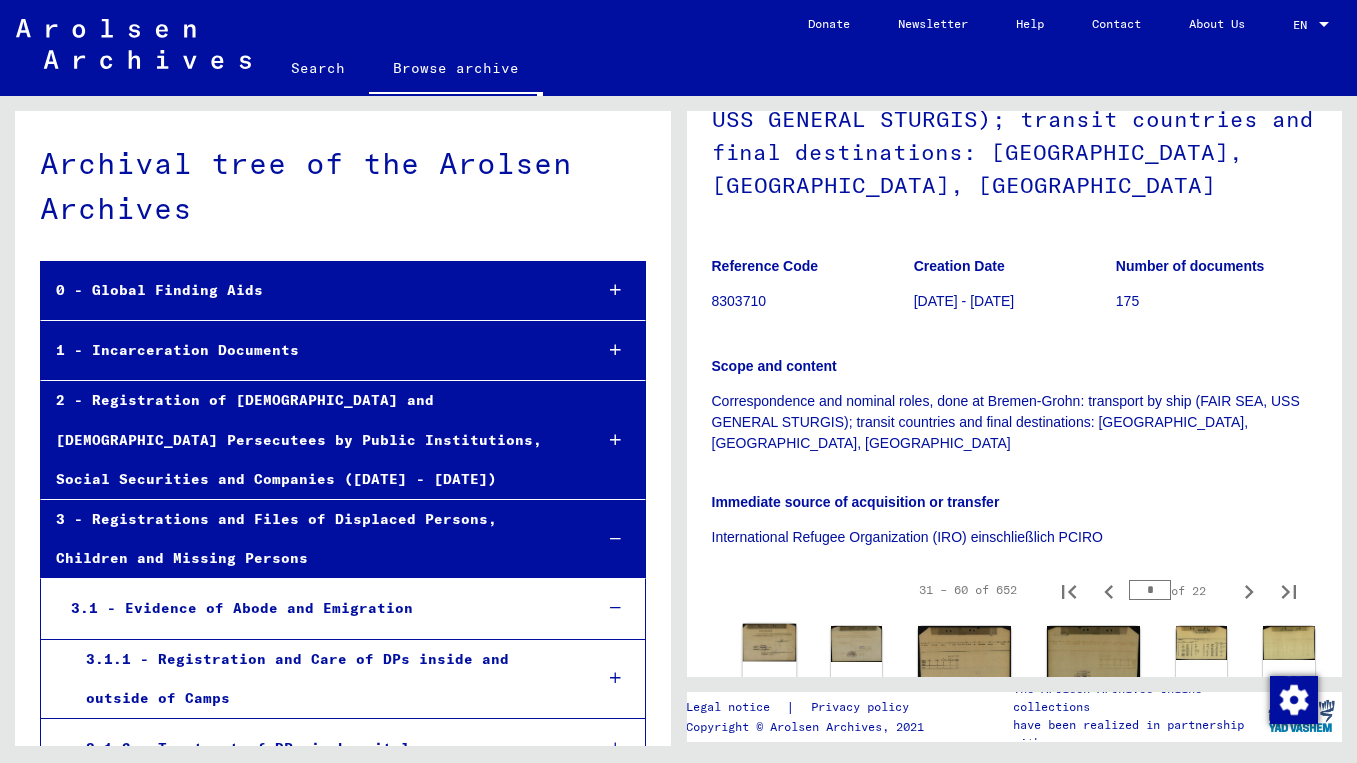 click 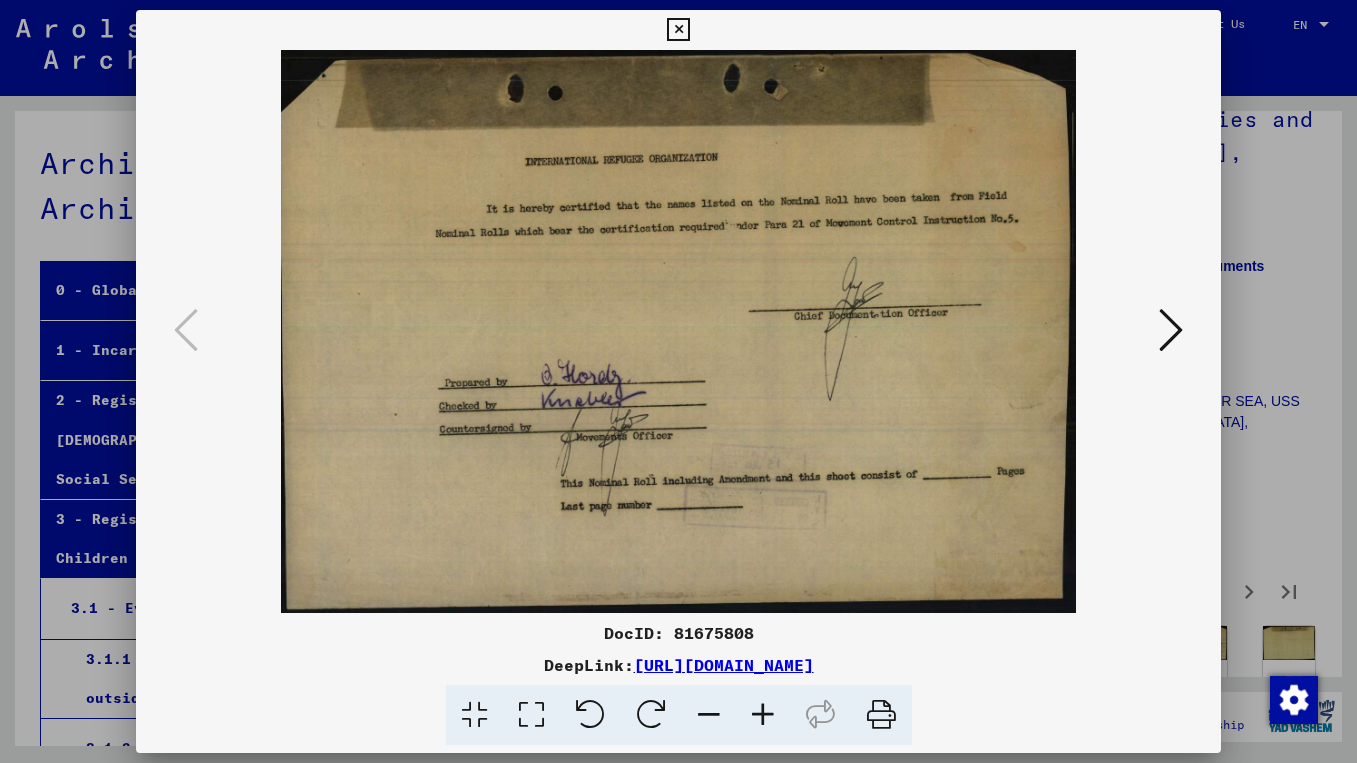 type 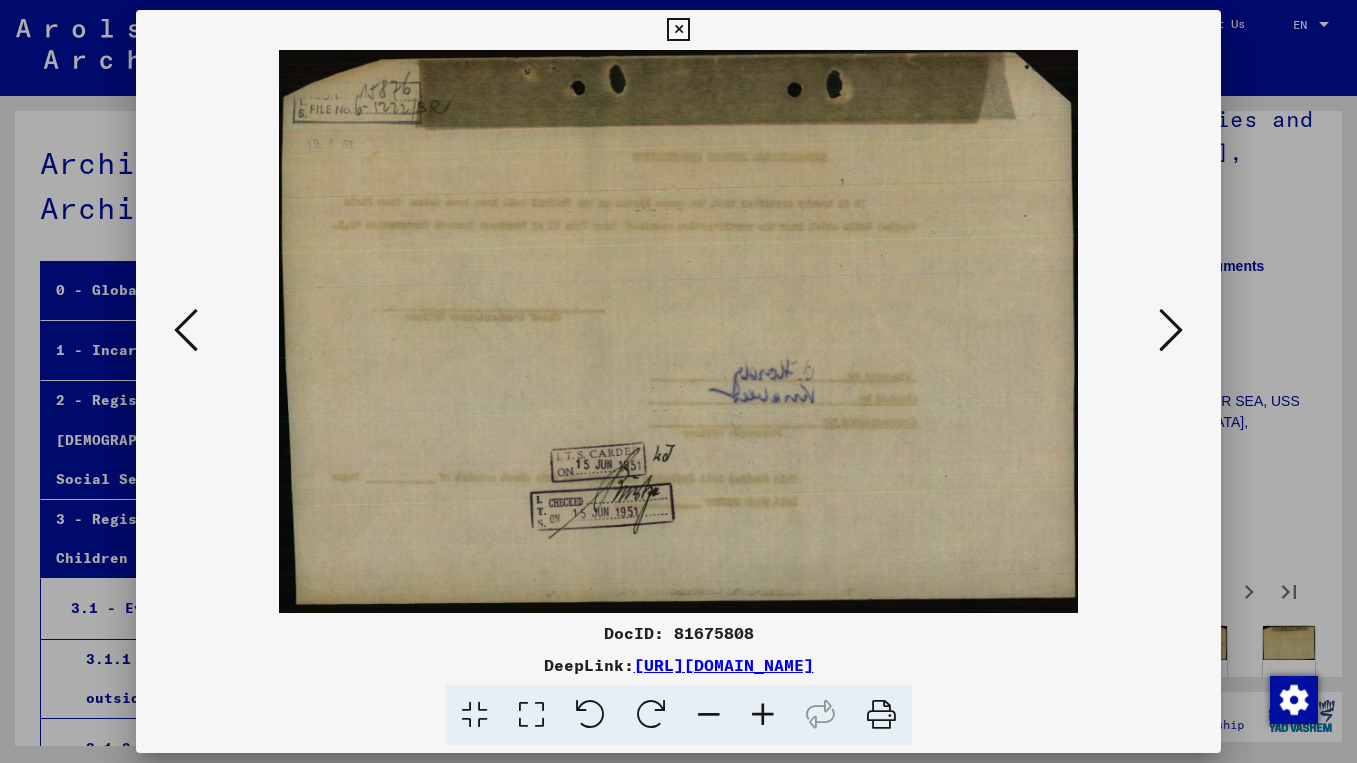 click at bounding box center [1171, 330] 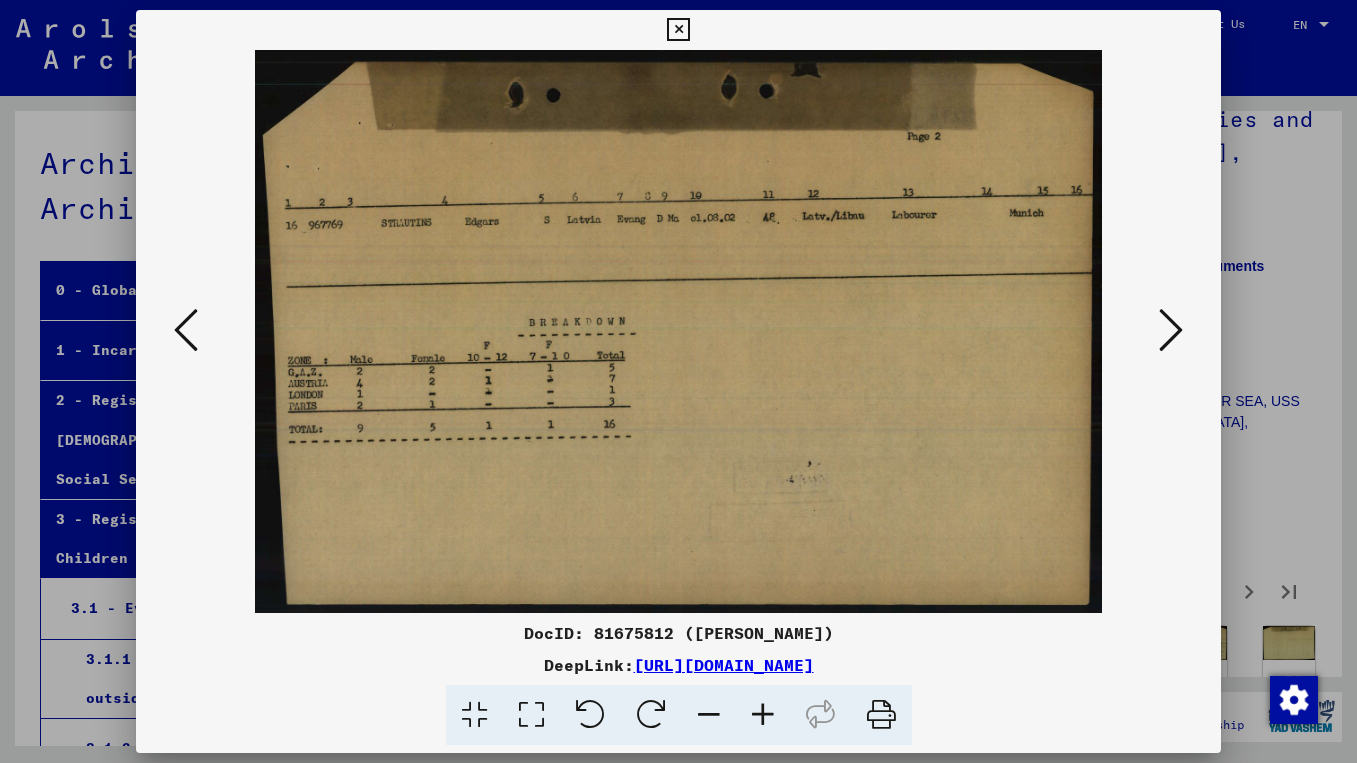 click at bounding box center (1171, 330) 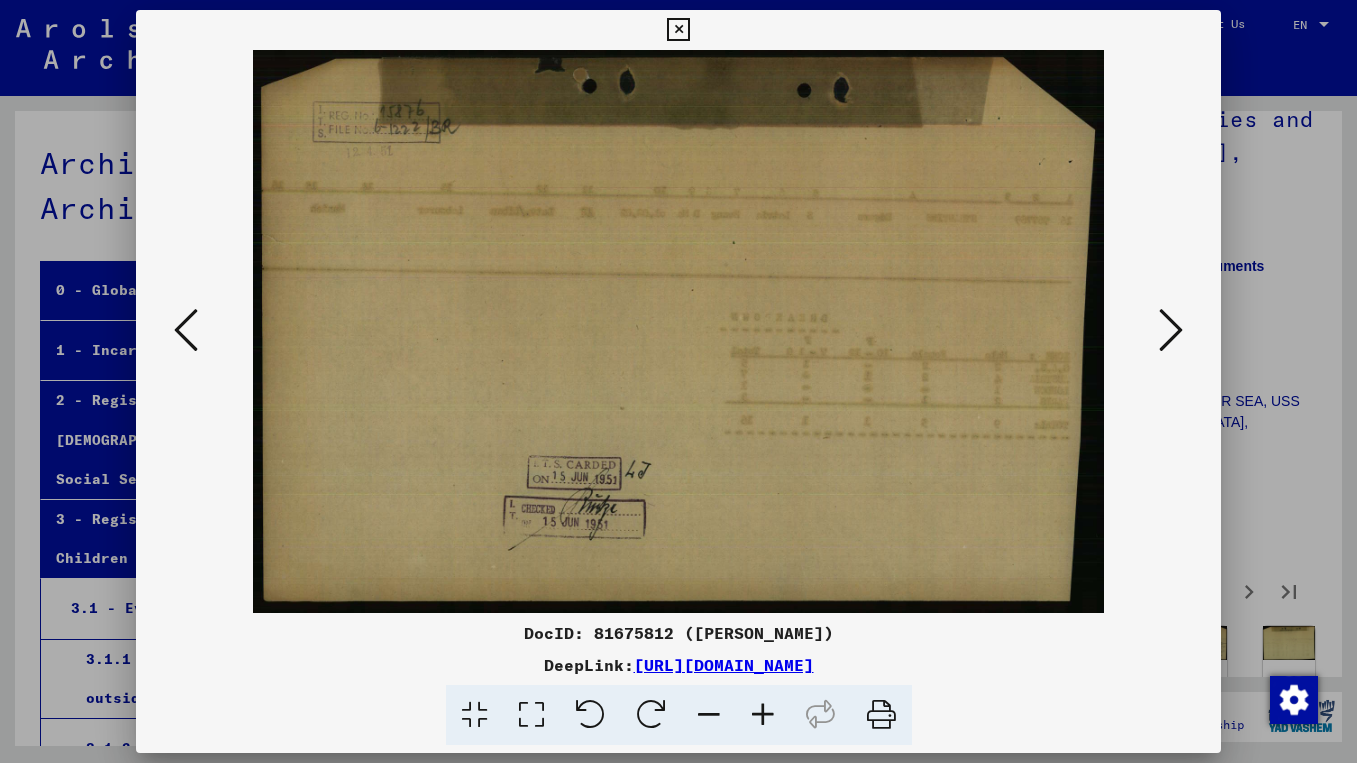 click at bounding box center [1171, 330] 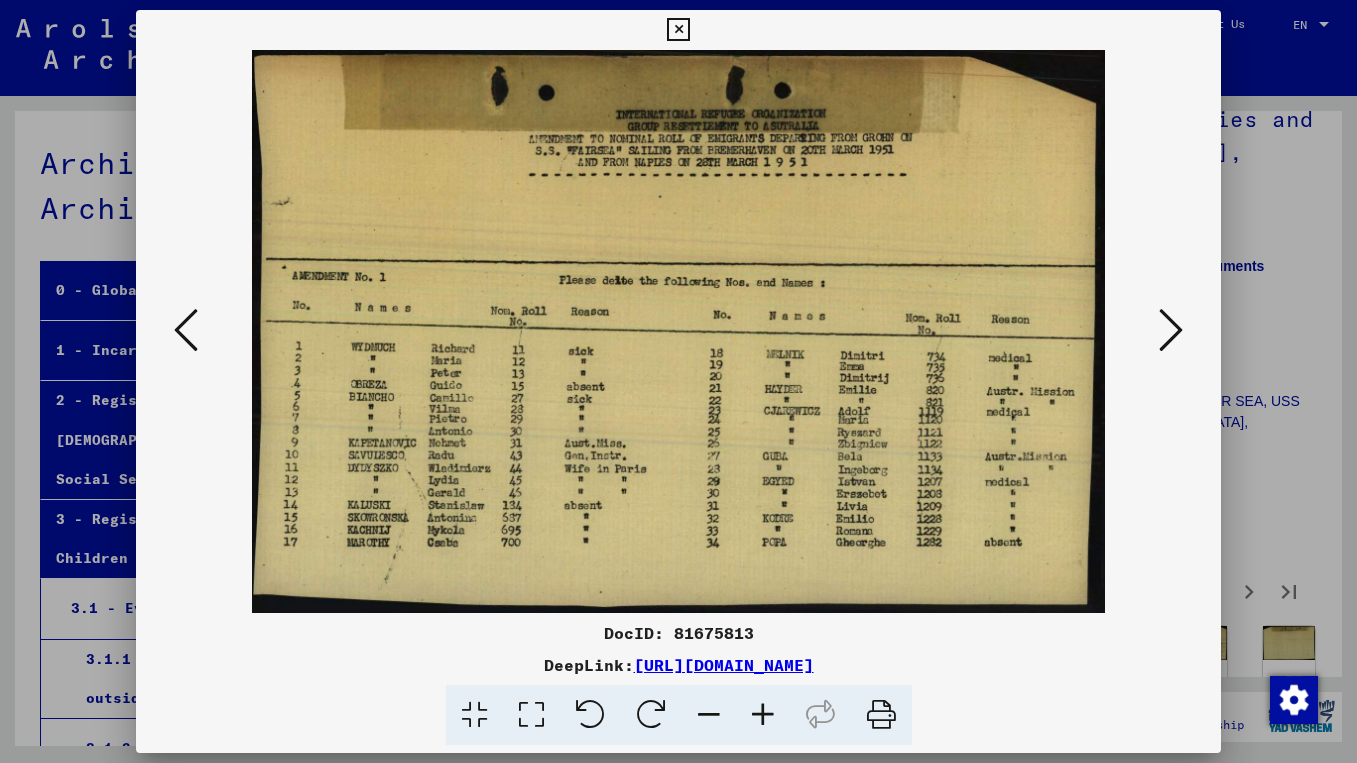 click at bounding box center (1171, 330) 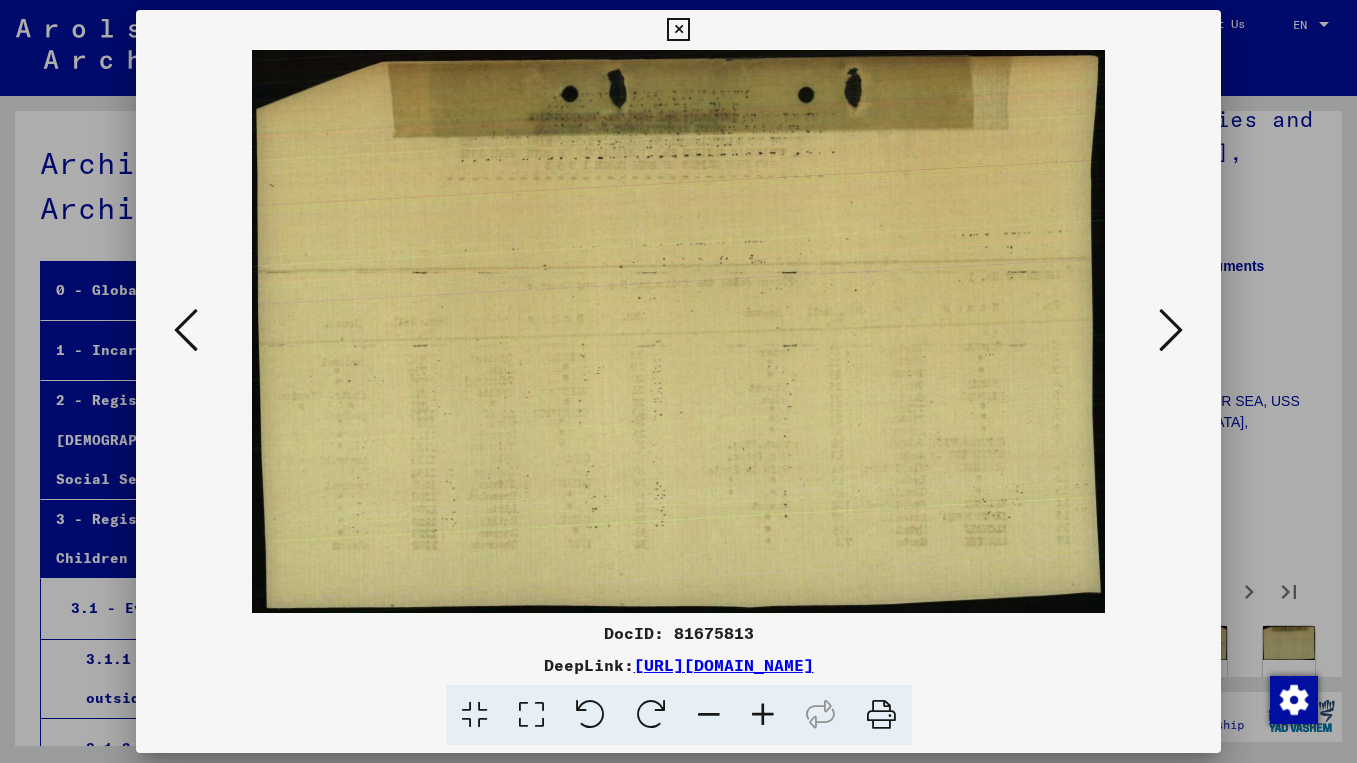 click at bounding box center [1171, 330] 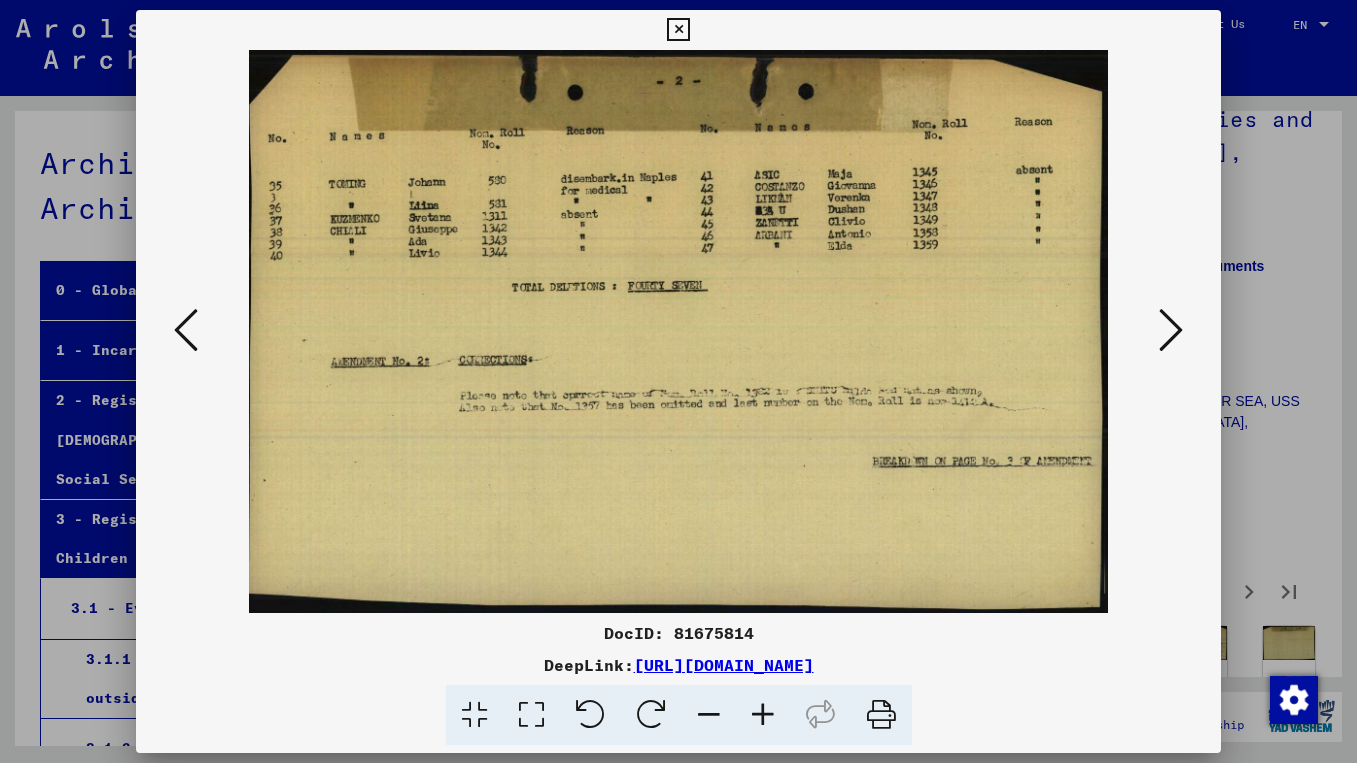 click at bounding box center [1171, 330] 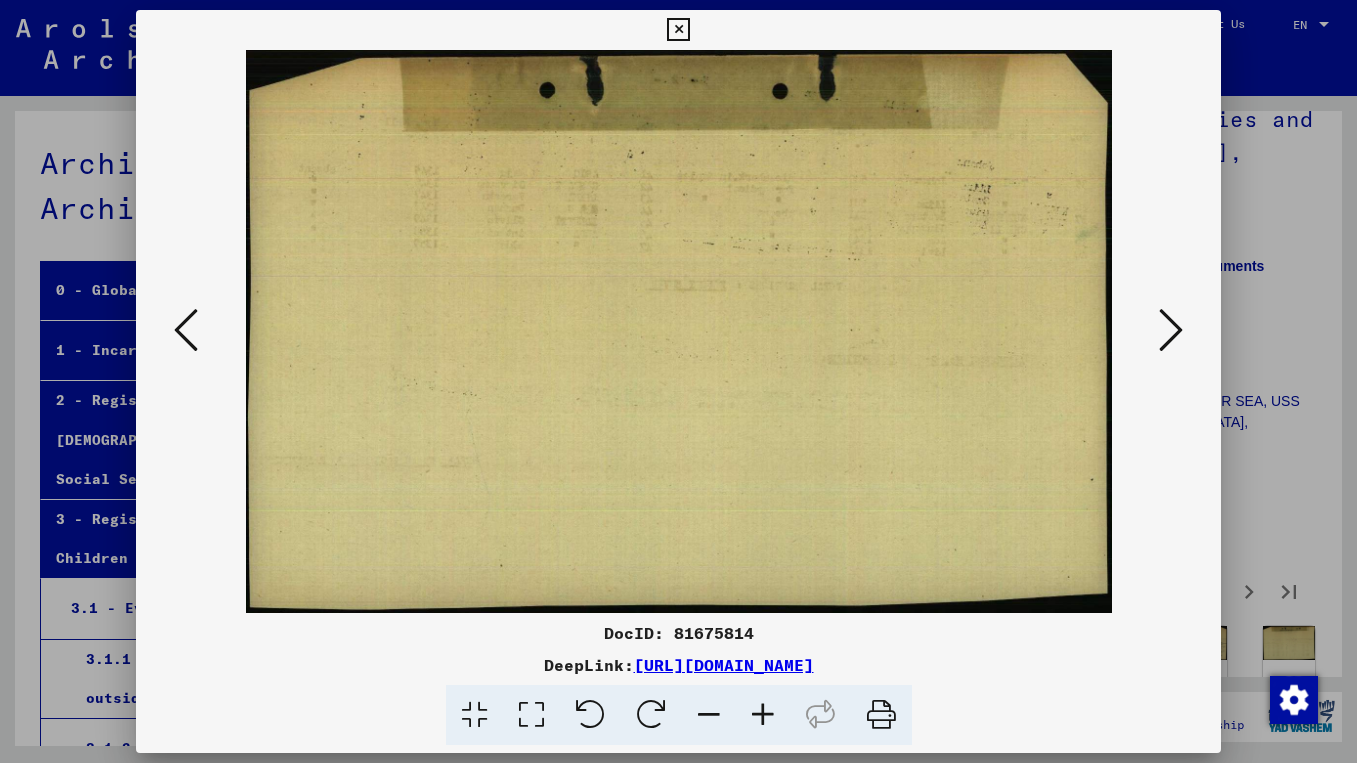 click at bounding box center (1171, 330) 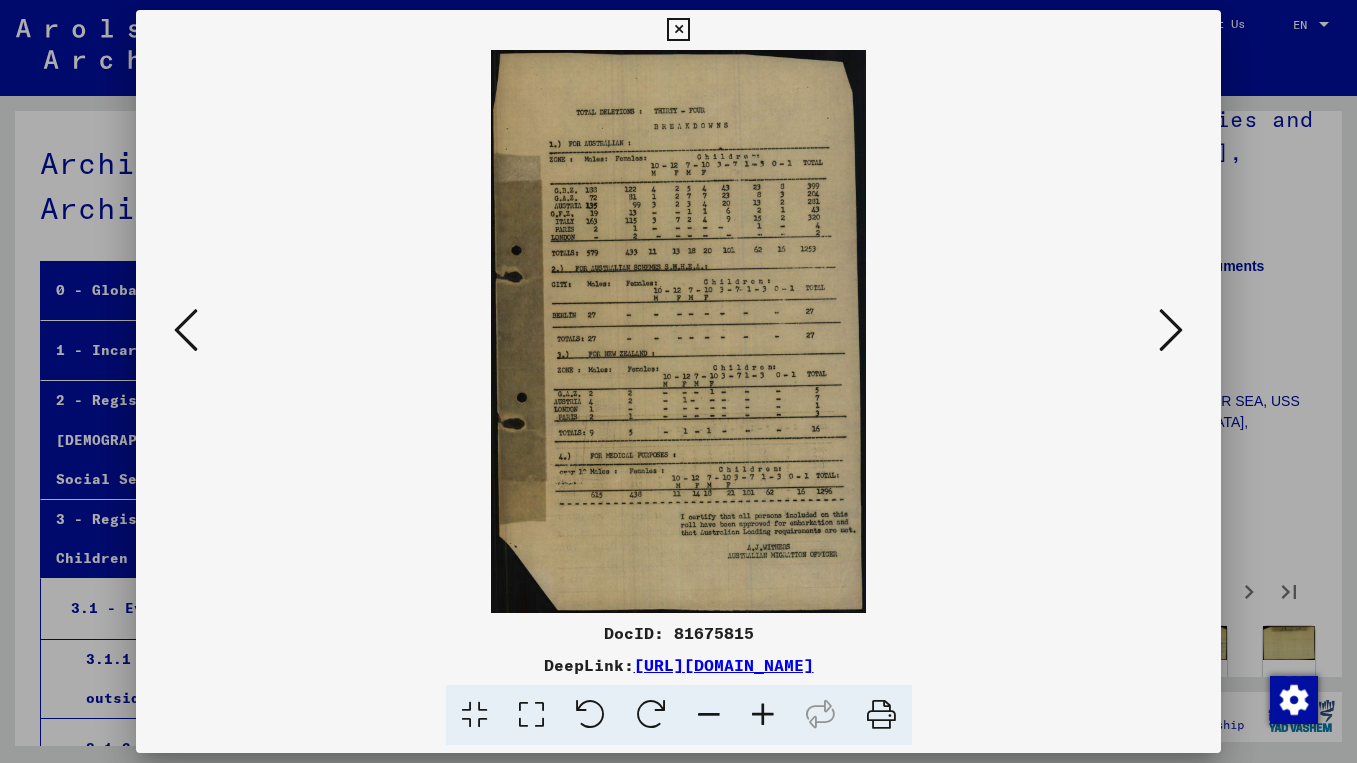 click at bounding box center [1171, 330] 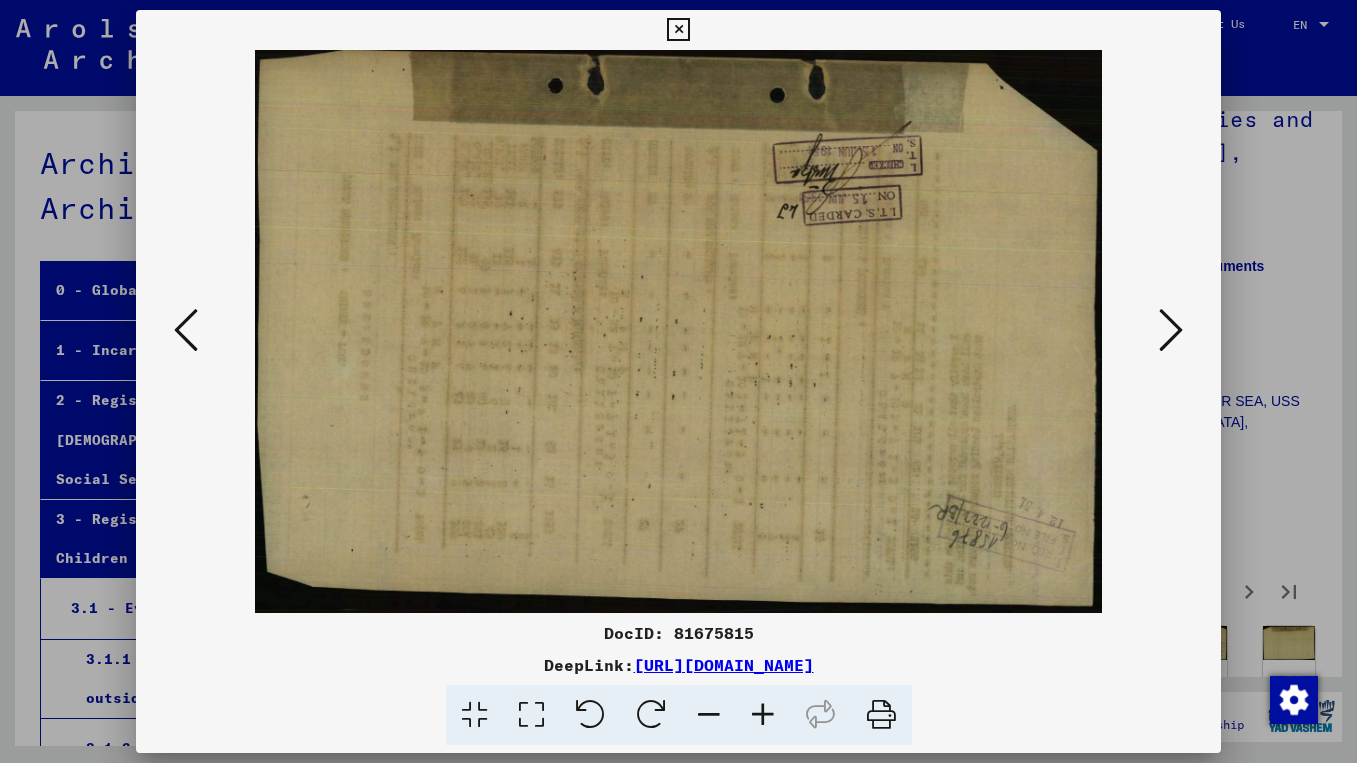 click at bounding box center (1171, 330) 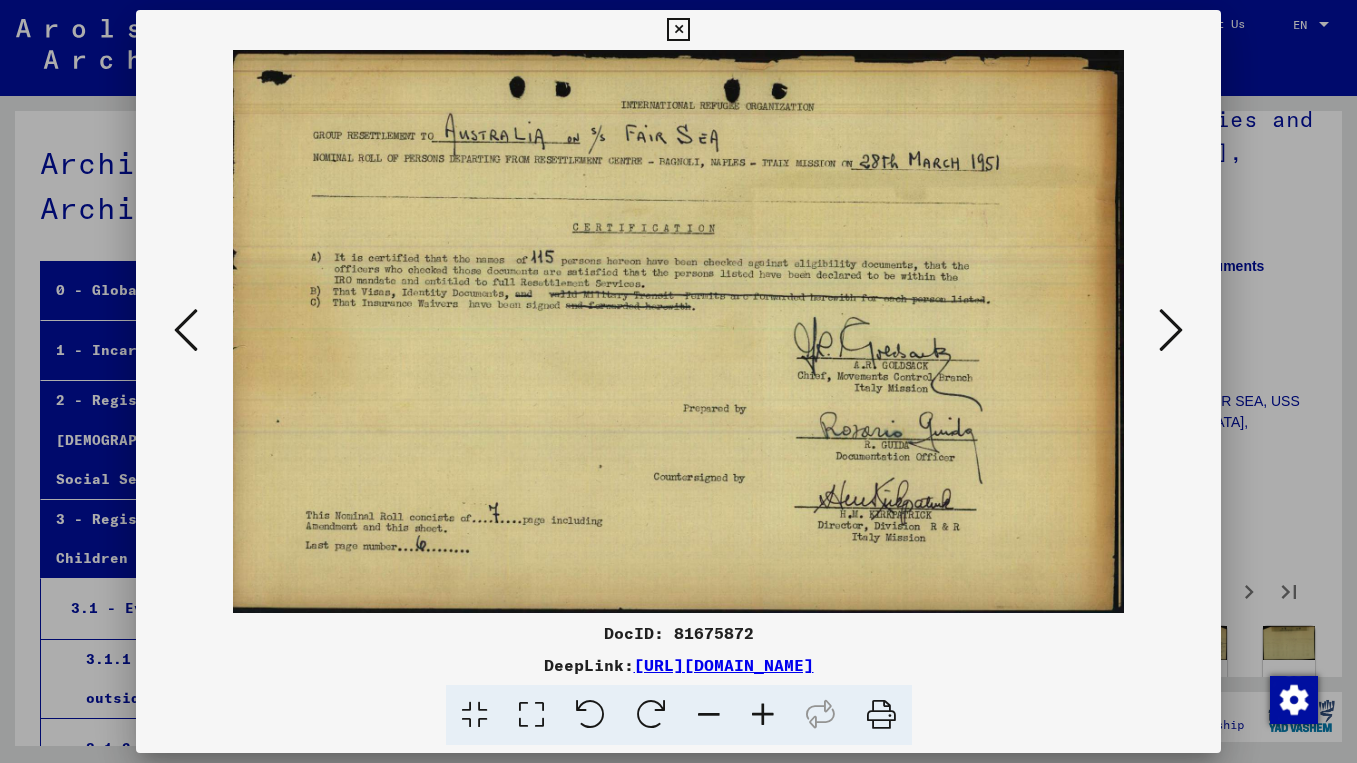 click at bounding box center [1171, 330] 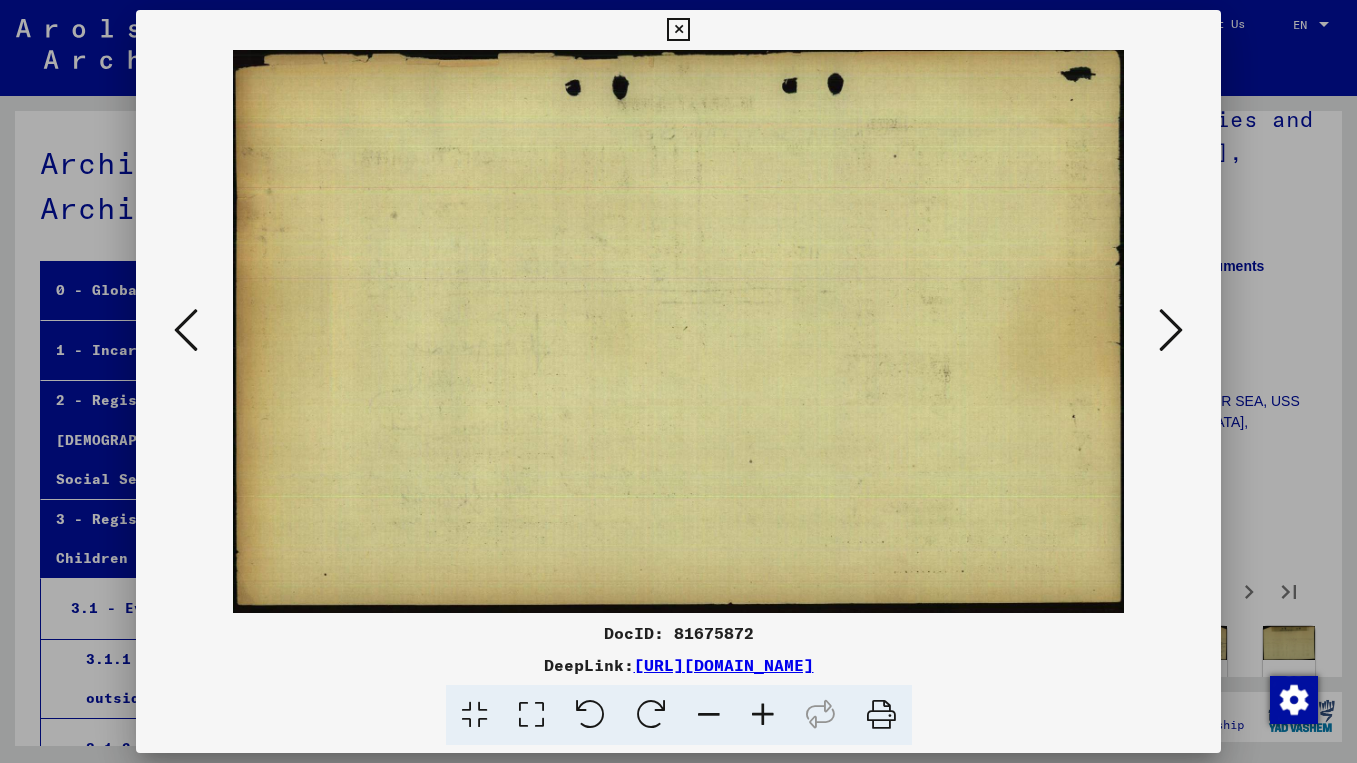 click at bounding box center [1171, 330] 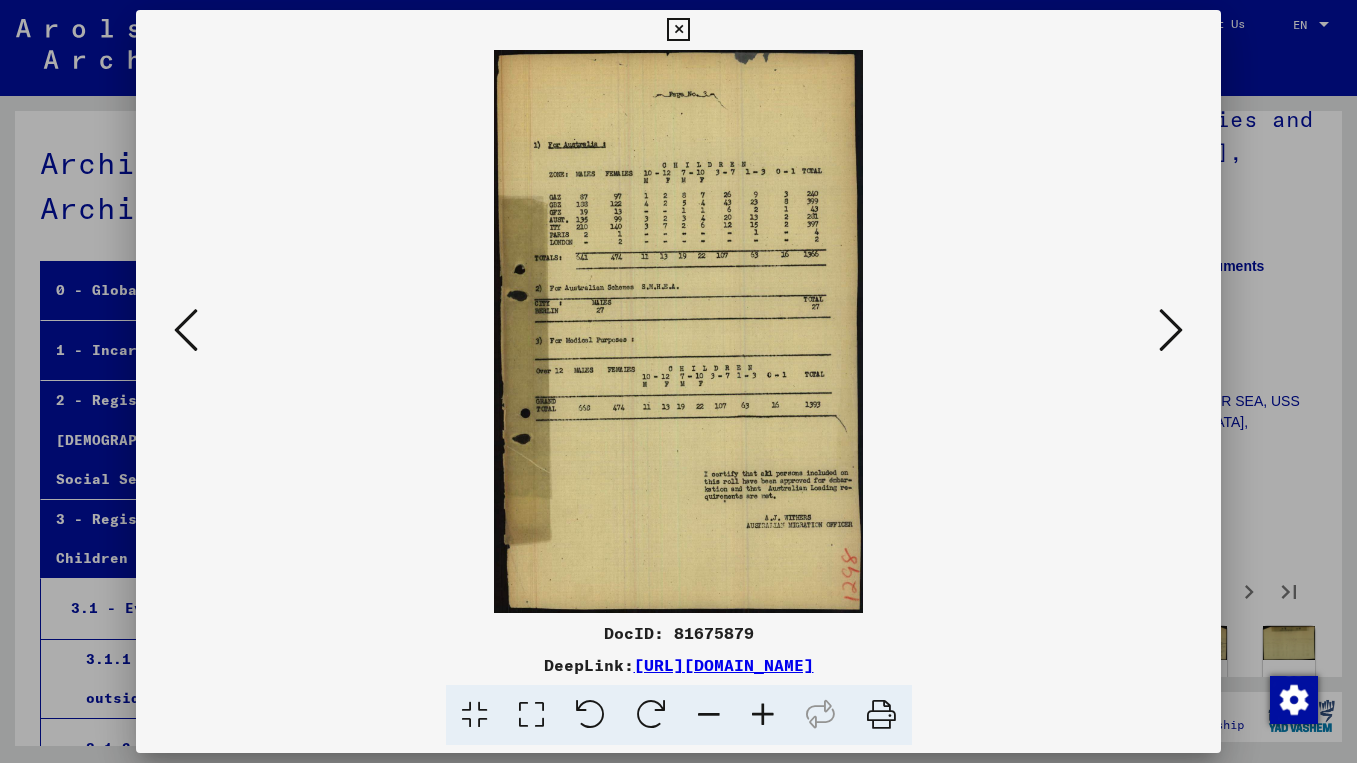 click at bounding box center [1171, 330] 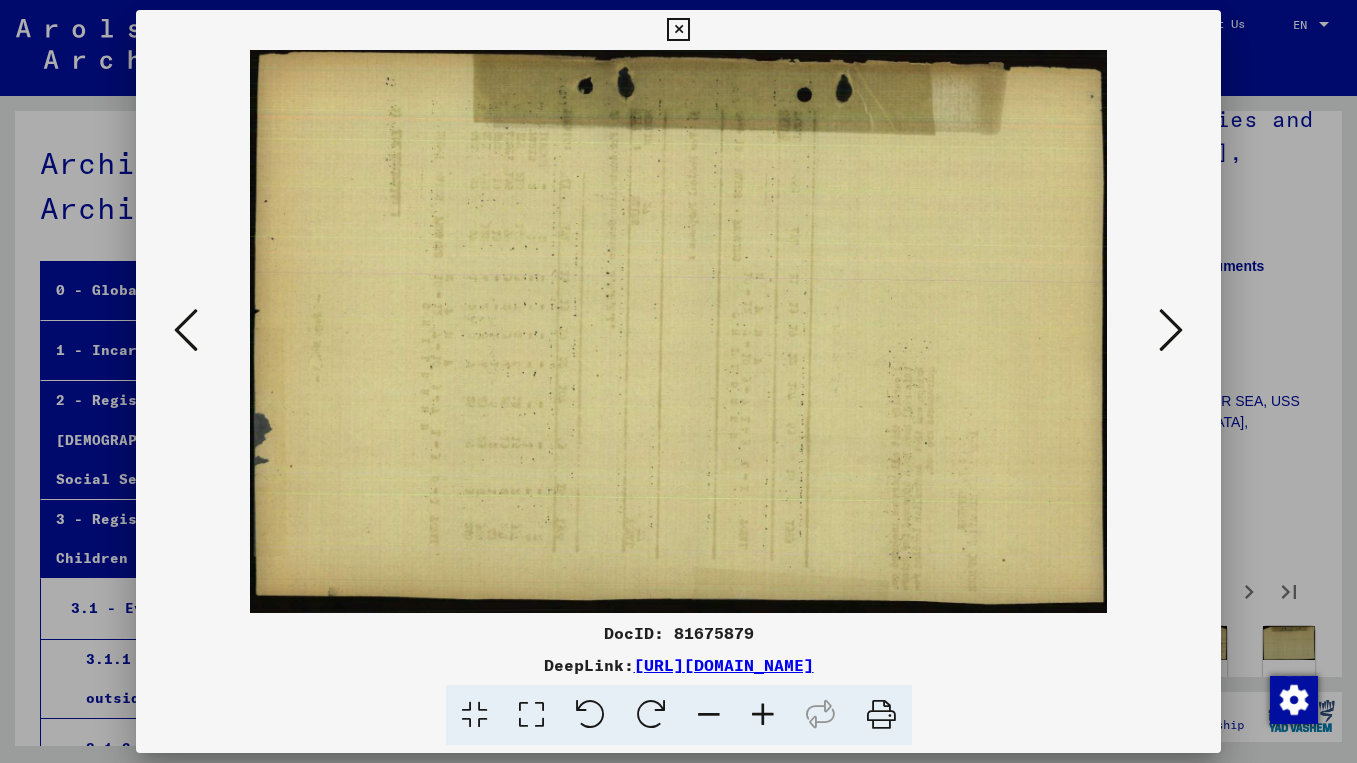 click at bounding box center (1171, 330) 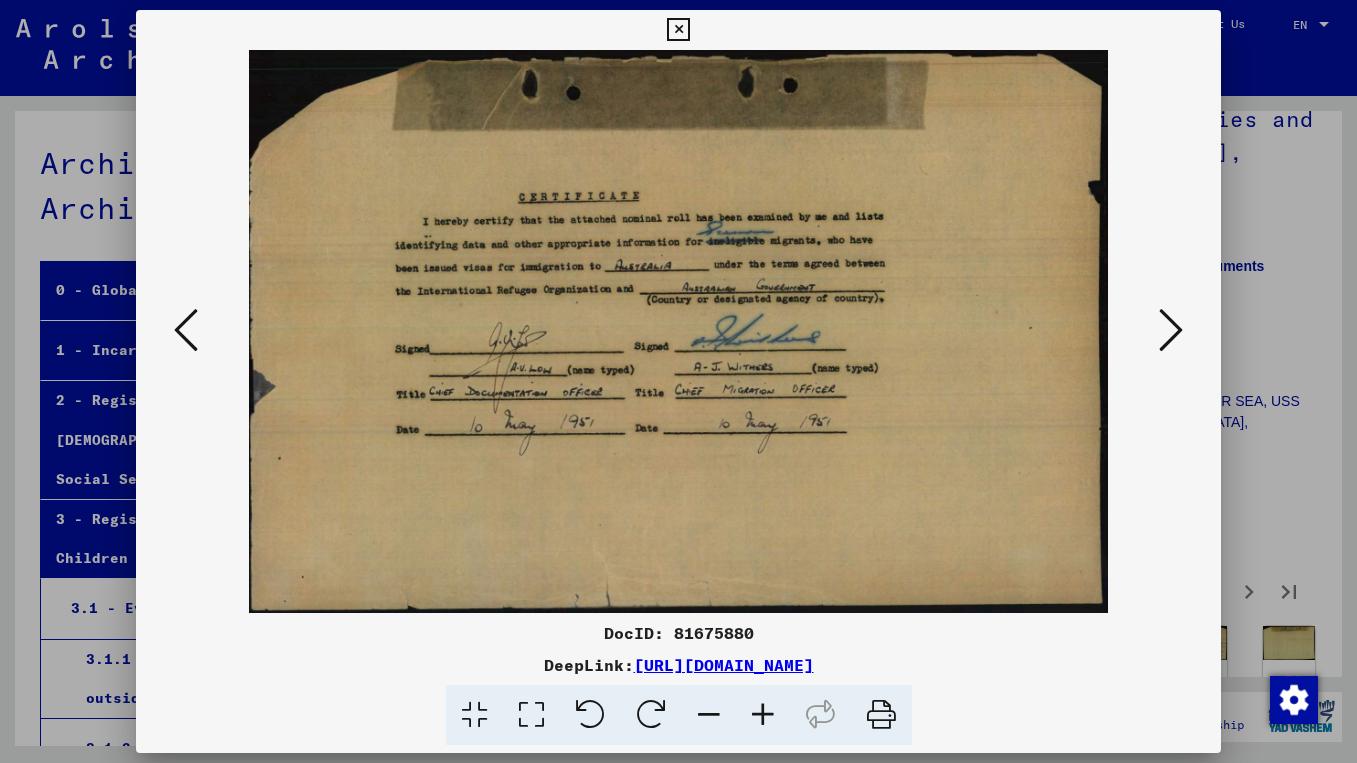 click at bounding box center [1171, 330] 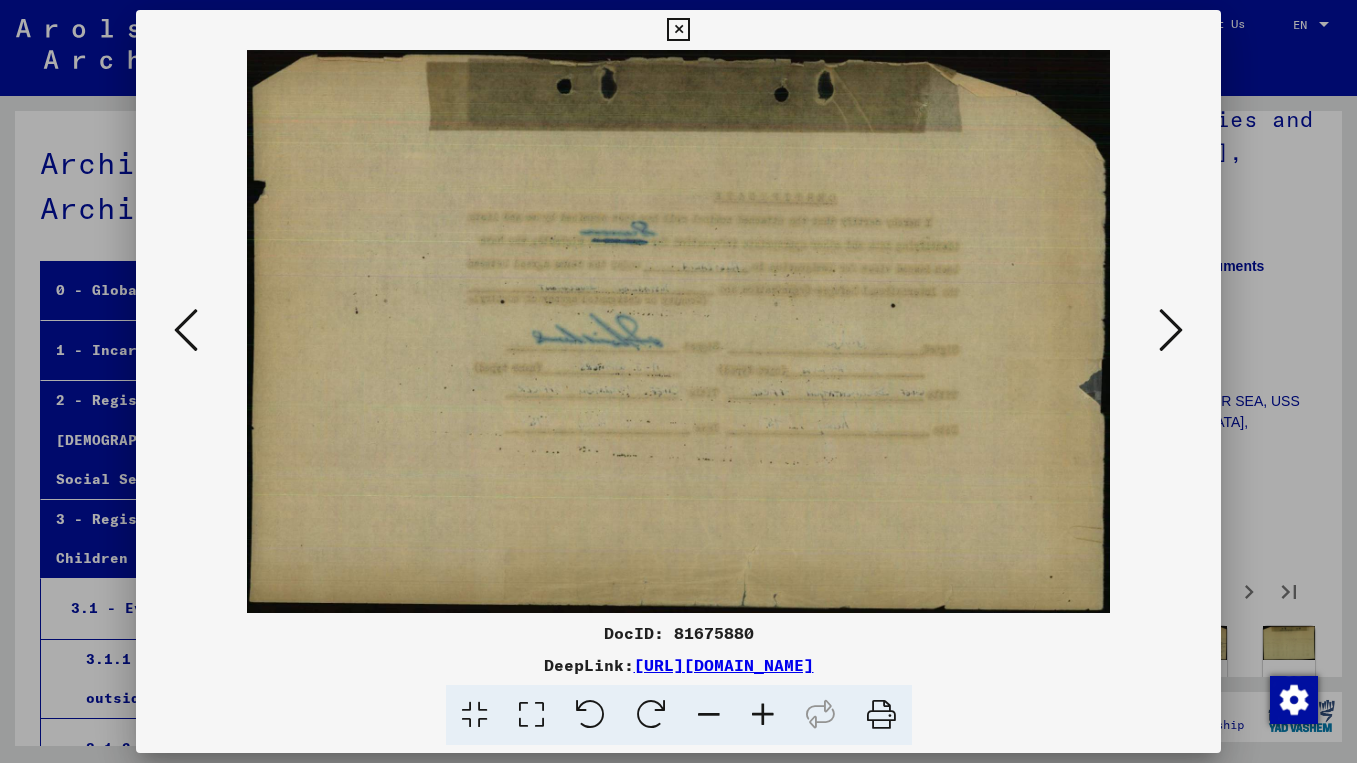 click at bounding box center [1171, 330] 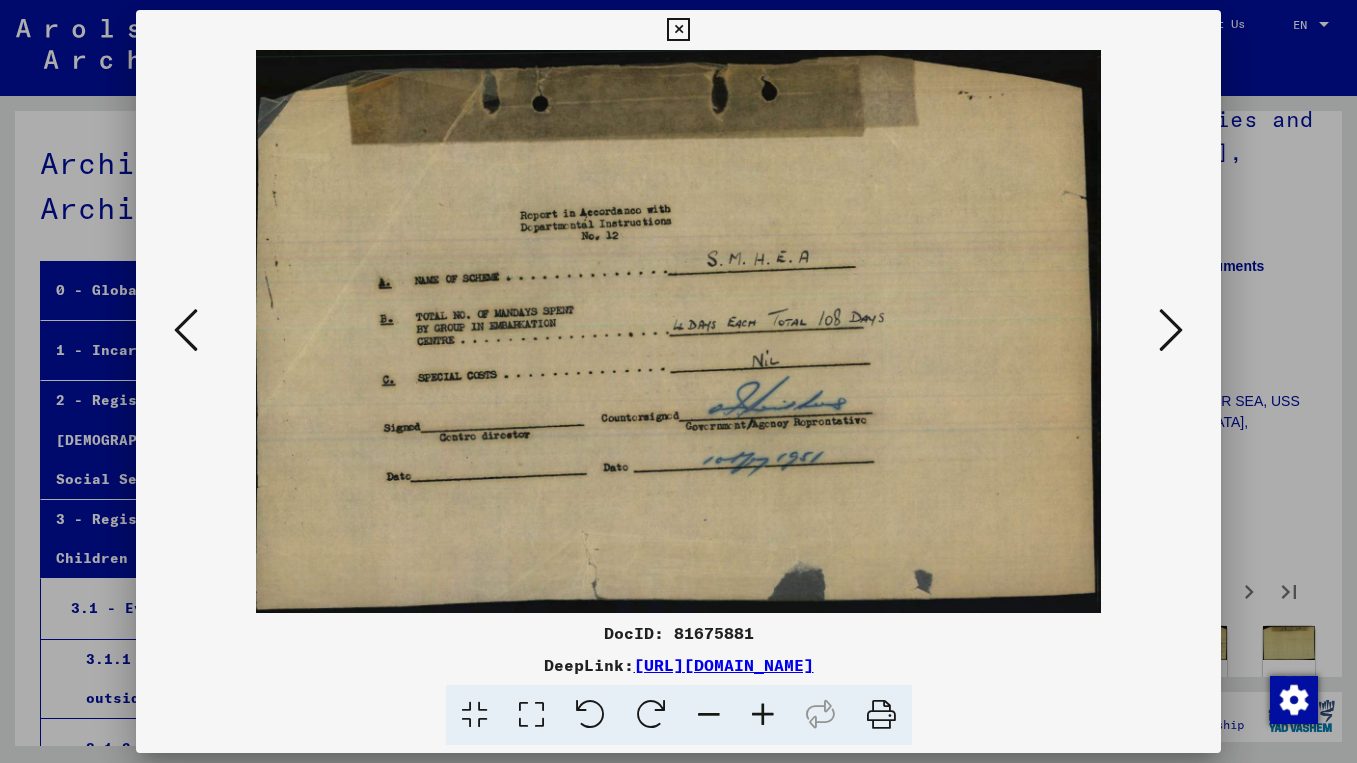 click at bounding box center (1171, 330) 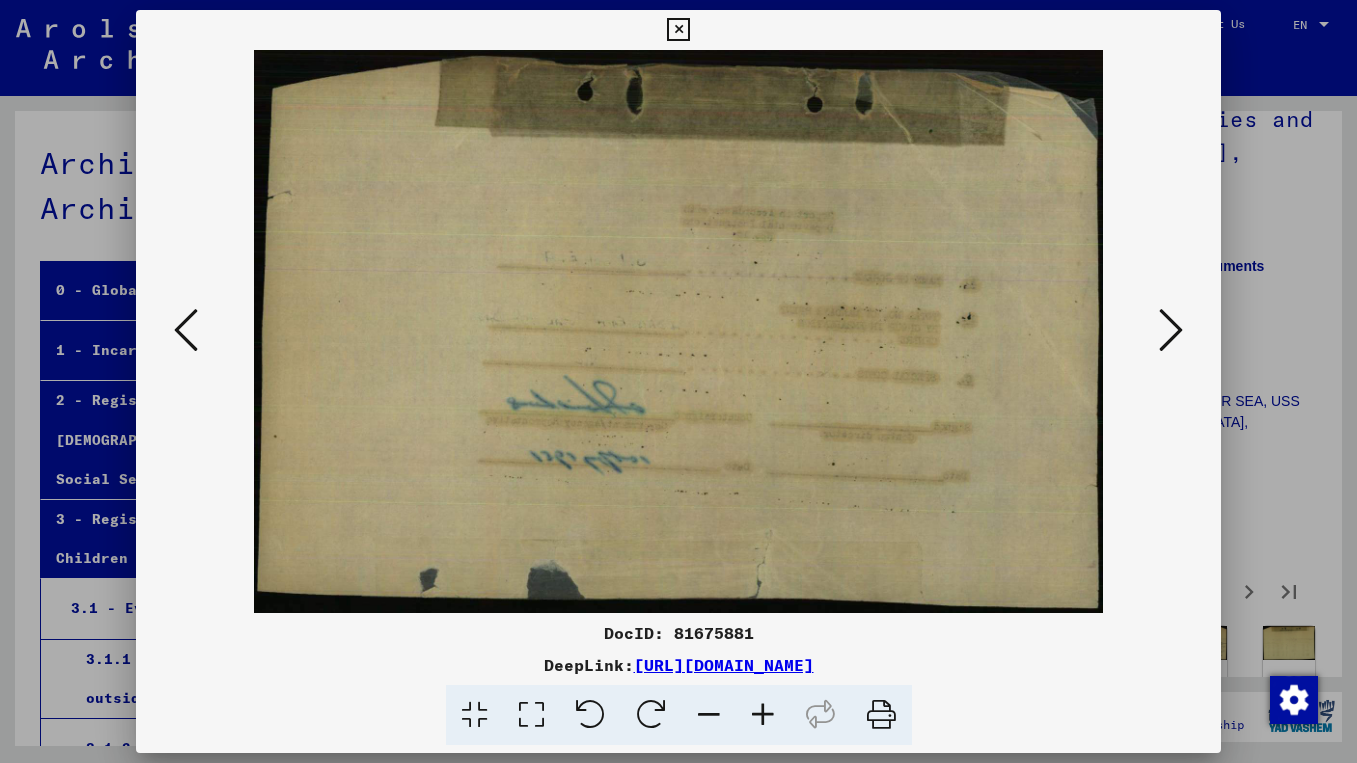click at bounding box center (1171, 330) 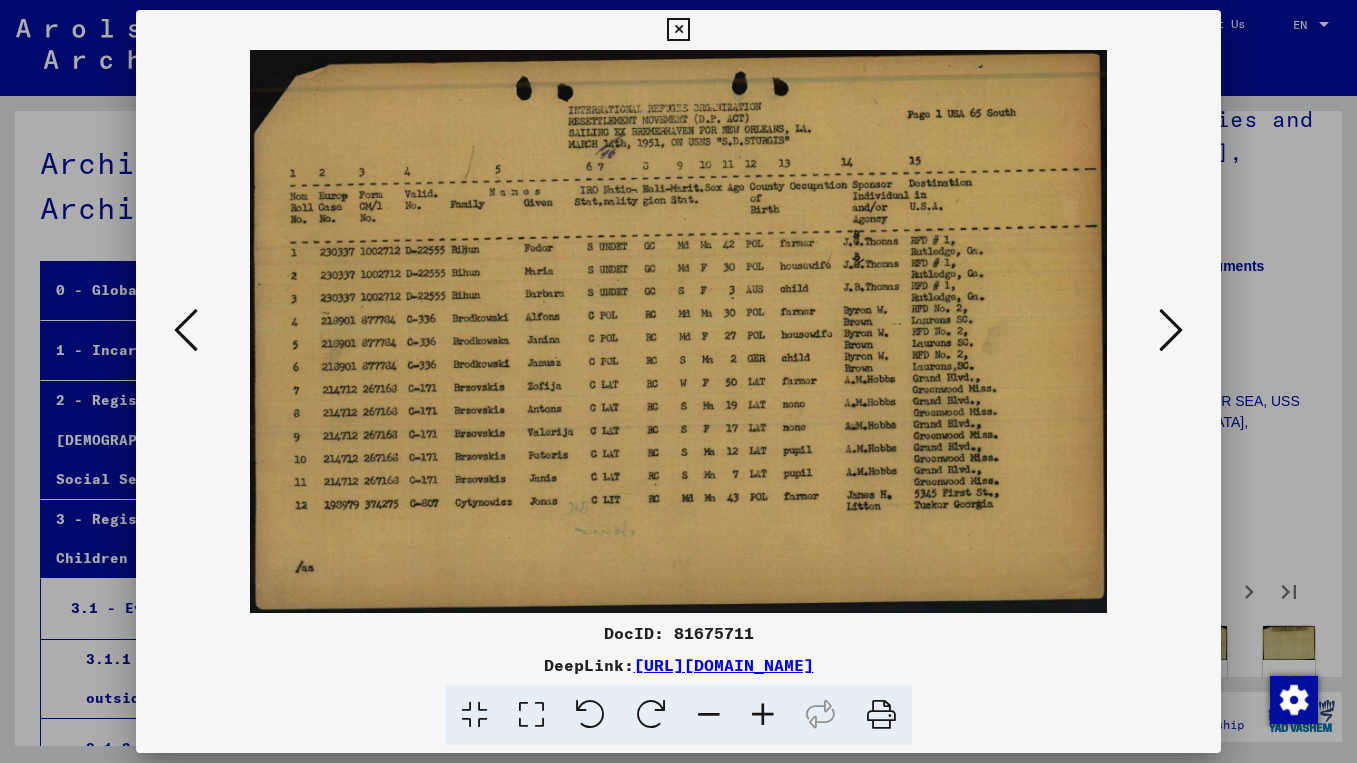 click at bounding box center [1171, 330] 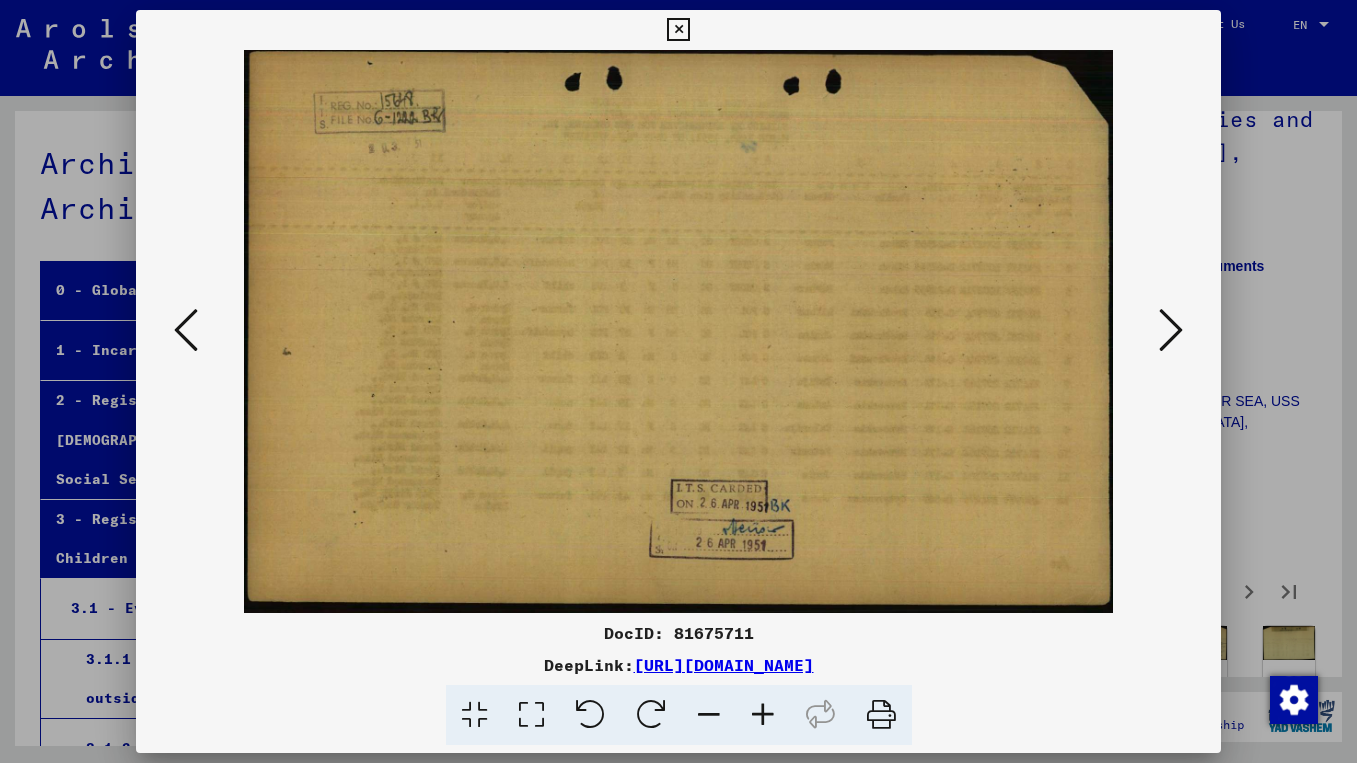 click at bounding box center (1171, 330) 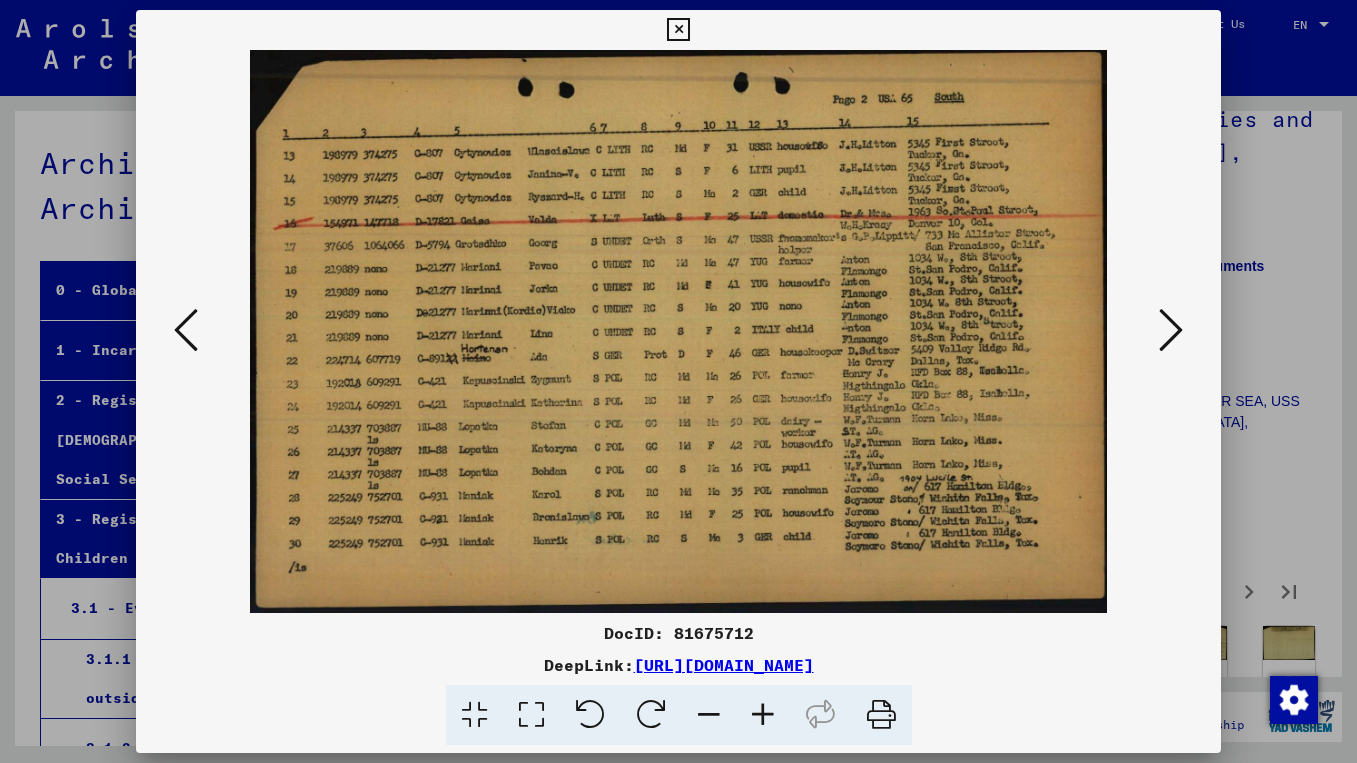 click at bounding box center [1171, 330] 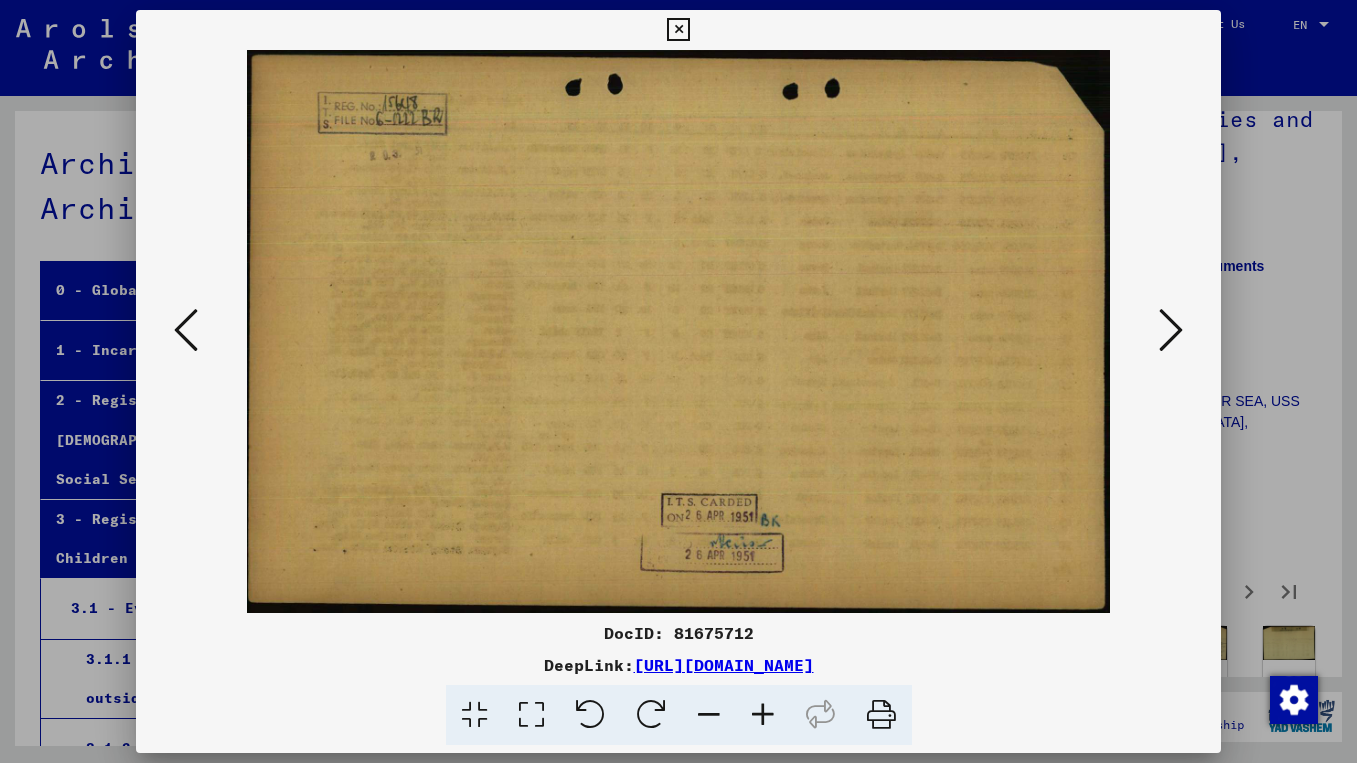 click at bounding box center [1171, 330] 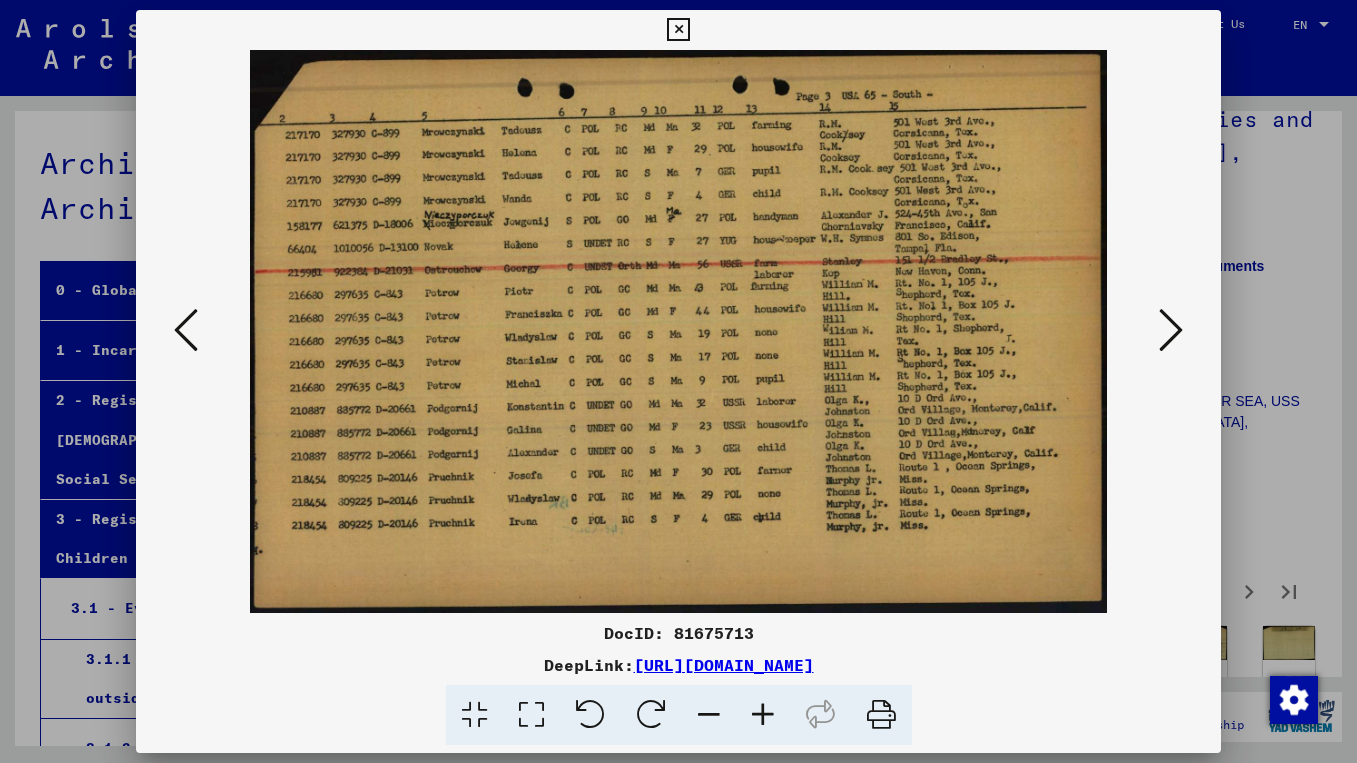 click at bounding box center [1171, 330] 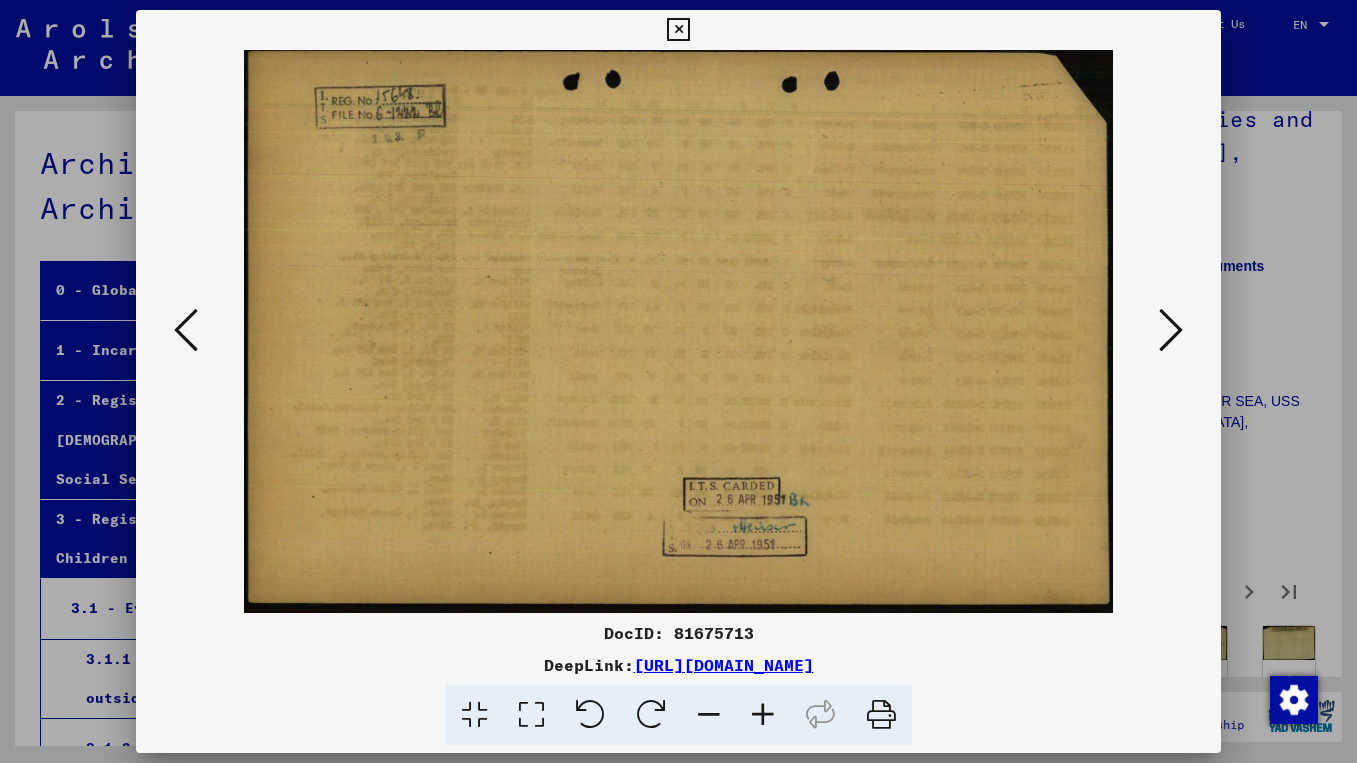 click at bounding box center [1171, 330] 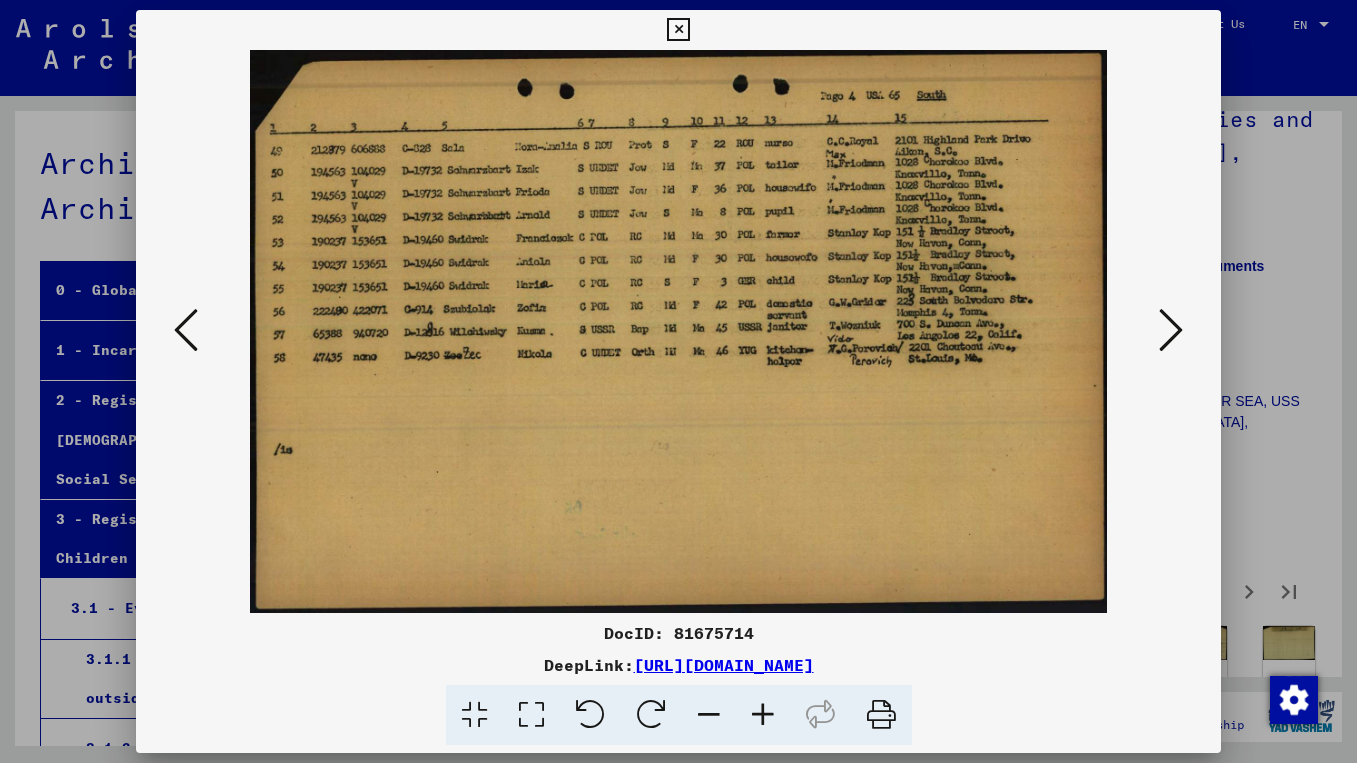 click at bounding box center [1171, 330] 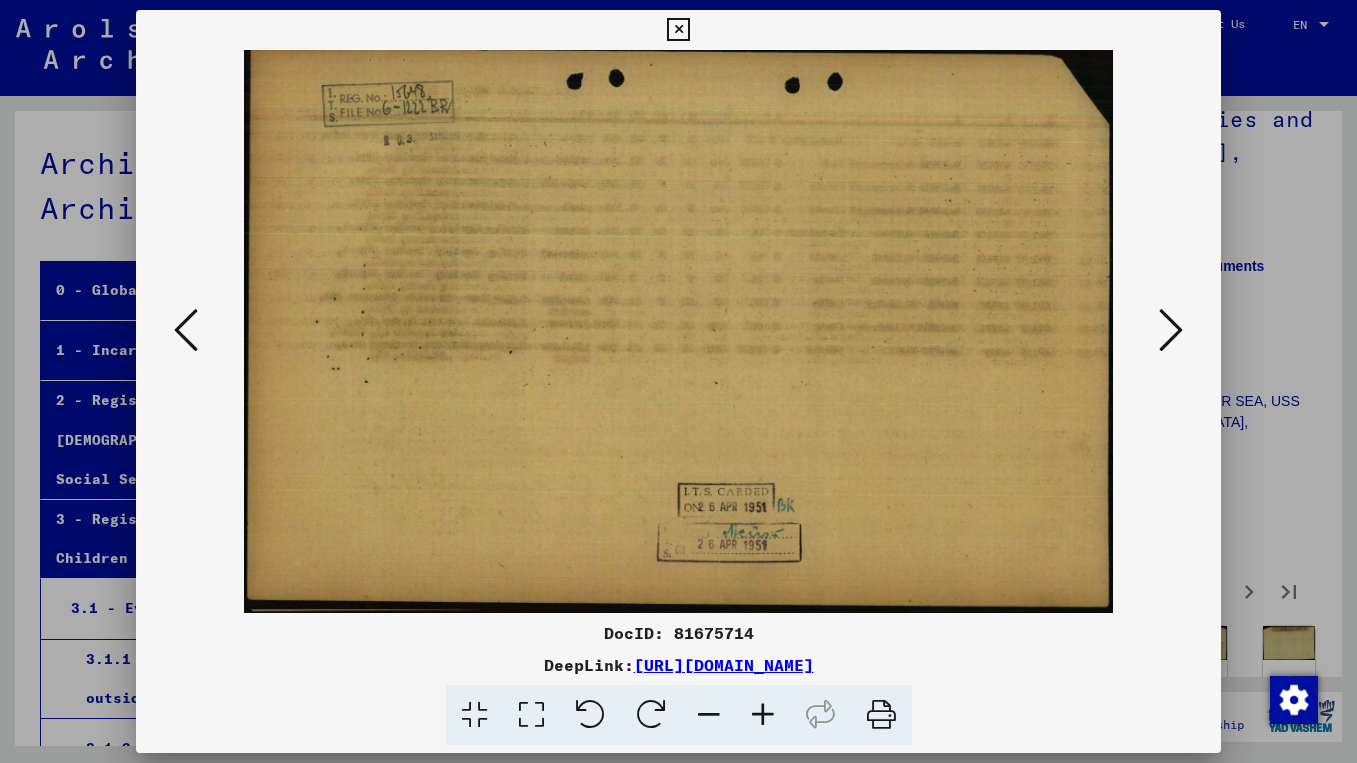 click at bounding box center (1171, 330) 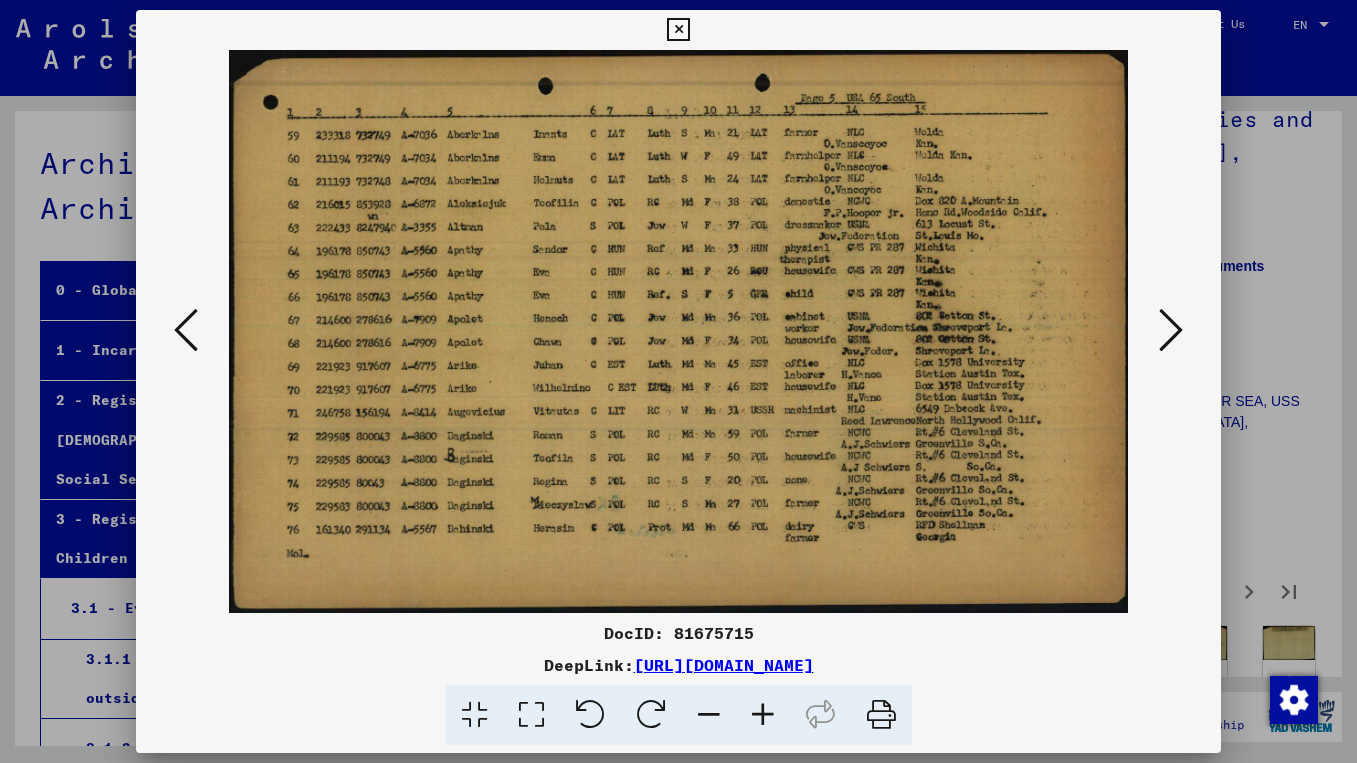click at bounding box center [679, 331] 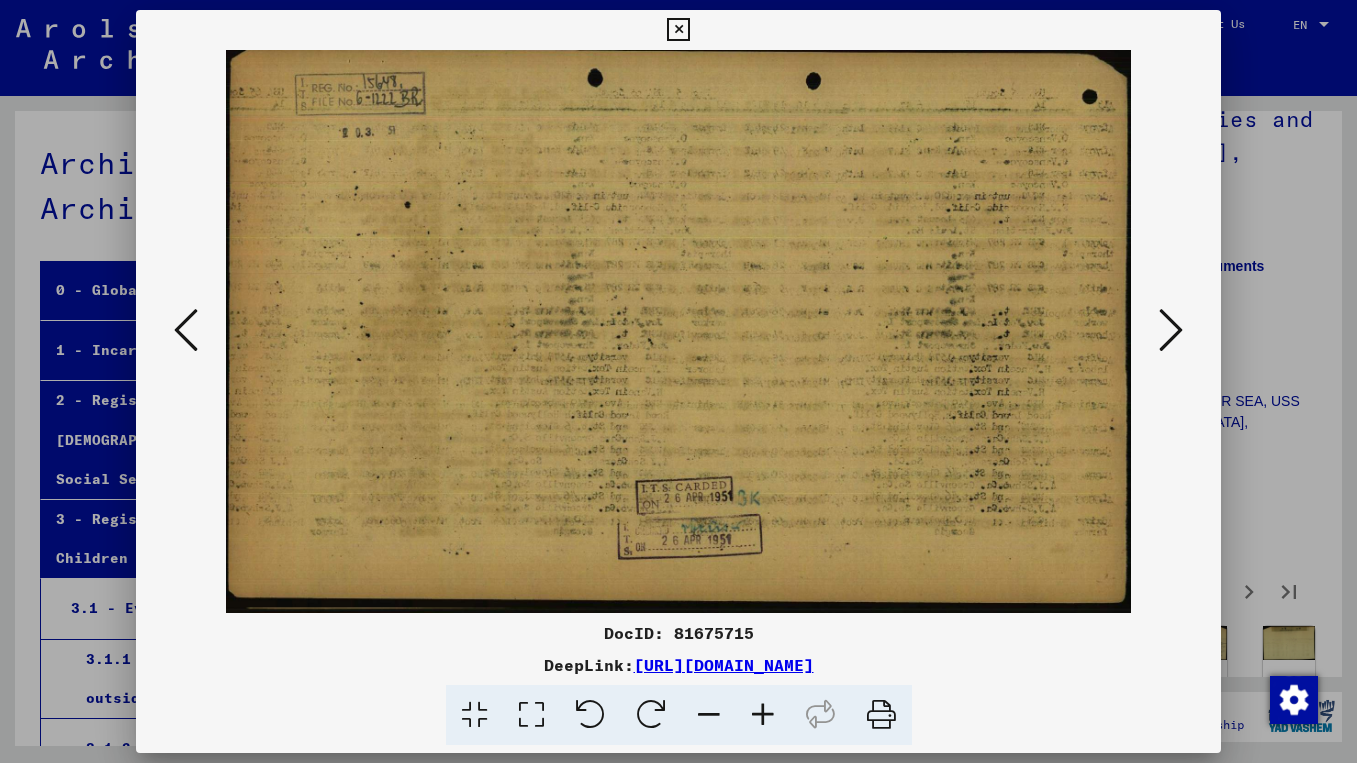 click at bounding box center (1171, 330) 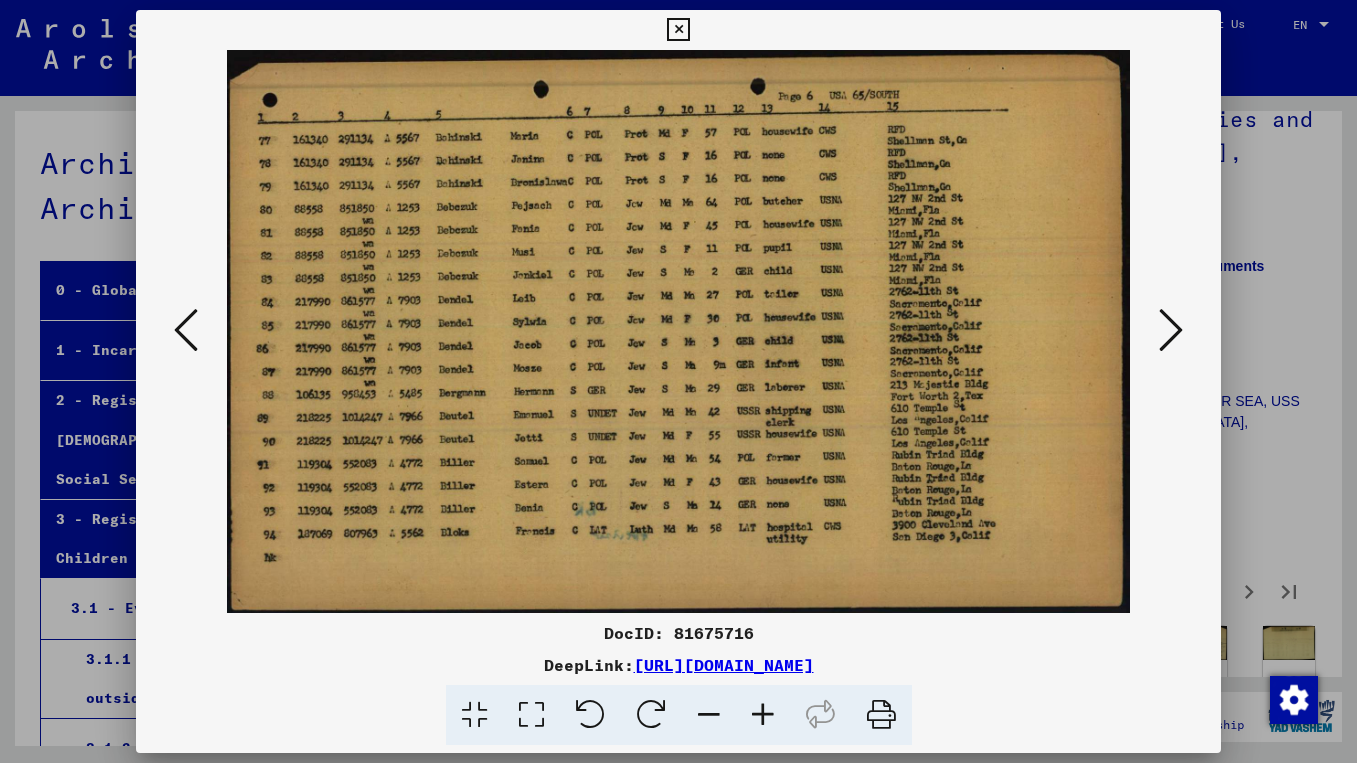 click at bounding box center (1171, 330) 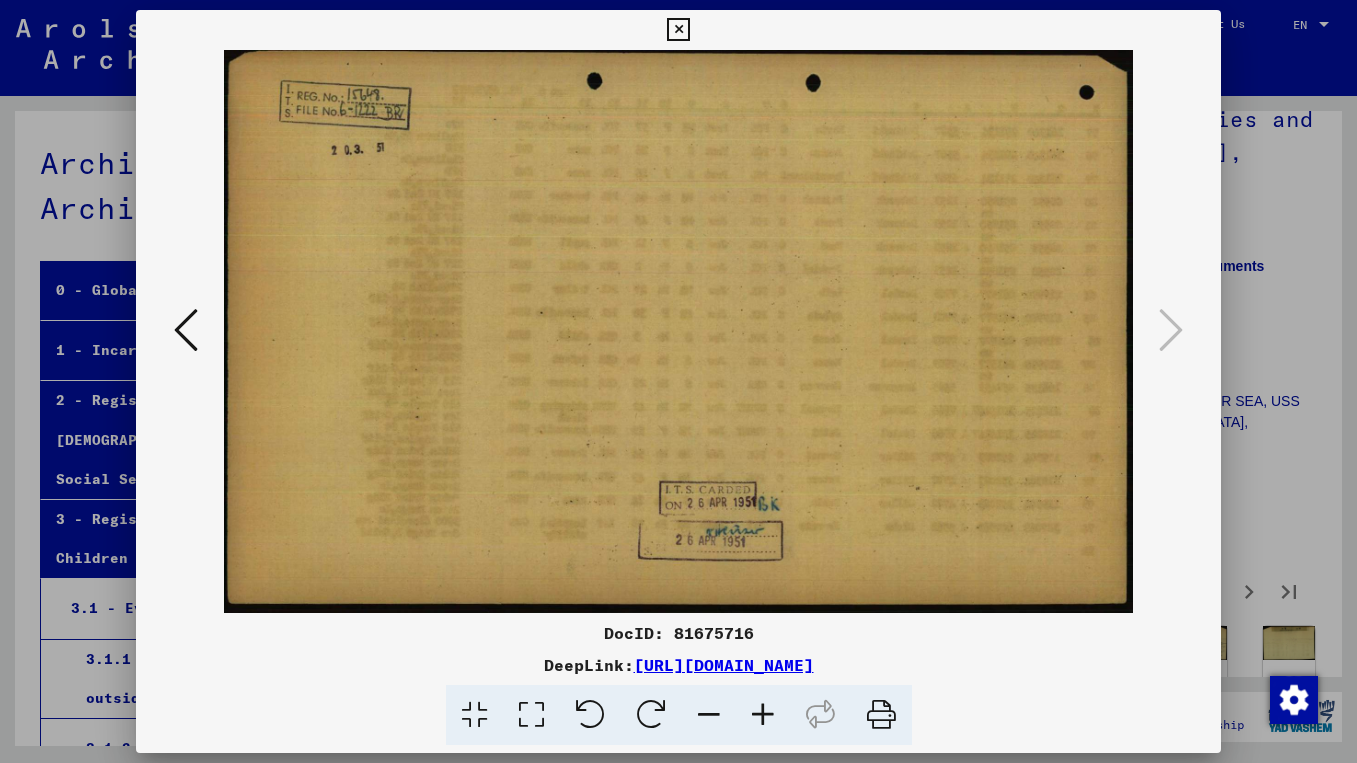 click at bounding box center [678, 30] 